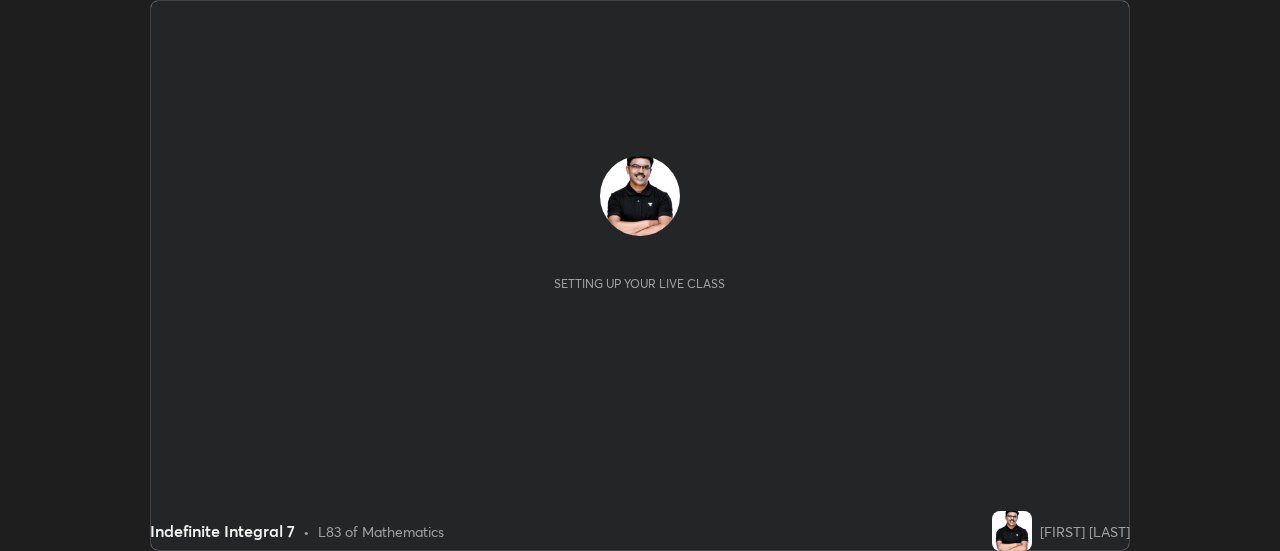 scroll, scrollTop: 0, scrollLeft: 0, axis: both 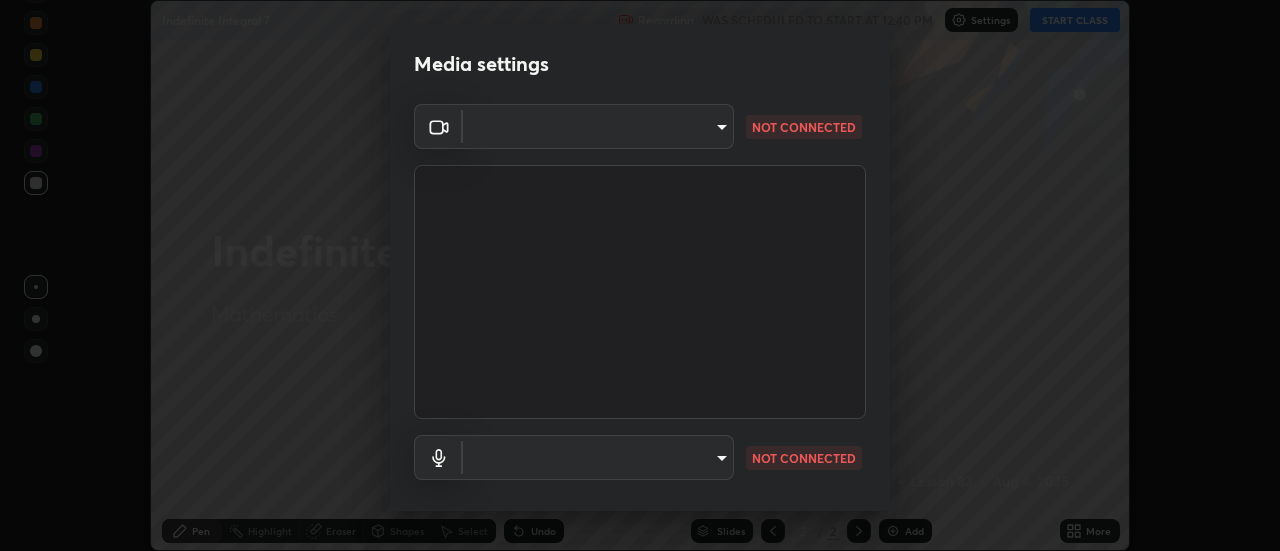 type on "4a99d6bca69bbdd202d3e351d44e5ccc04c012061a427bef120972fbb6fcb4fc" 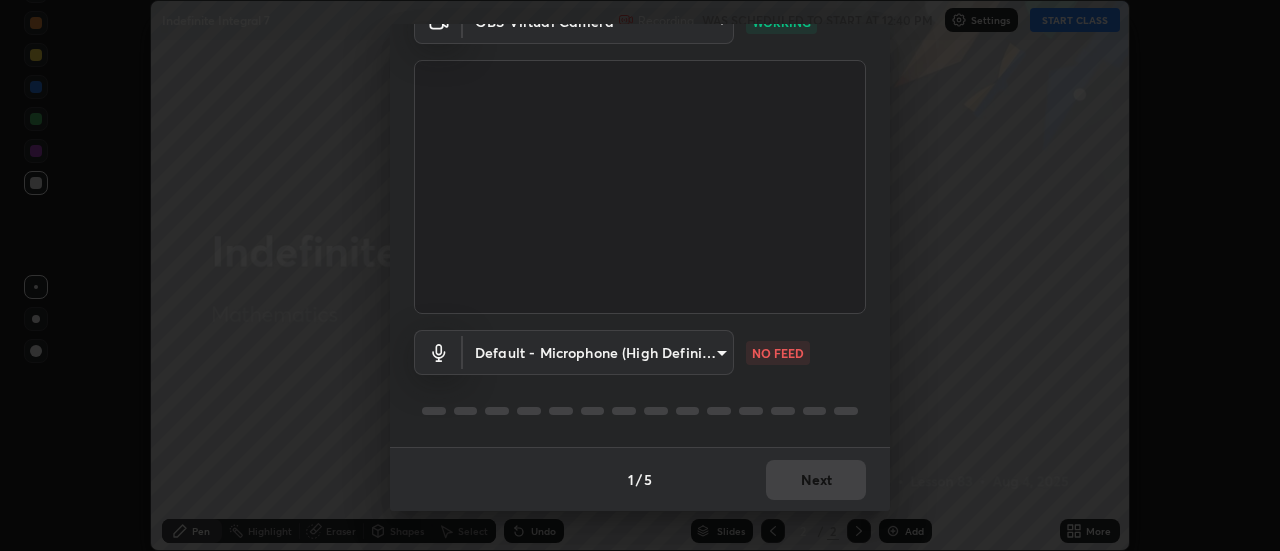 scroll, scrollTop: 0, scrollLeft: 0, axis: both 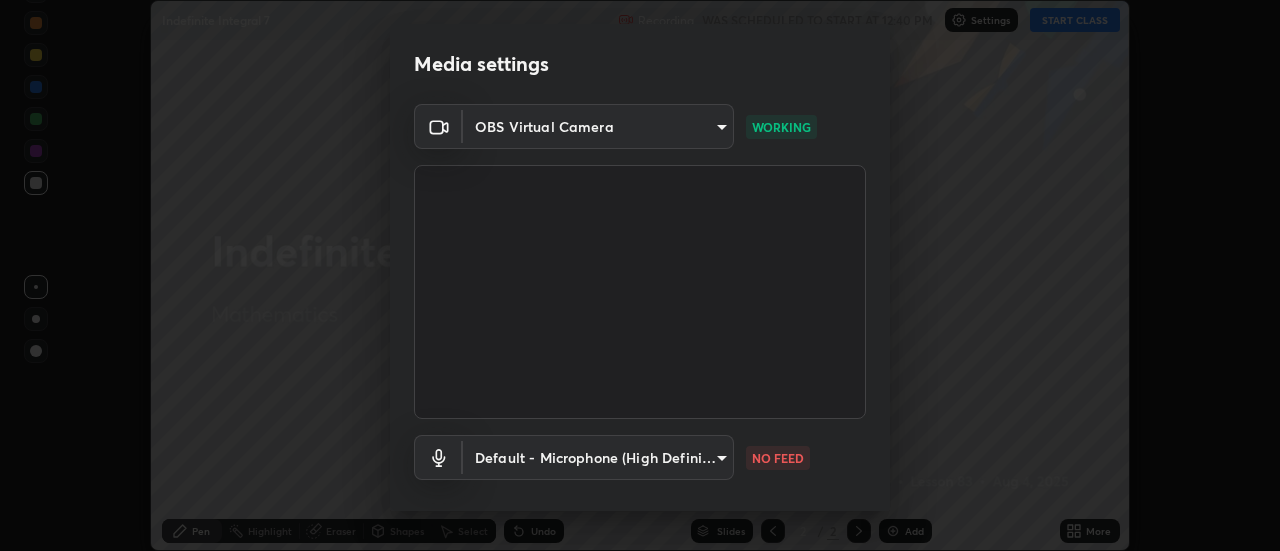 click on "Erase all Indefinite Integral 7 Recording WAS SCHEDULED TO START AT  12:40 PM Settings START CLASS Setting up your live class Indefinite Integral 7 • L83 of Mathematics [FIRST] [LAST] Pen Highlight Eraser Shapes Select Undo Slides 2 / 2 Add More No doubts shared Encourage your learners to ask a doubt for better clarity Report an issue Reason for reporting Buffering Chat not working Audio - Video sync issue Educator video quality low ​ Attach an image Report Media settings OBS Virtual Camera [HASH] WORKING Default - Microphone (High Definition Audio Device) default NO FEED 1 / 5 Next" at bounding box center [640, 275] 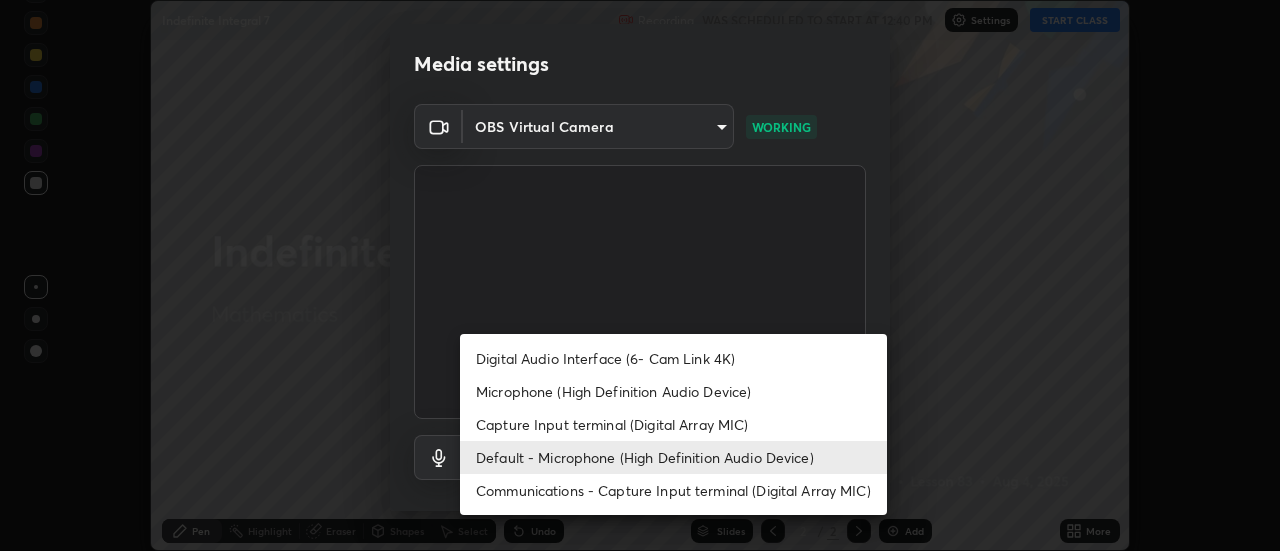 click on "Capture Input terminal (Digital Array MIC)" at bounding box center [673, 424] 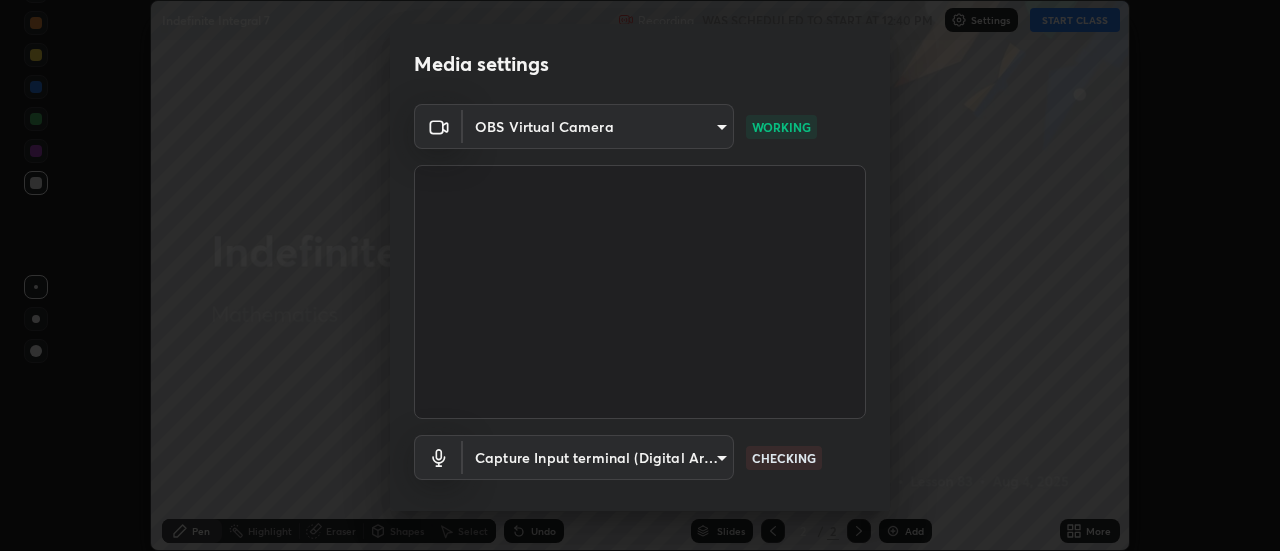 click on "Erase all Indefinite Integral 7 Recording WAS SCHEDULED TO START AT  12:40 PM Settings START CLASS Setting up your live class Indefinite Integral 7 • L83 of Mathematics [FIRST] [LAST] Pen Highlight Eraser Shapes Select Undo Slides 2 / 2 Add More No doubts shared Encourage your learners to ask a doubt for better clarity Report an issue Reason for reporting Buffering Chat not working Audio - Video sync issue Educator video quality low ​ Attach an image Report Media settings OBS Virtual Camera [HASH] WORKING Capture Input terminal (Digital Array MIC) [HASH] CHECKING 1 / 5 Next" at bounding box center (640, 275) 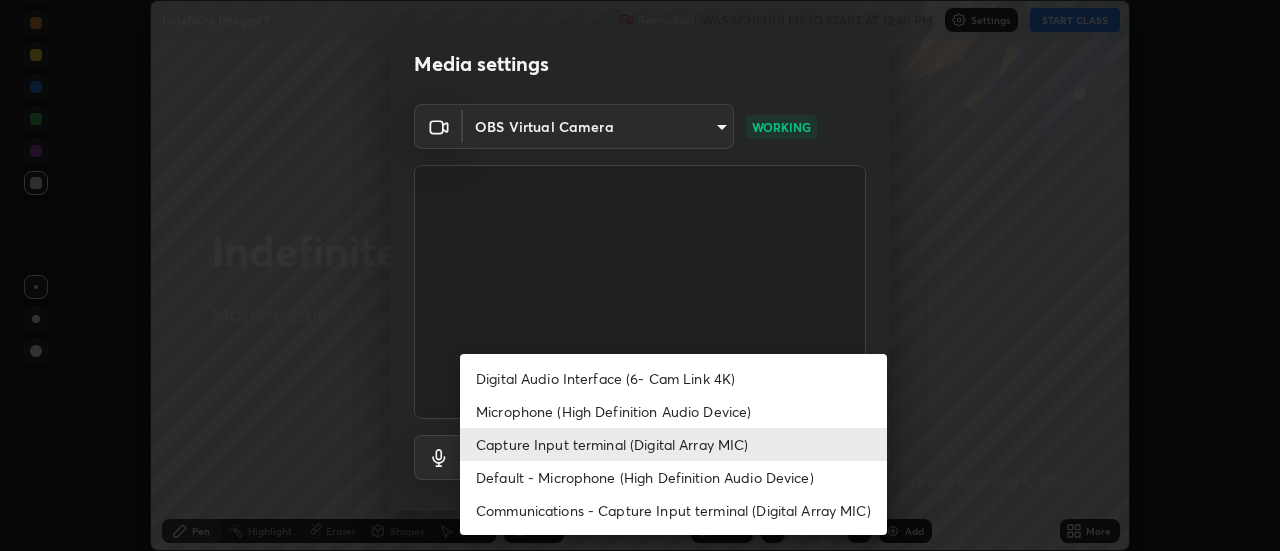 click on "Microphone (High Definition Audio Device)" at bounding box center (673, 411) 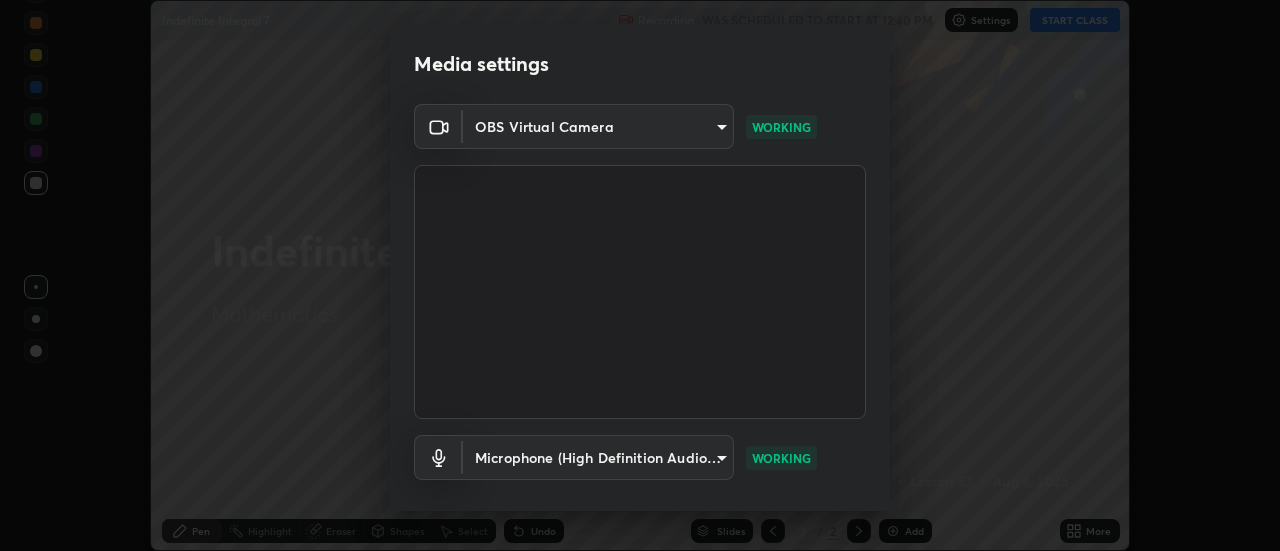 scroll, scrollTop: 105, scrollLeft: 0, axis: vertical 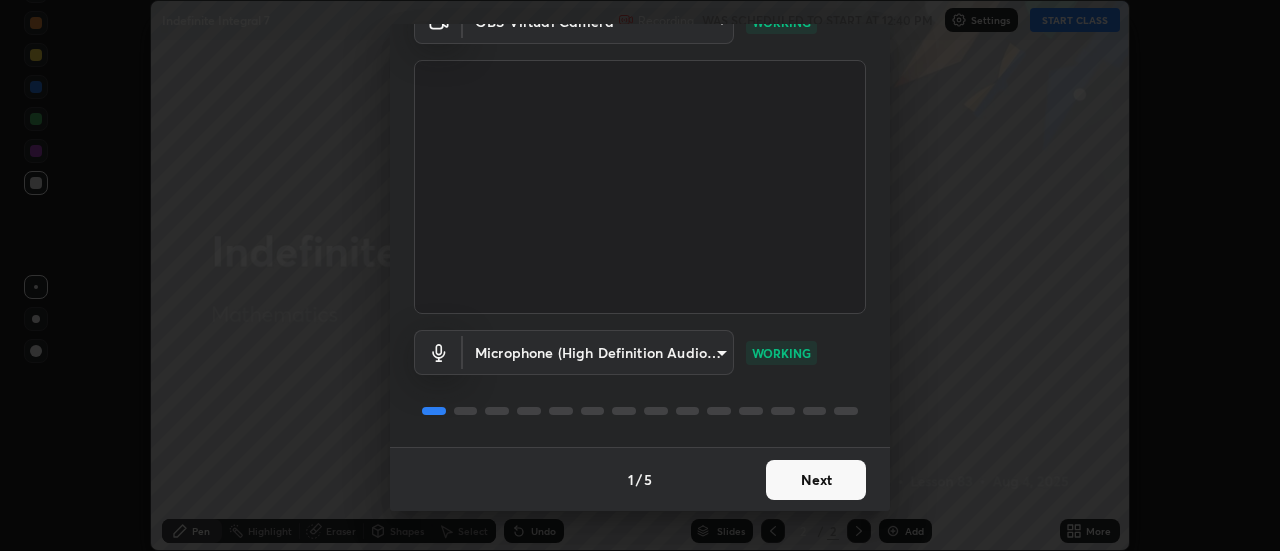 click on "Next" at bounding box center (816, 480) 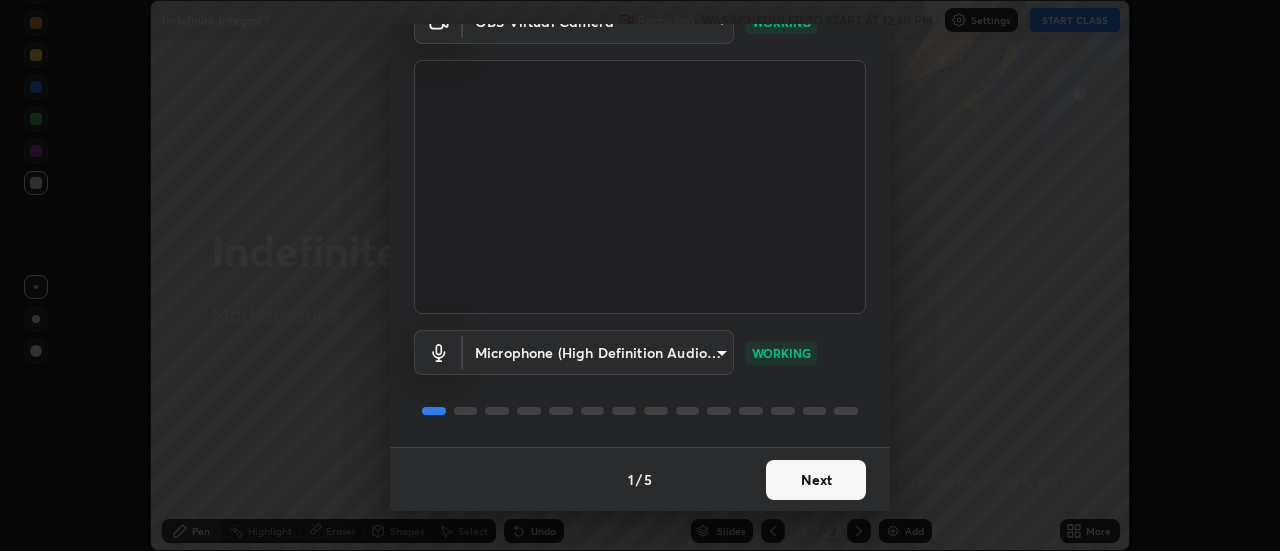 scroll, scrollTop: 0, scrollLeft: 0, axis: both 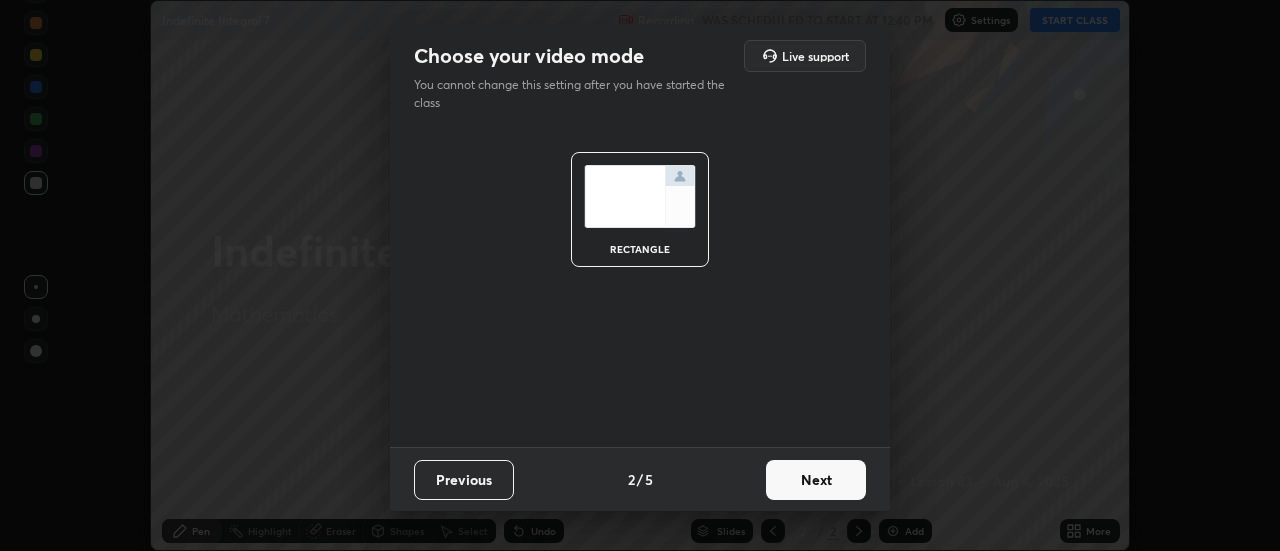 click on "Next" at bounding box center (816, 480) 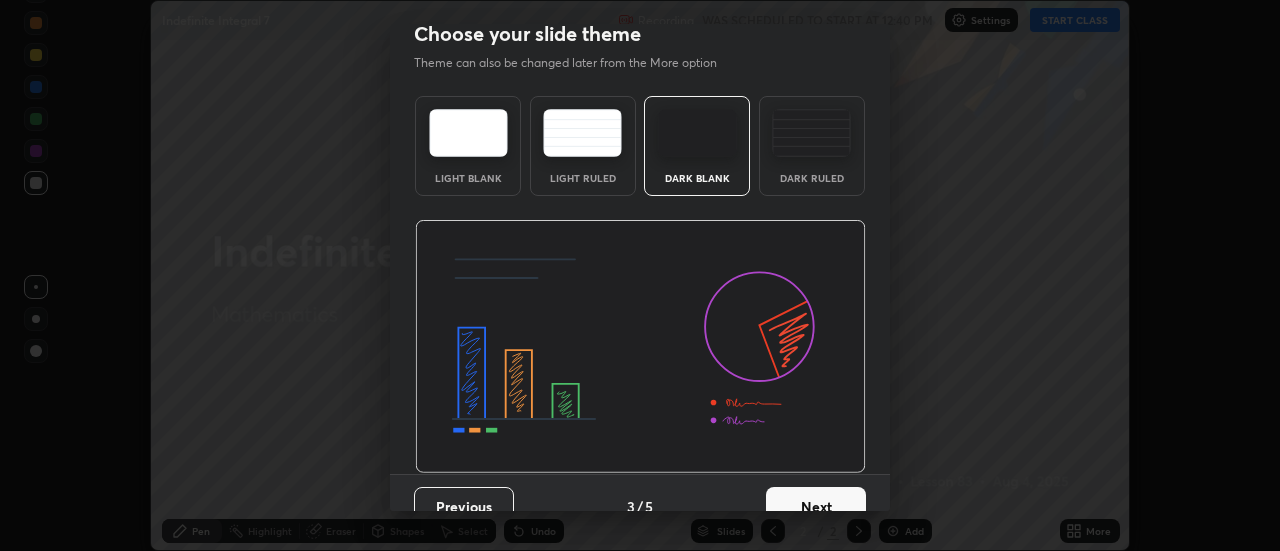scroll, scrollTop: 49, scrollLeft: 0, axis: vertical 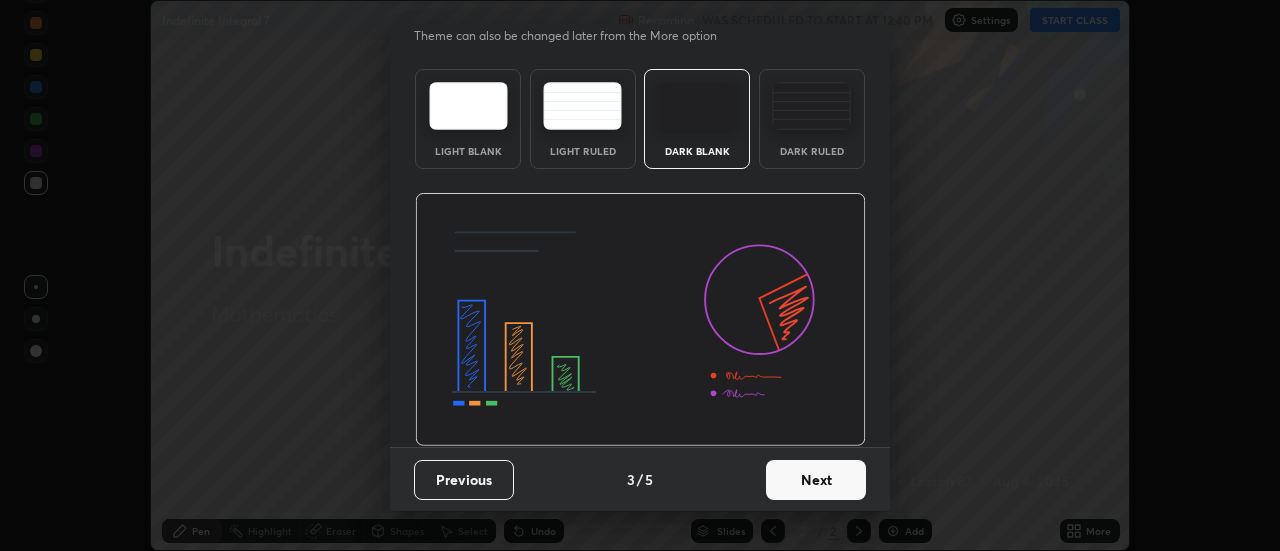 click on "Next" at bounding box center [816, 480] 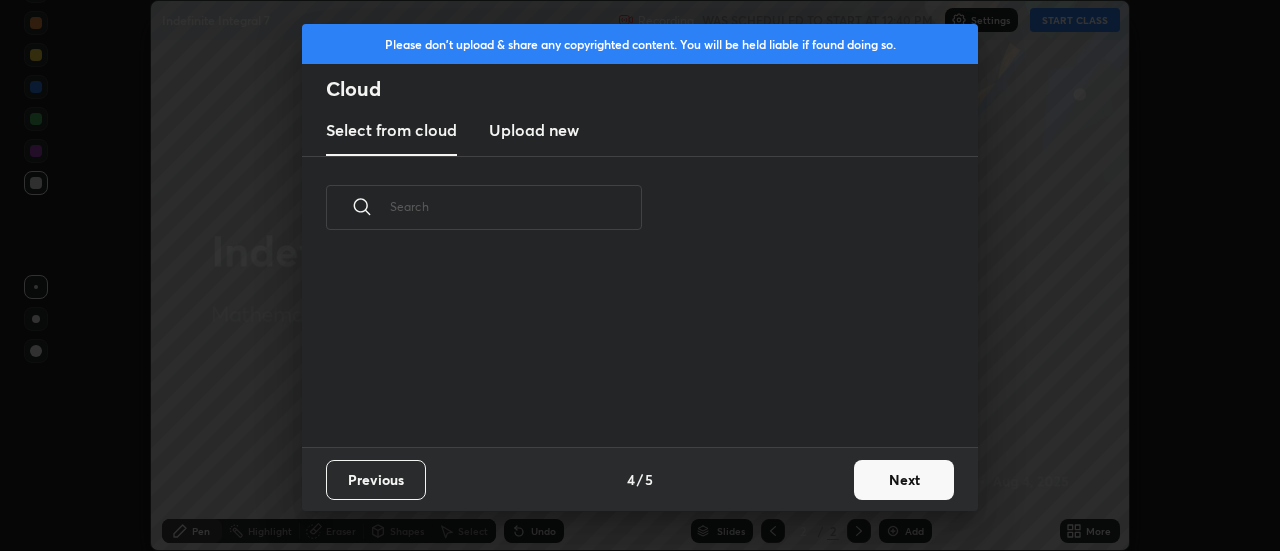 click on "Next" at bounding box center (904, 480) 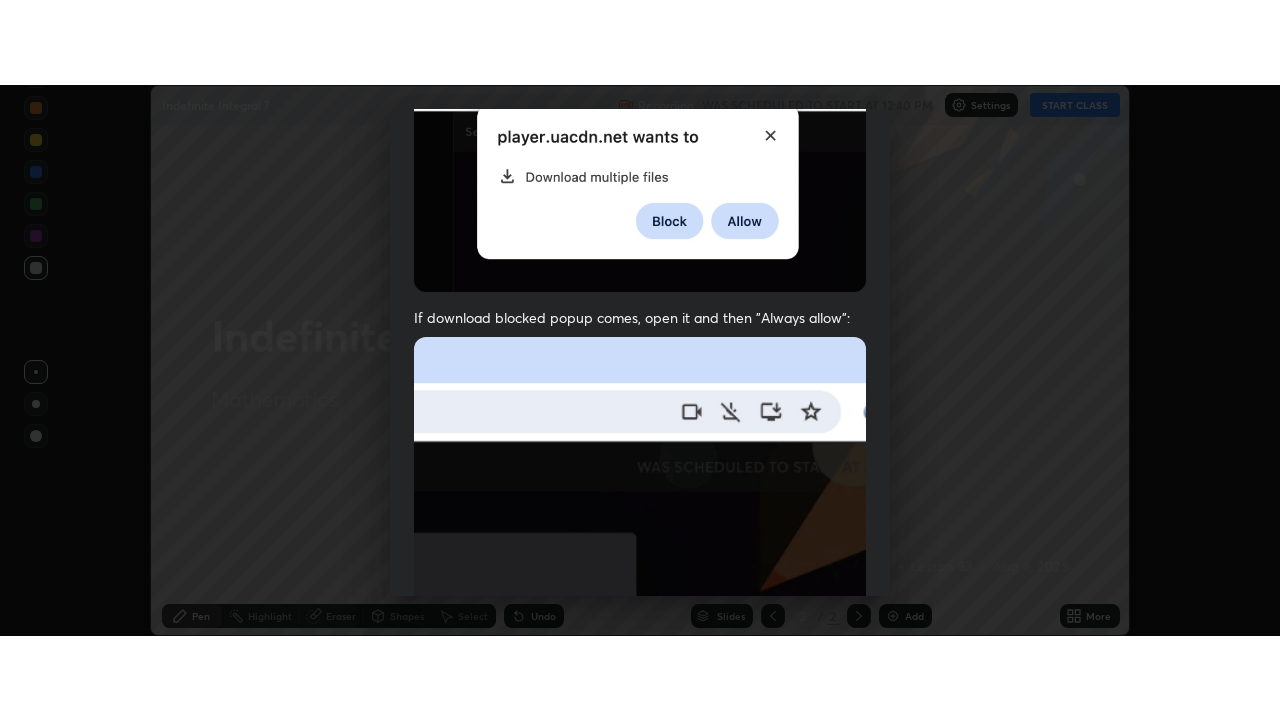 scroll, scrollTop: 513, scrollLeft: 0, axis: vertical 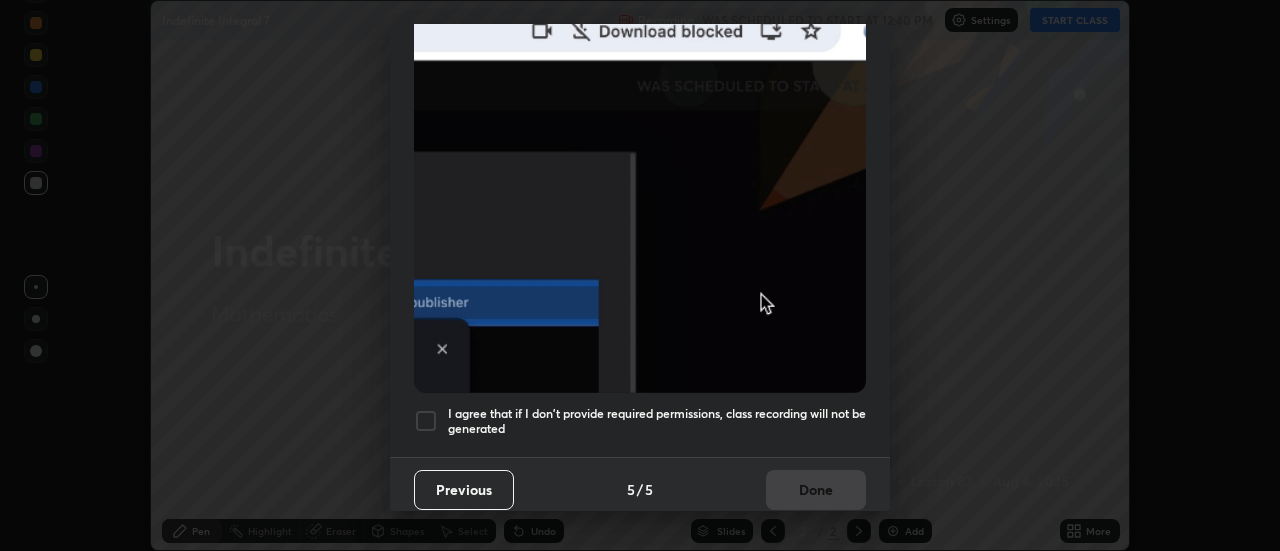 click at bounding box center [426, 421] 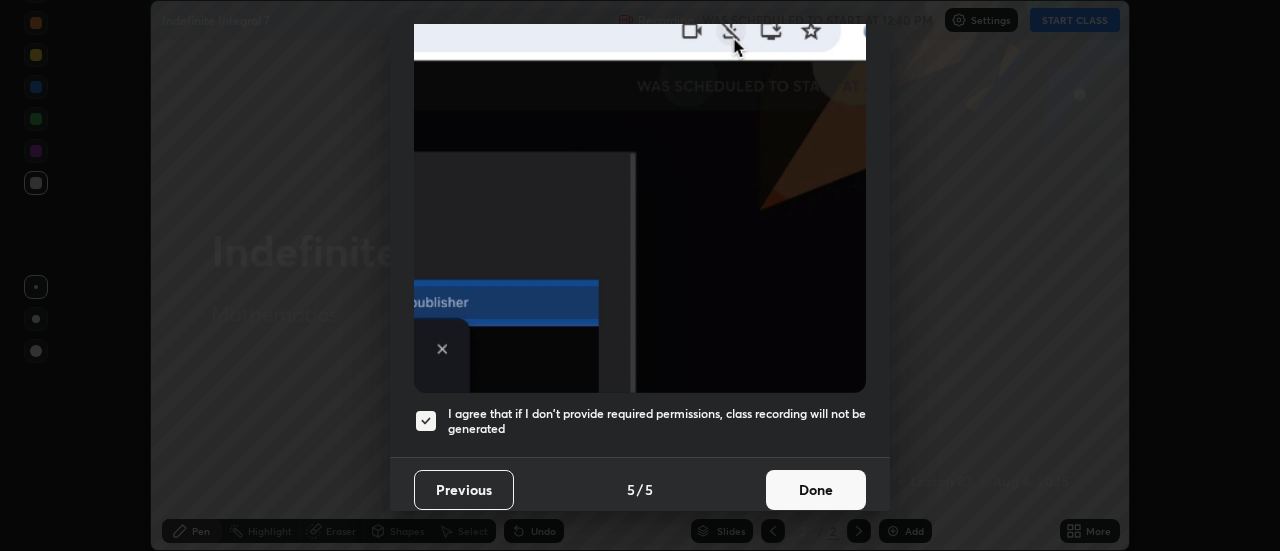 click on "Done" at bounding box center [816, 490] 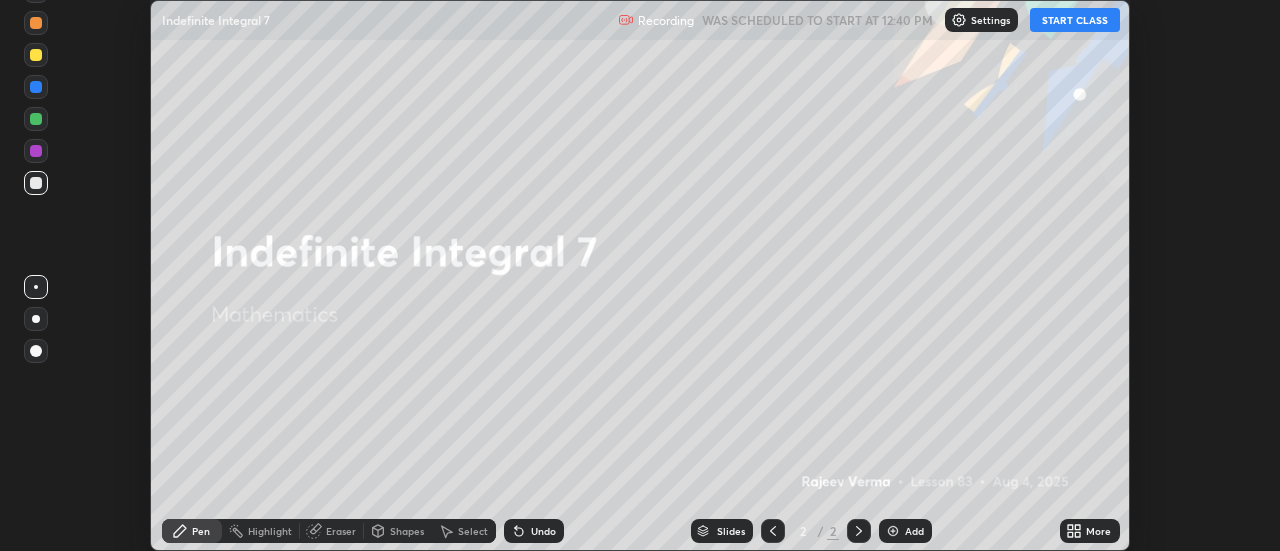 click on "START CLASS" at bounding box center (1075, 20) 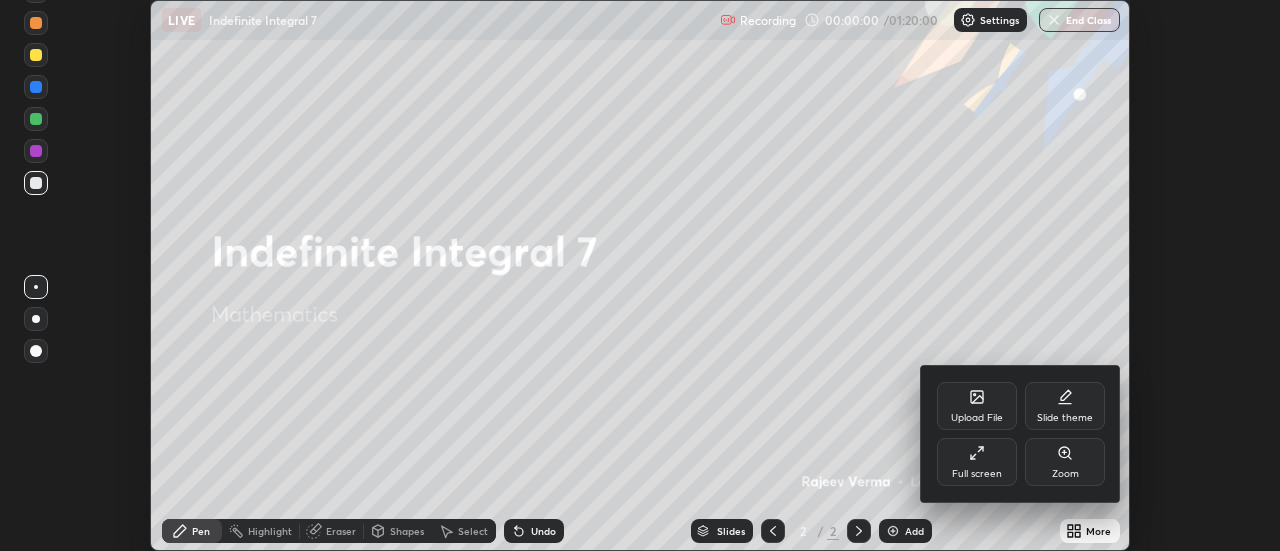 click on "Full screen" at bounding box center [977, 462] 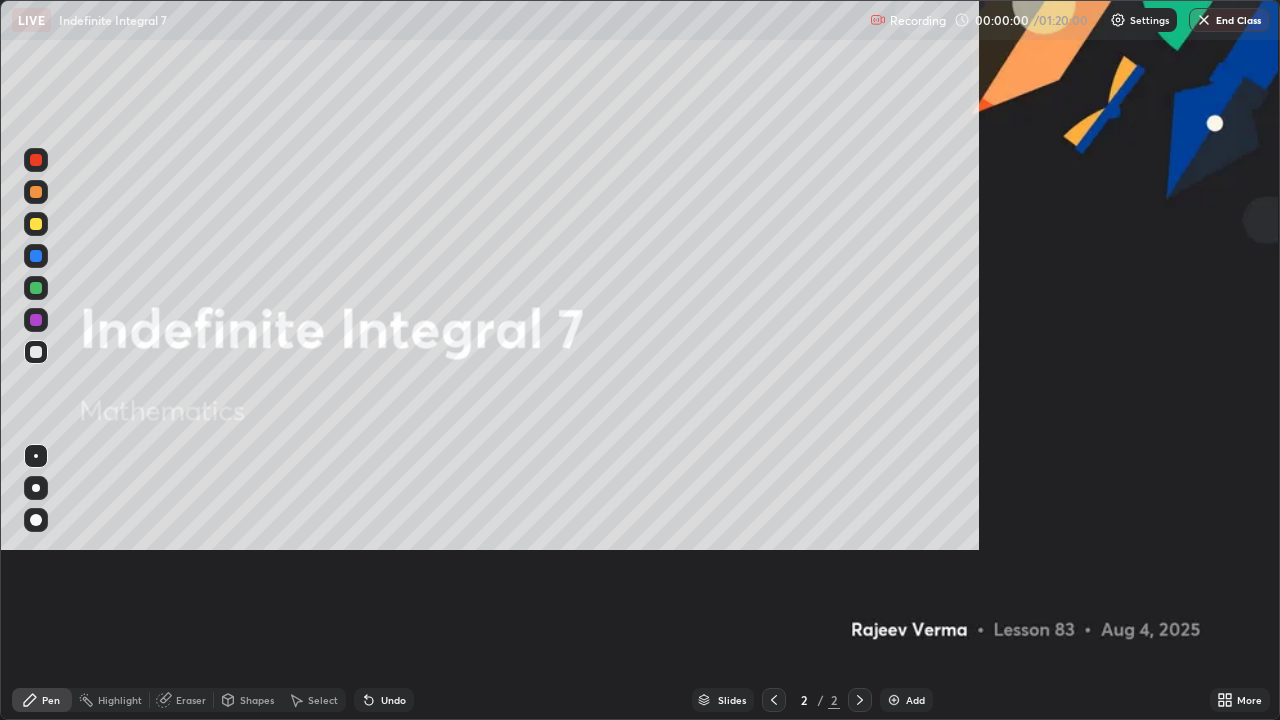 scroll, scrollTop: 99280, scrollLeft: 98720, axis: both 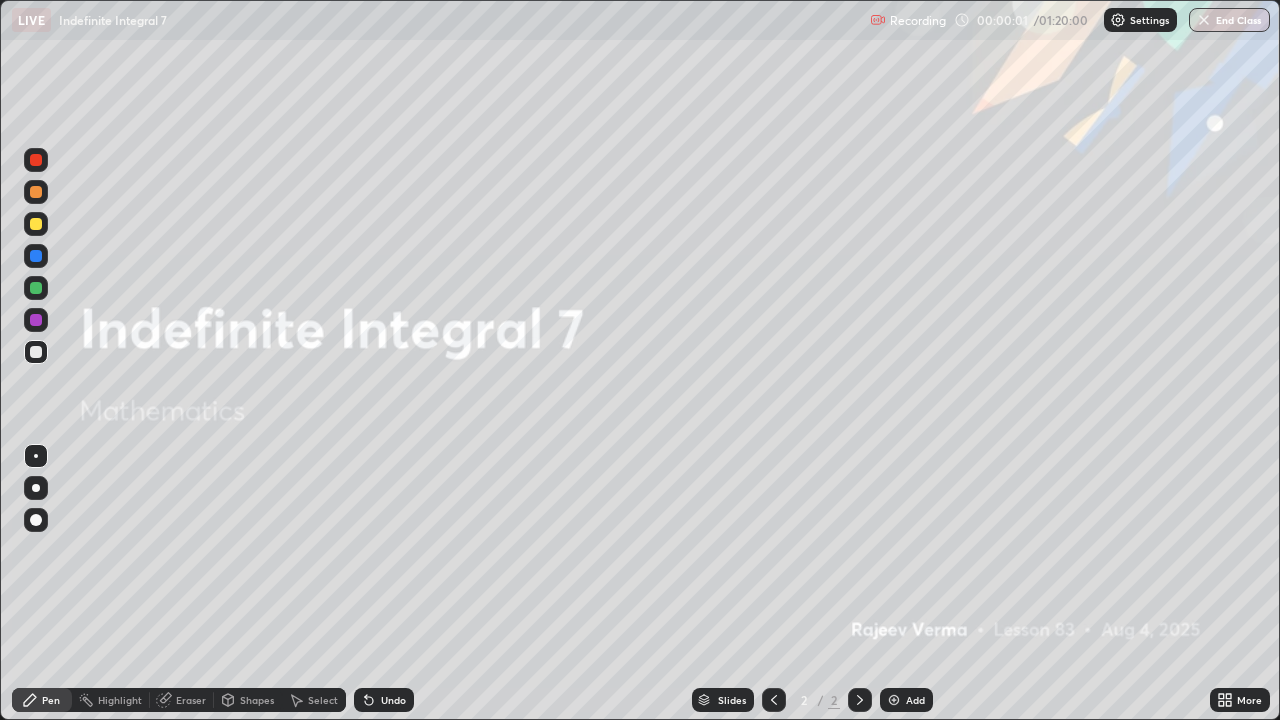 click on "Add" at bounding box center (906, 700) 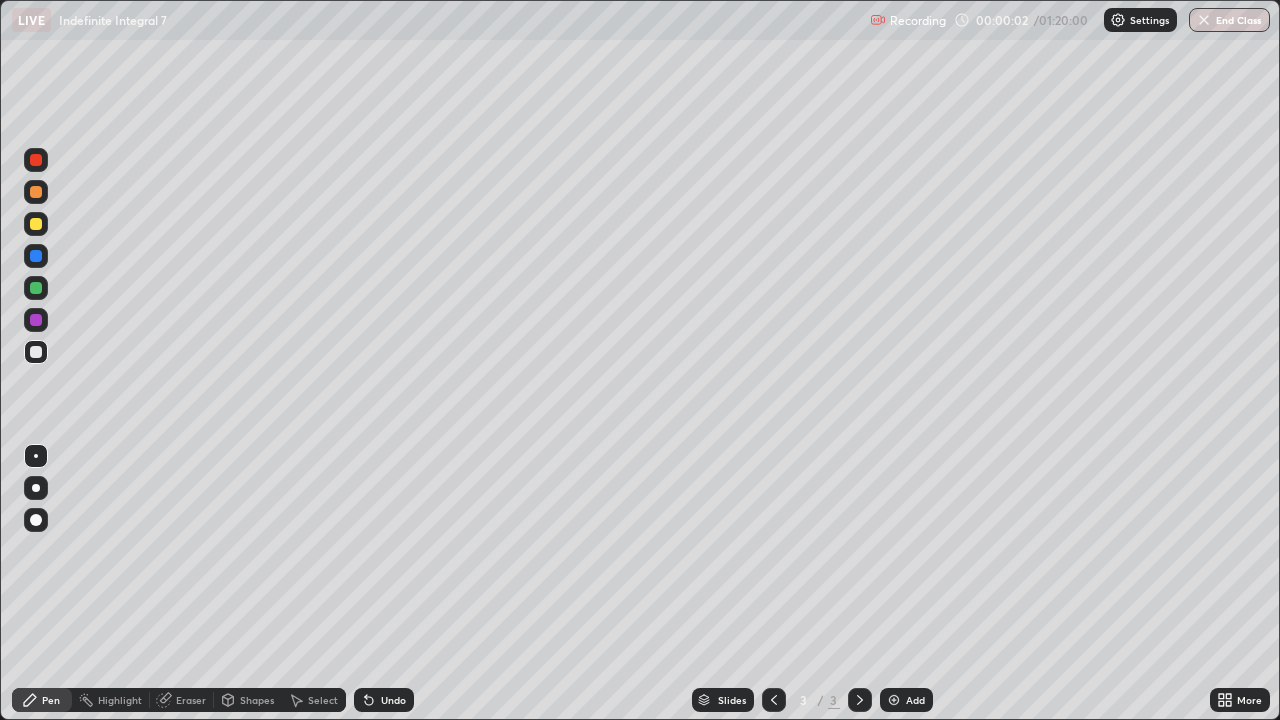 click at bounding box center [894, 700] 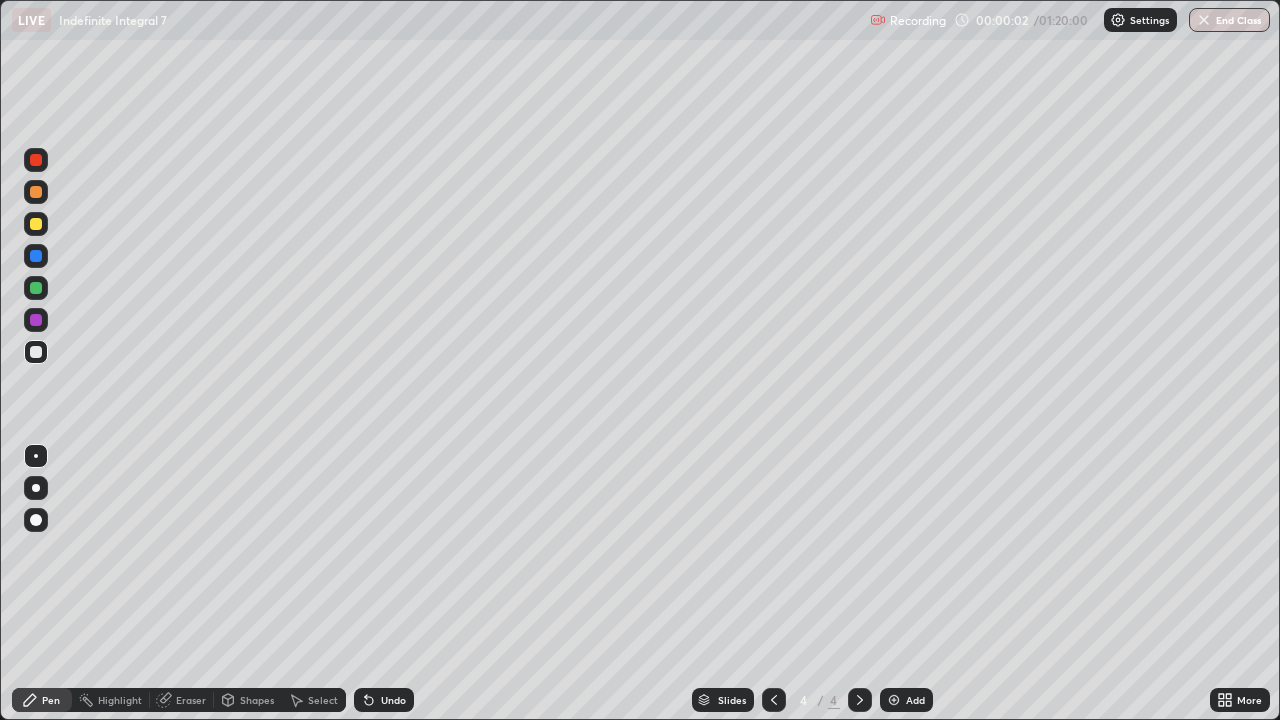 click at bounding box center [894, 700] 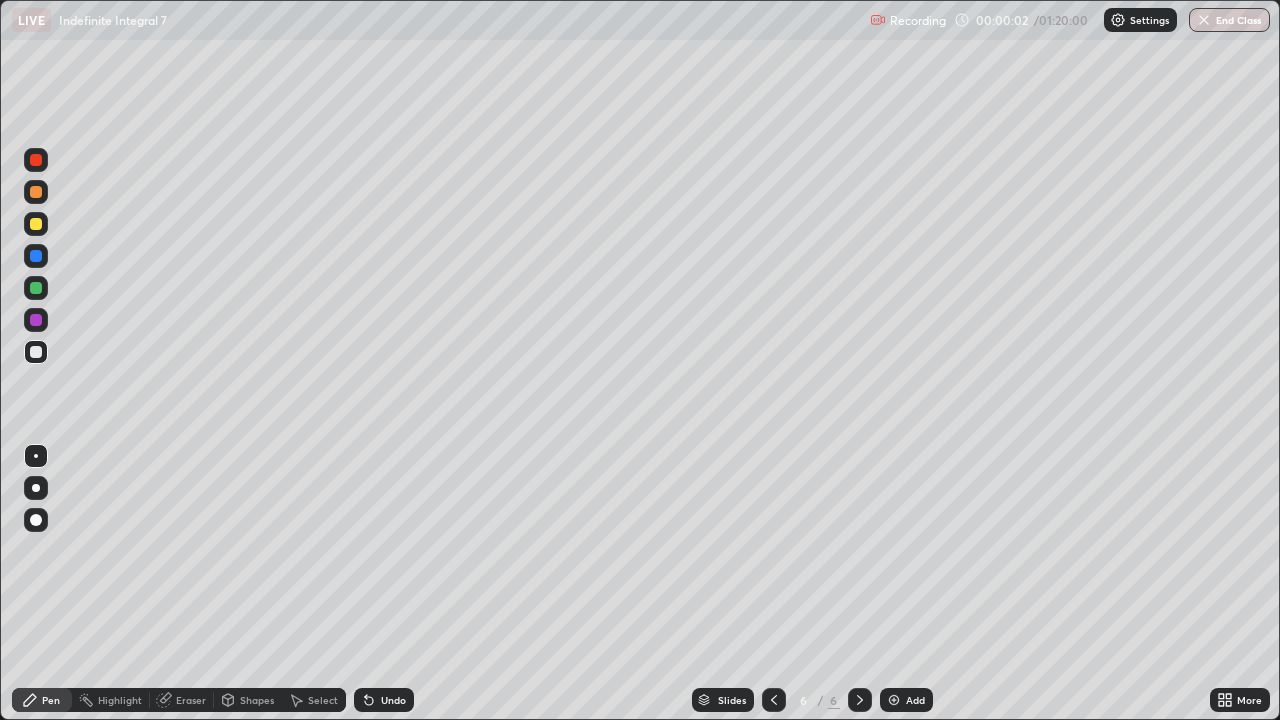 click on "Add" at bounding box center (906, 700) 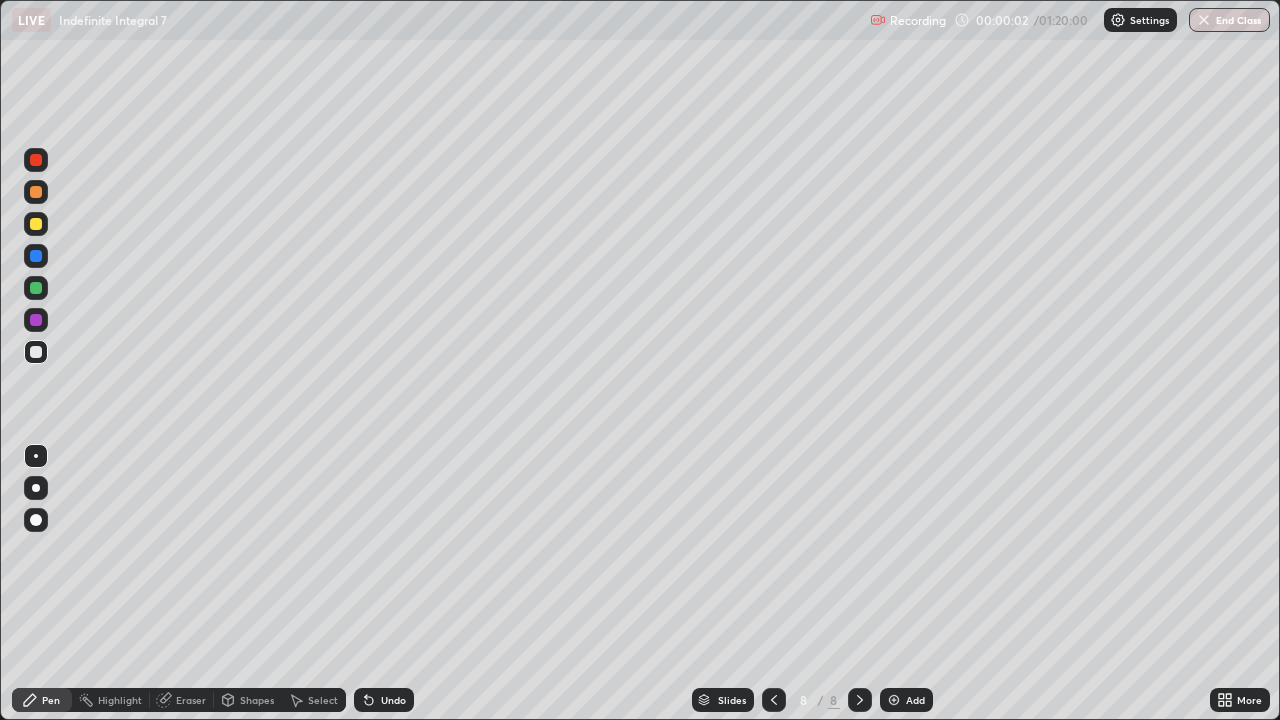 click on "Add" at bounding box center [906, 700] 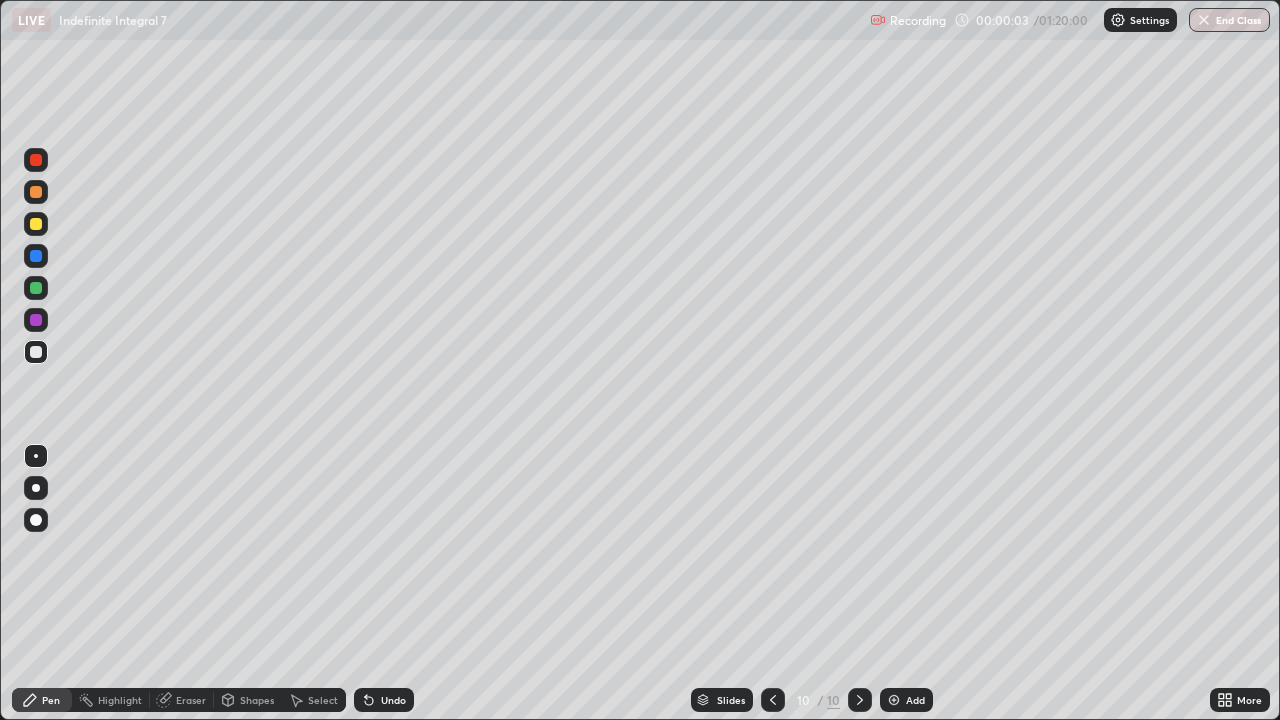 click 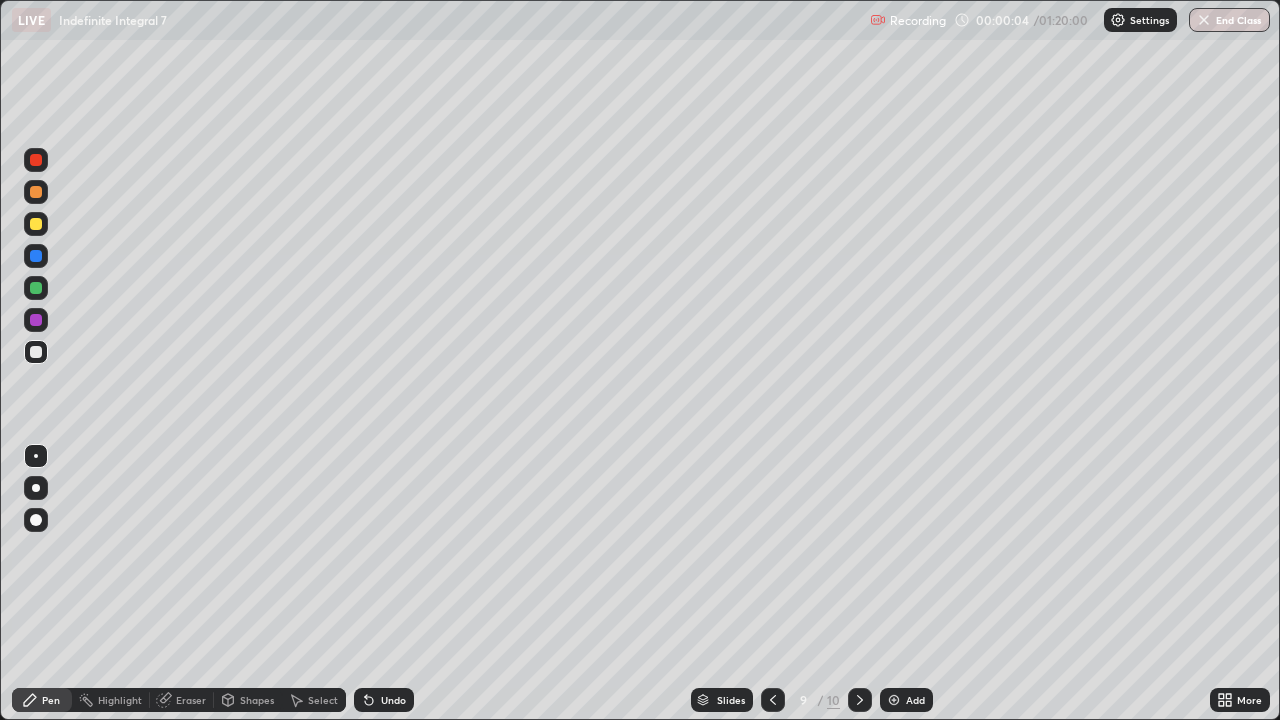 click 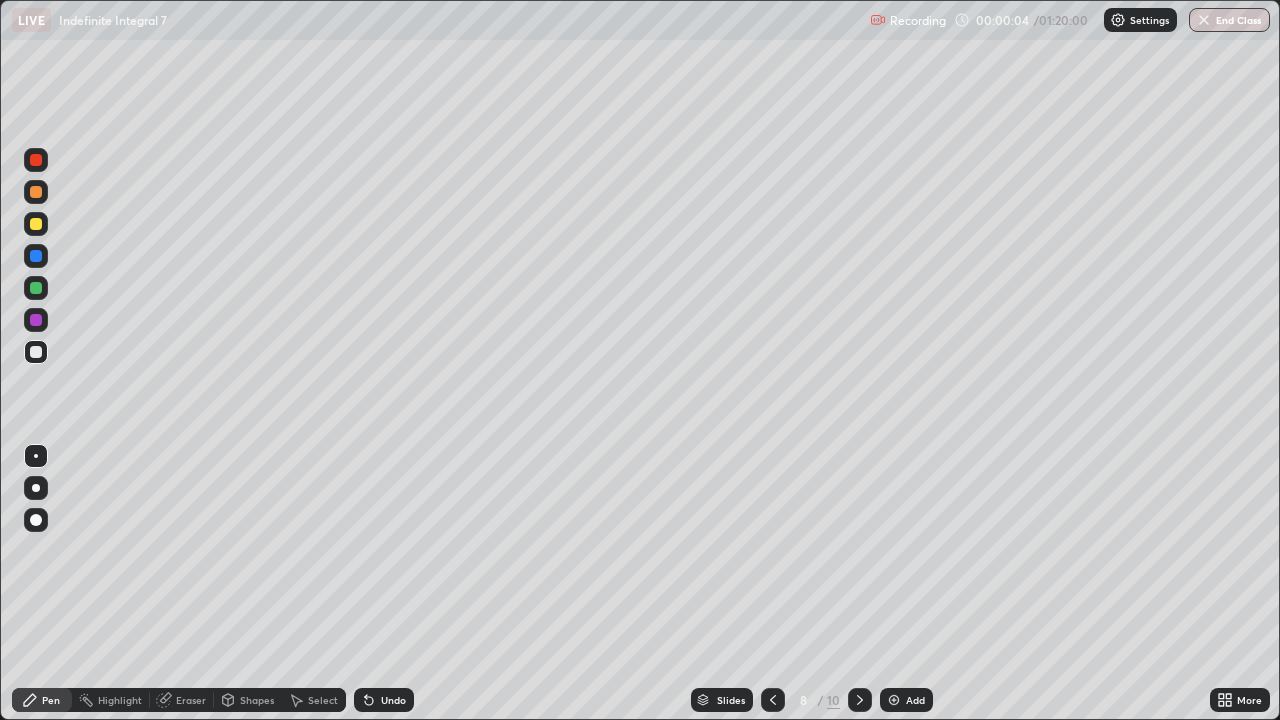 click 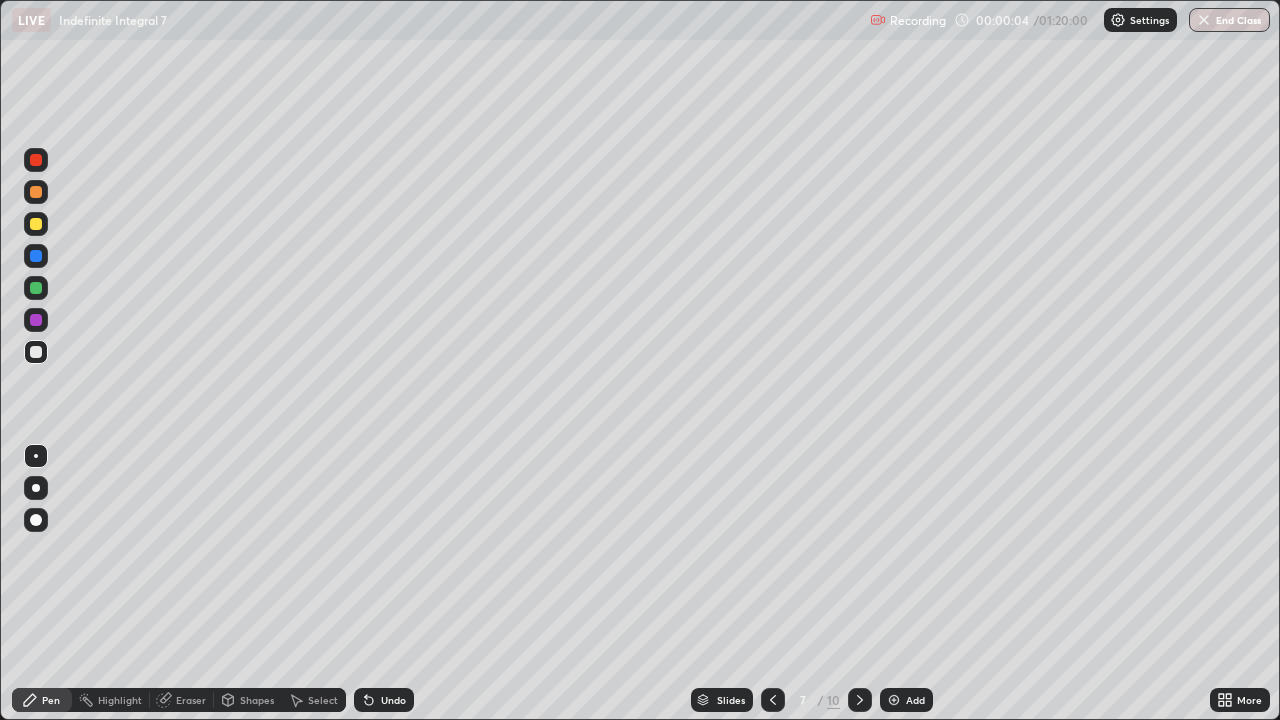 click 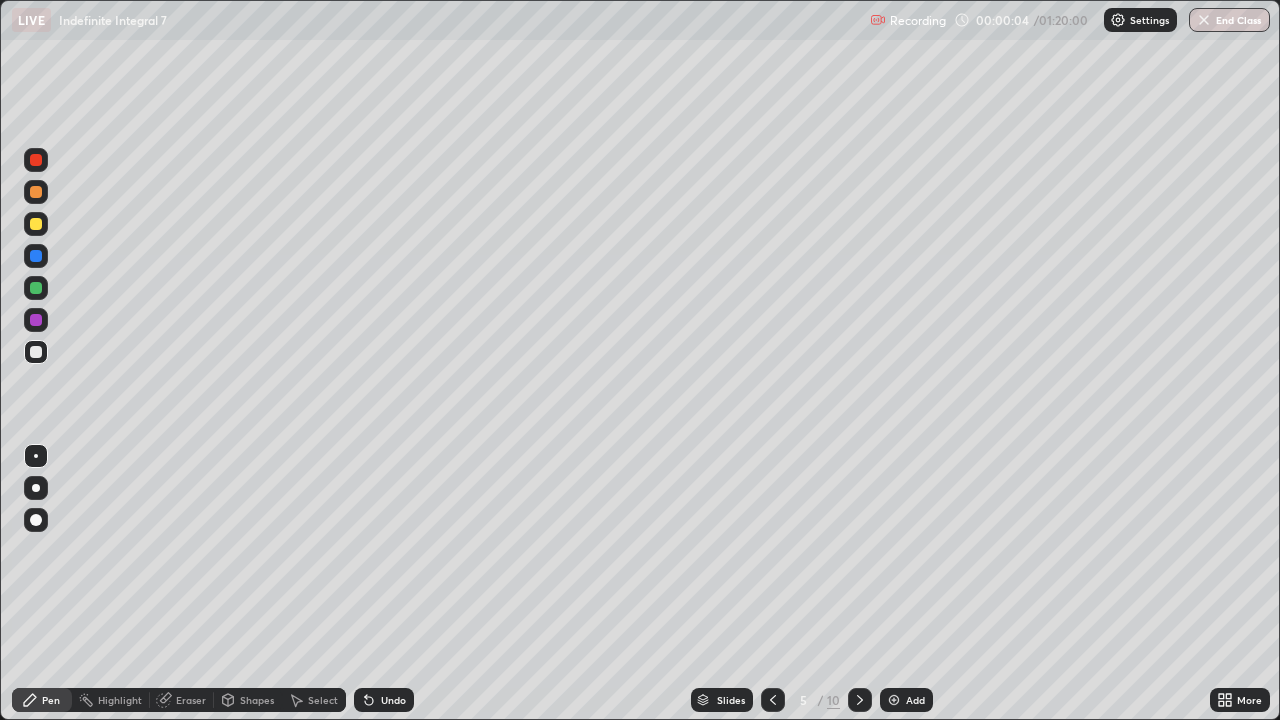 click 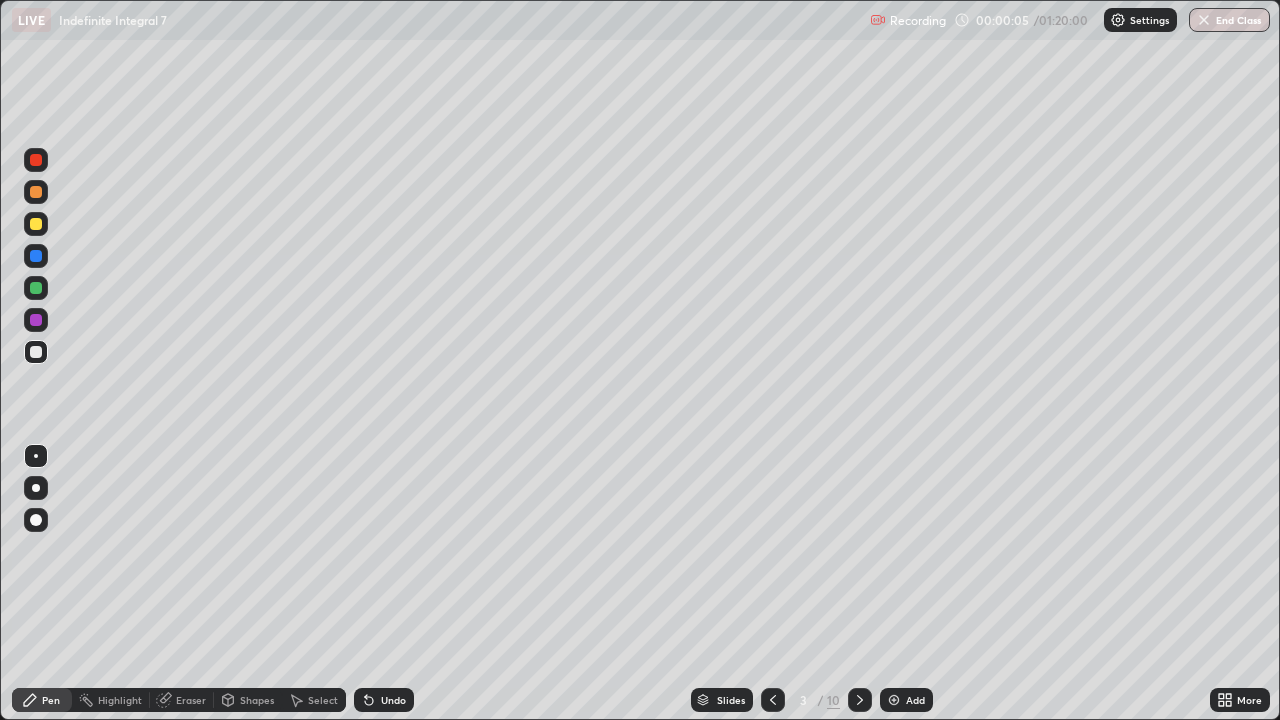 click 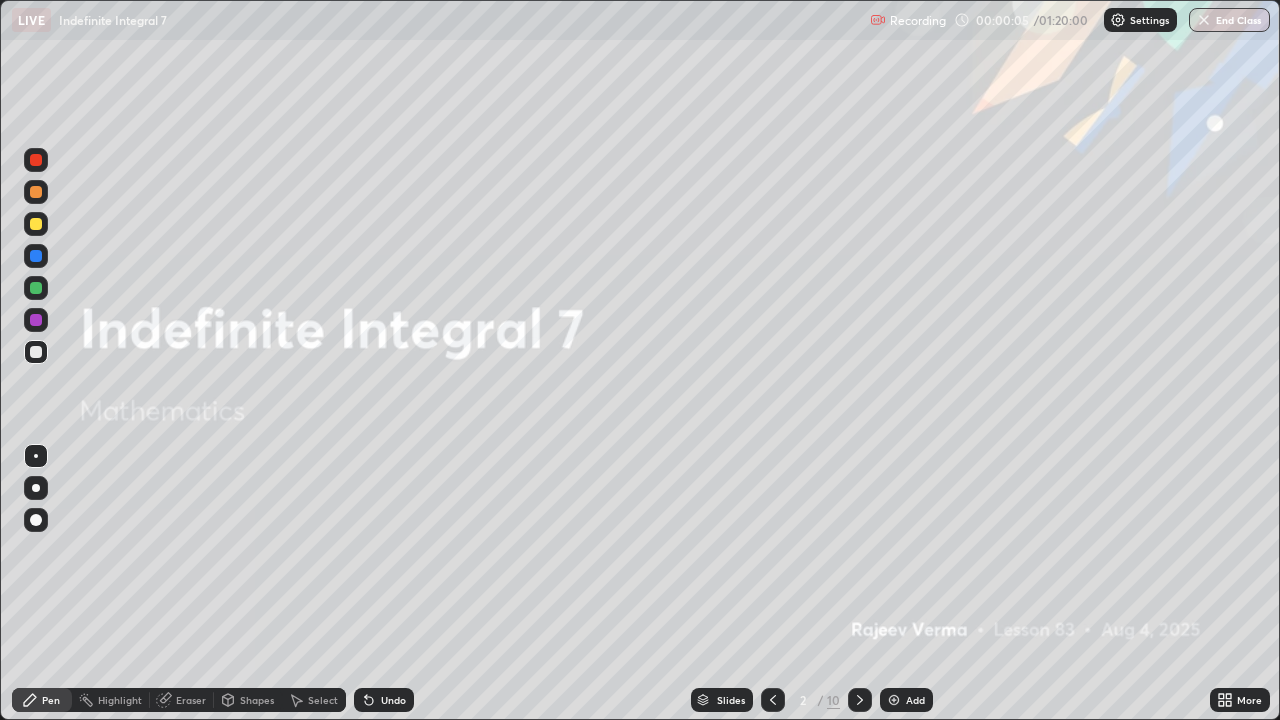 click 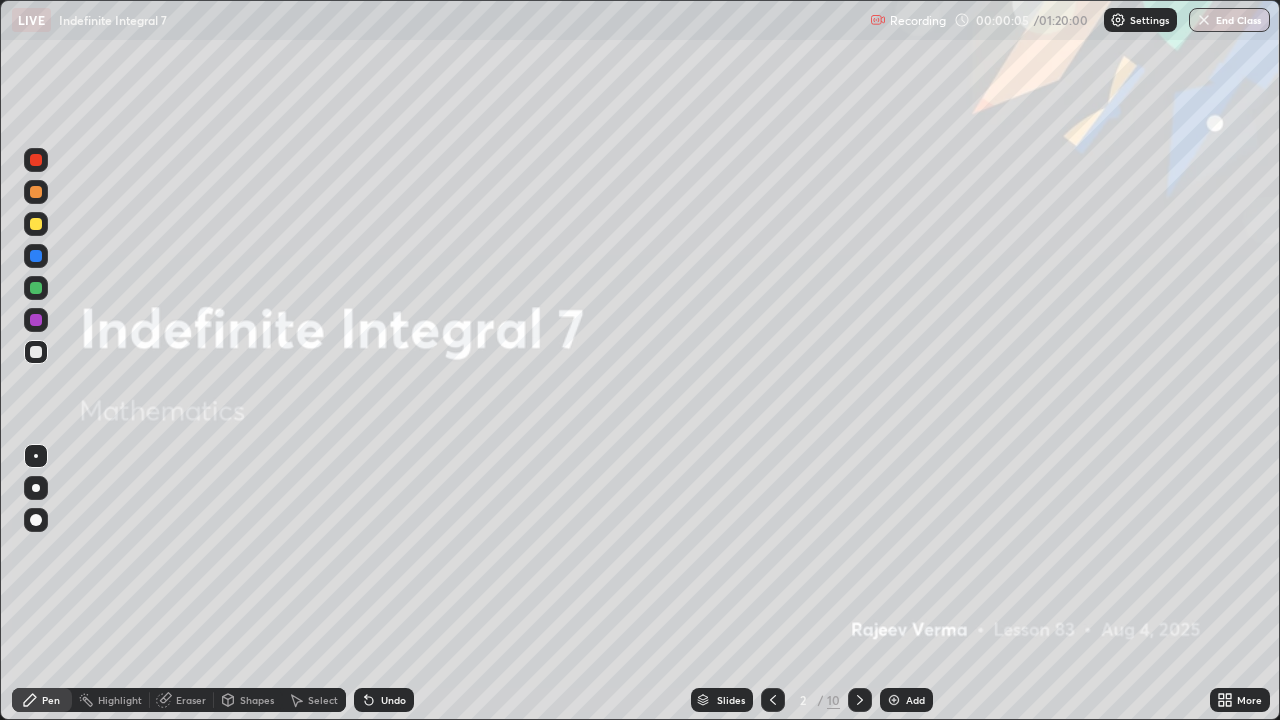click 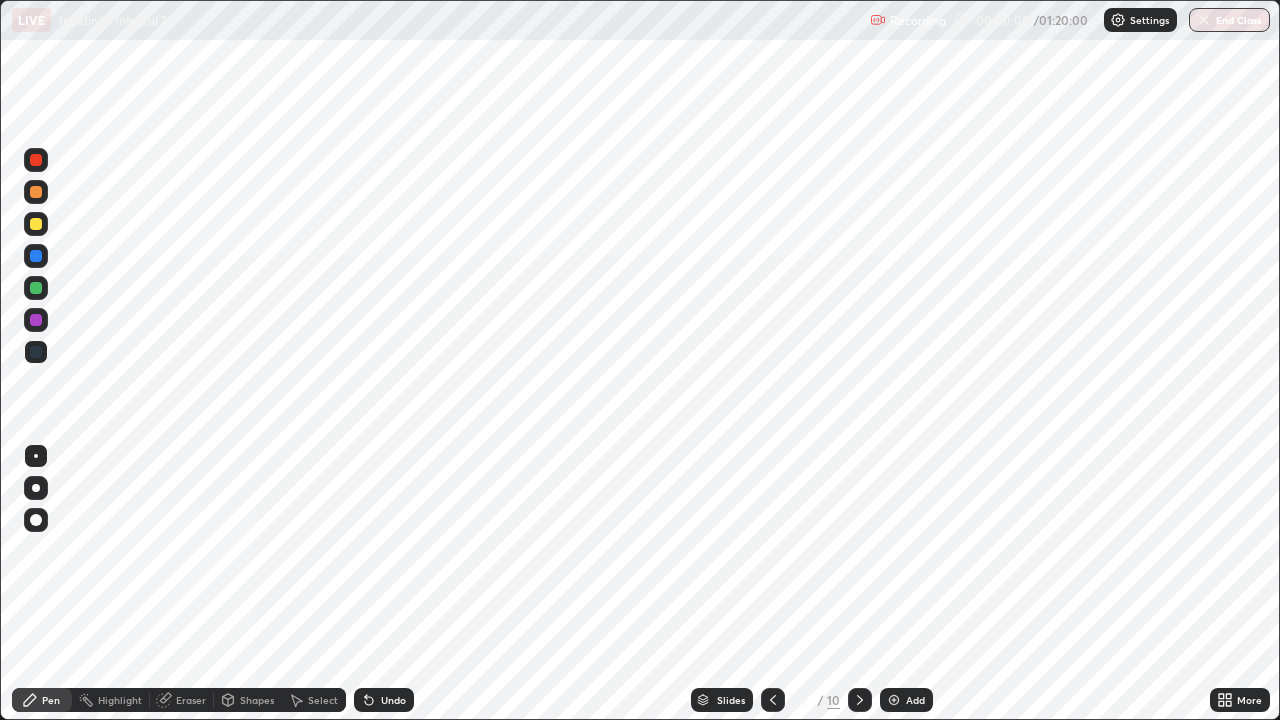 click 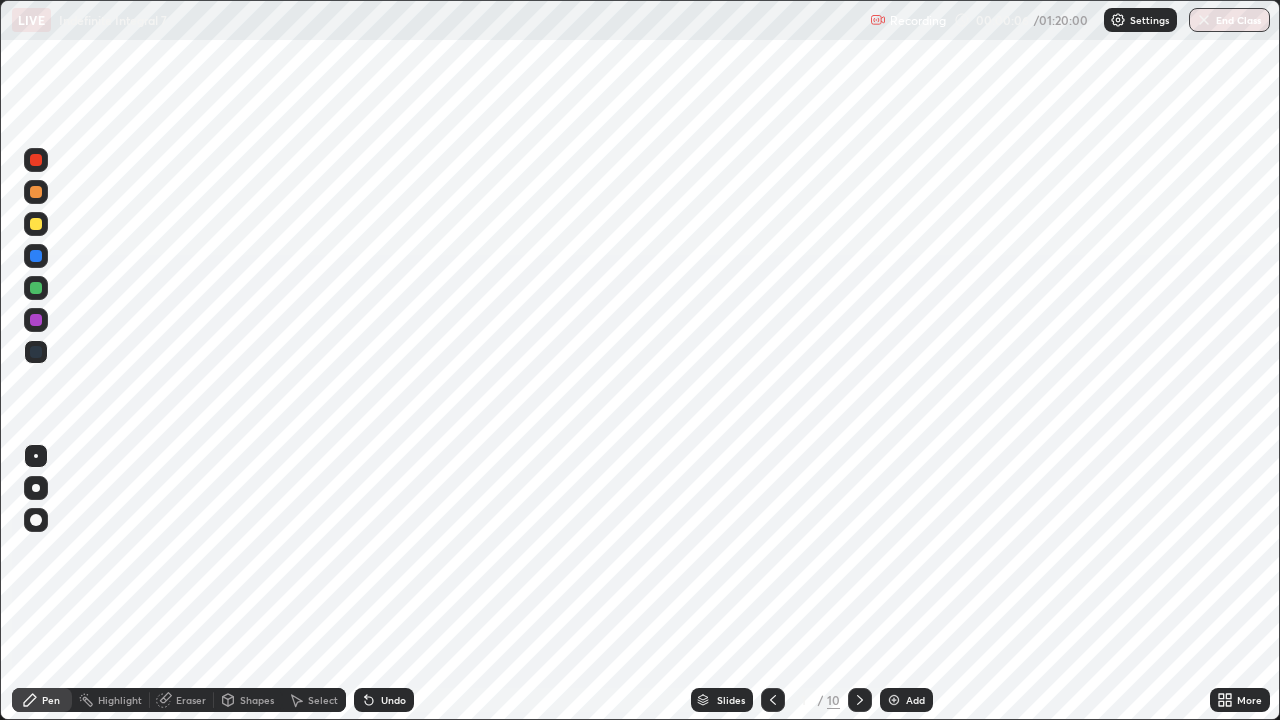 click on "10" at bounding box center [833, 700] 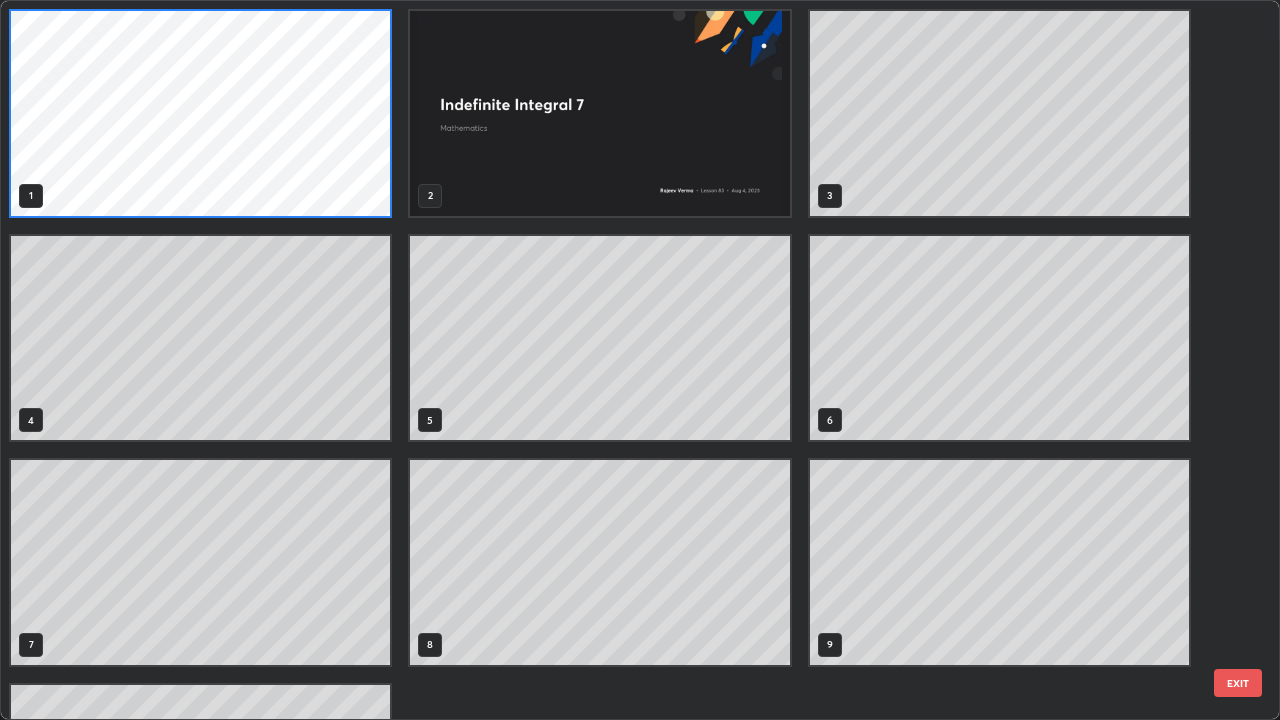 scroll, scrollTop: 7, scrollLeft: 11, axis: both 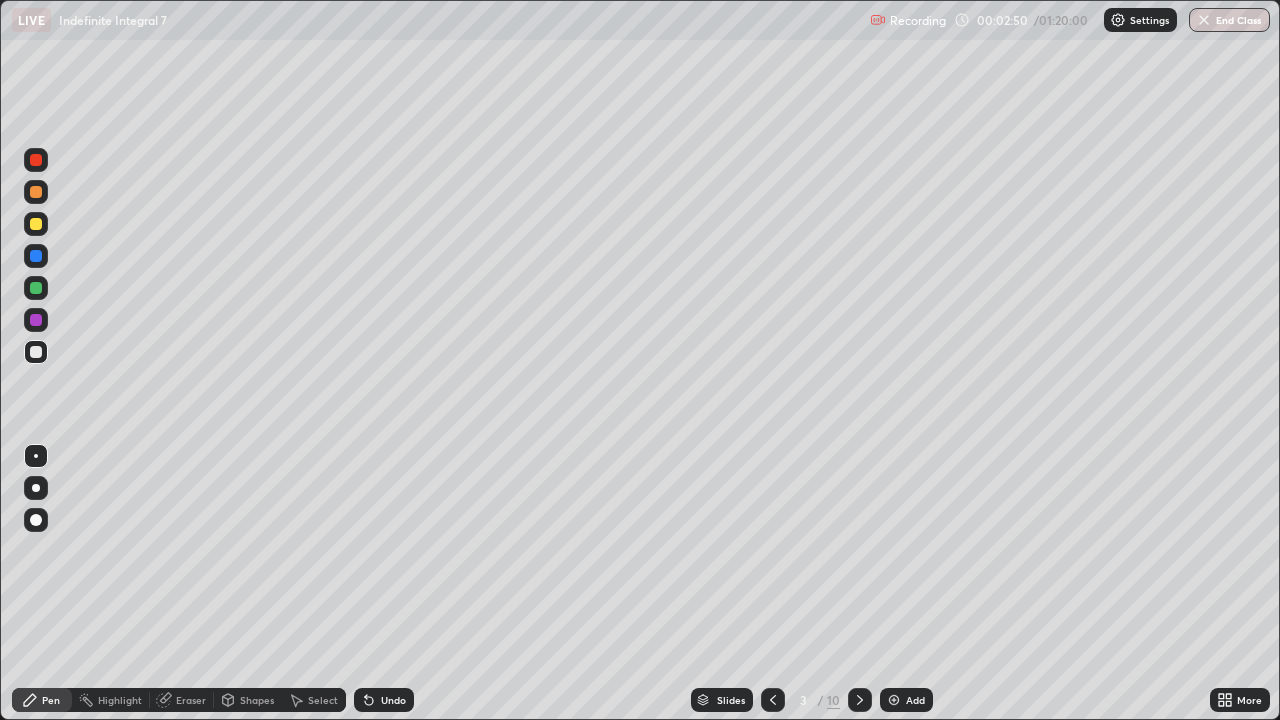 click at bounding box center [36, 352] 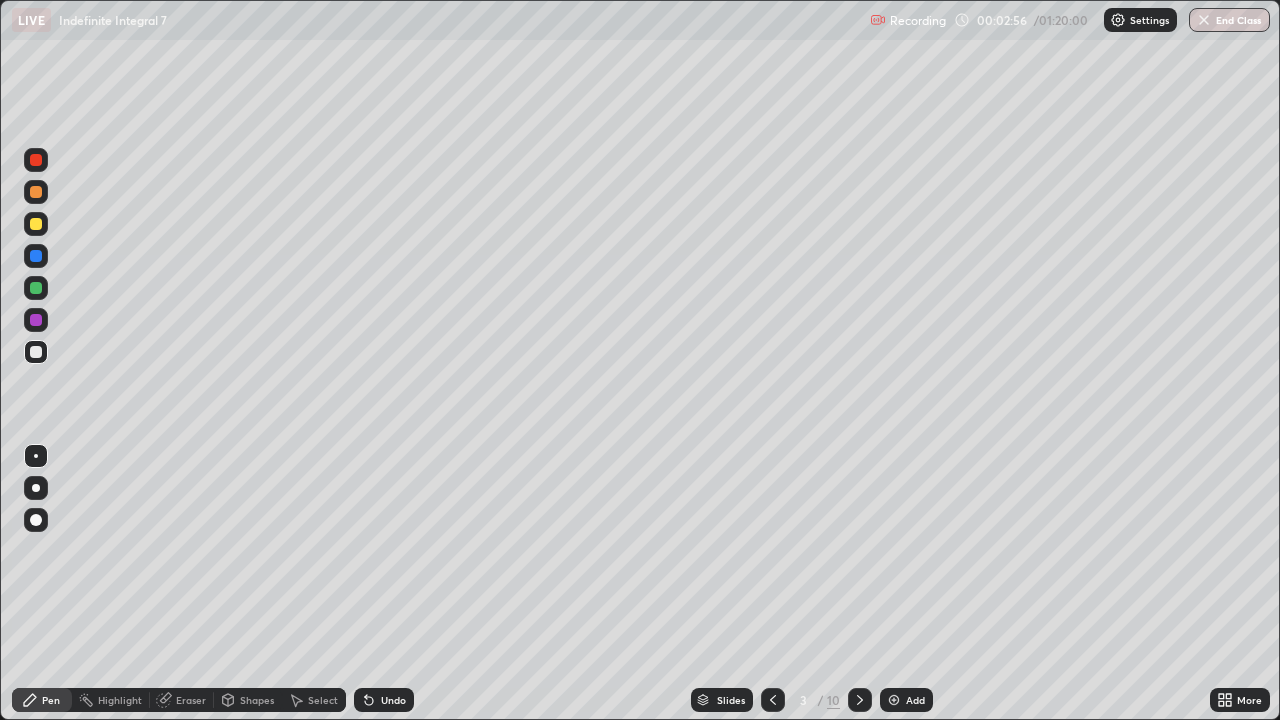 click at bounding box center (36, 224) 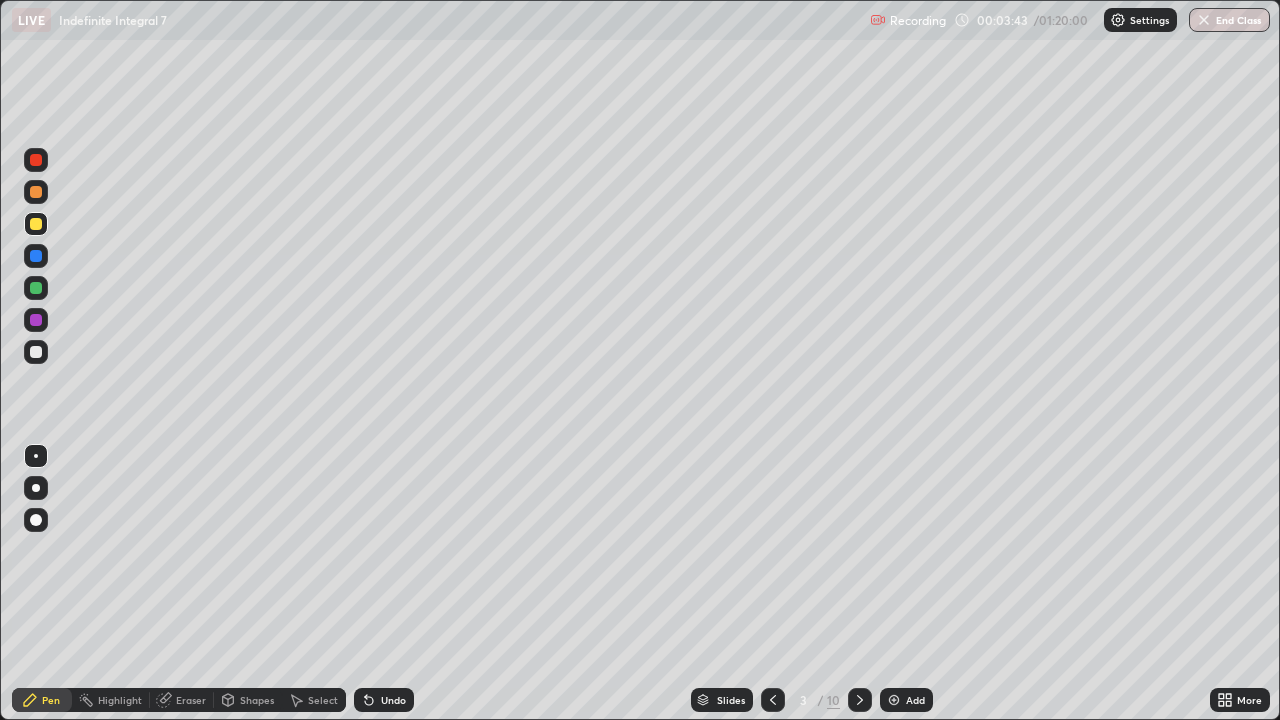 click on "Eraser" at bounding box center (191, 700) 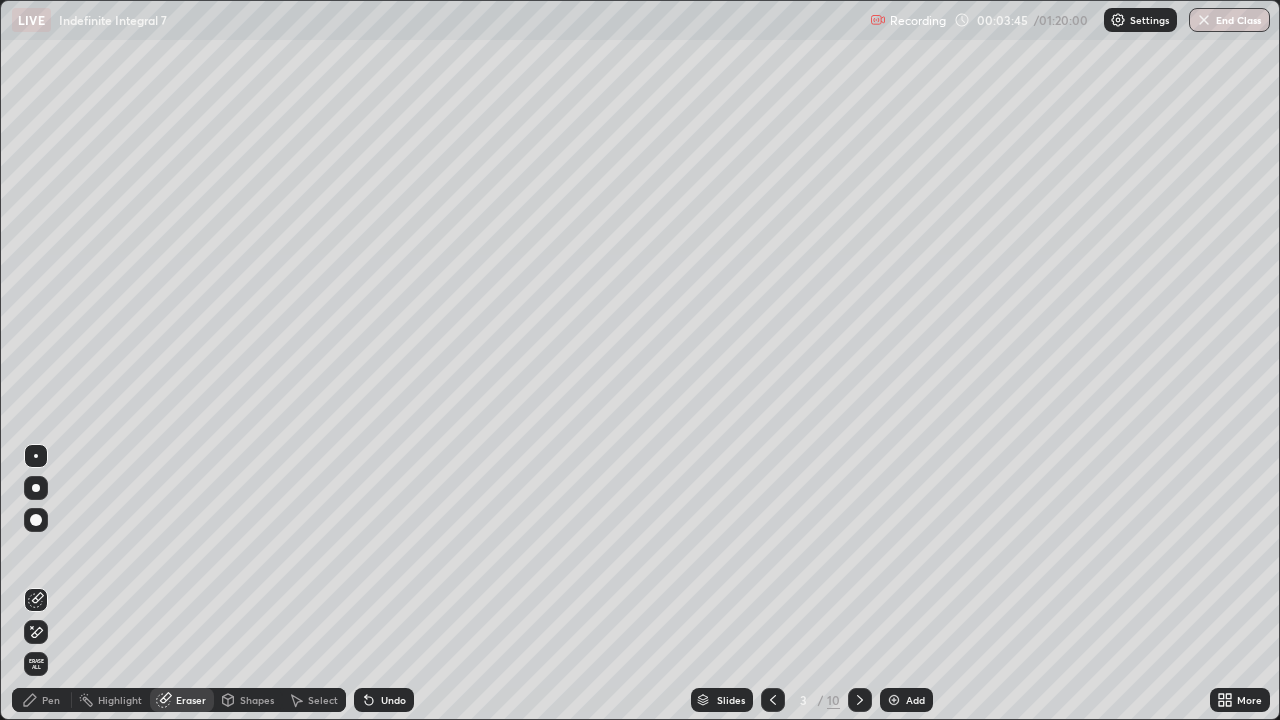 click on "Pen" at bounding box center [51, 700] 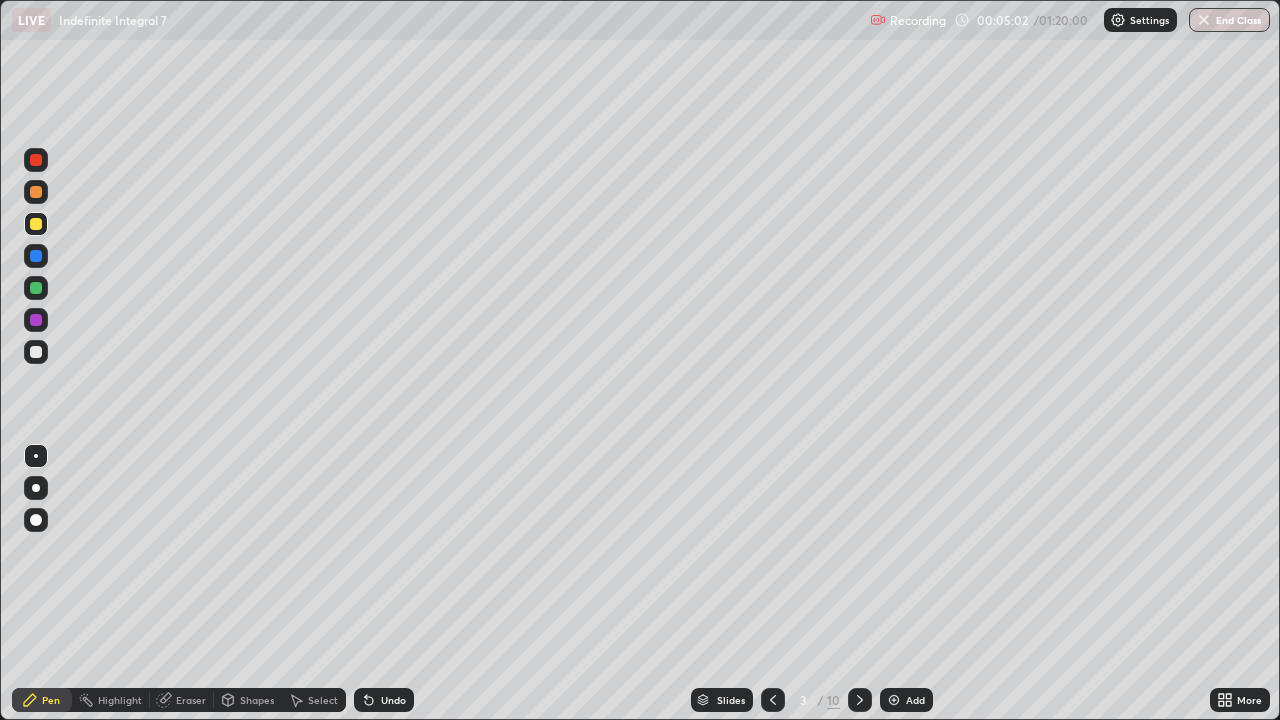 click on "Undo" at bounding box center [384, 700] 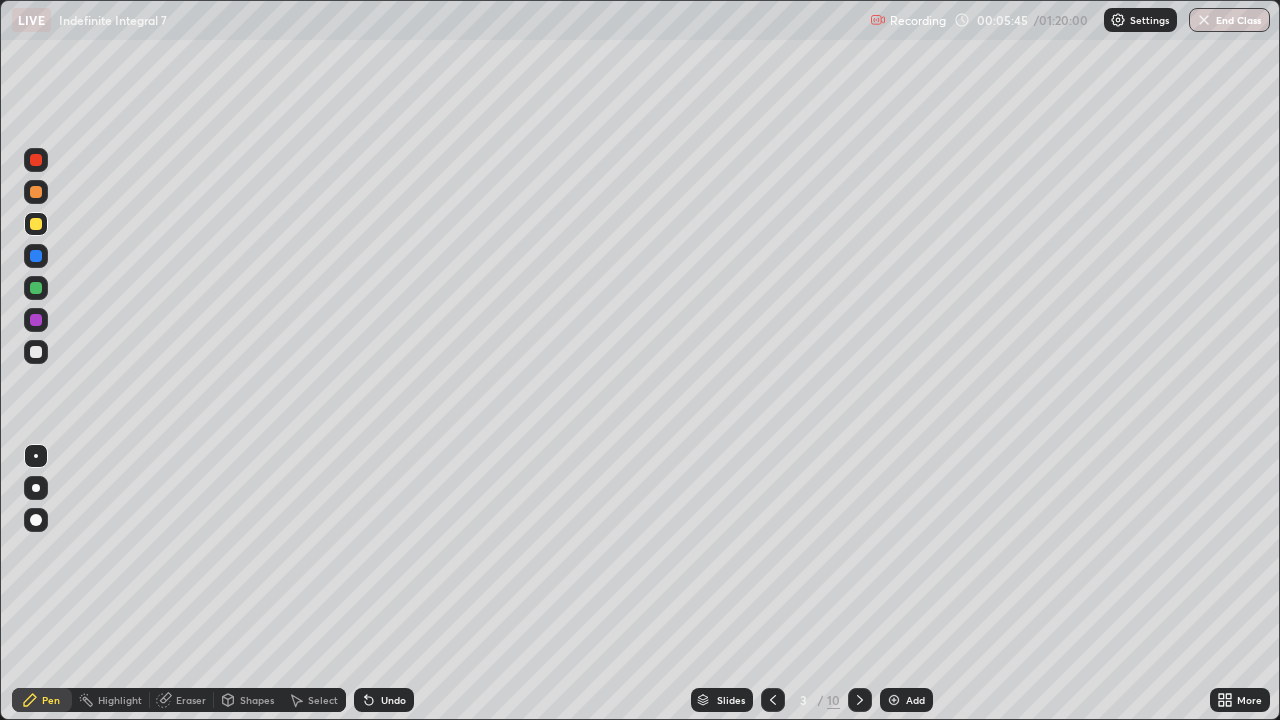 click at bounding box center [36, 192] 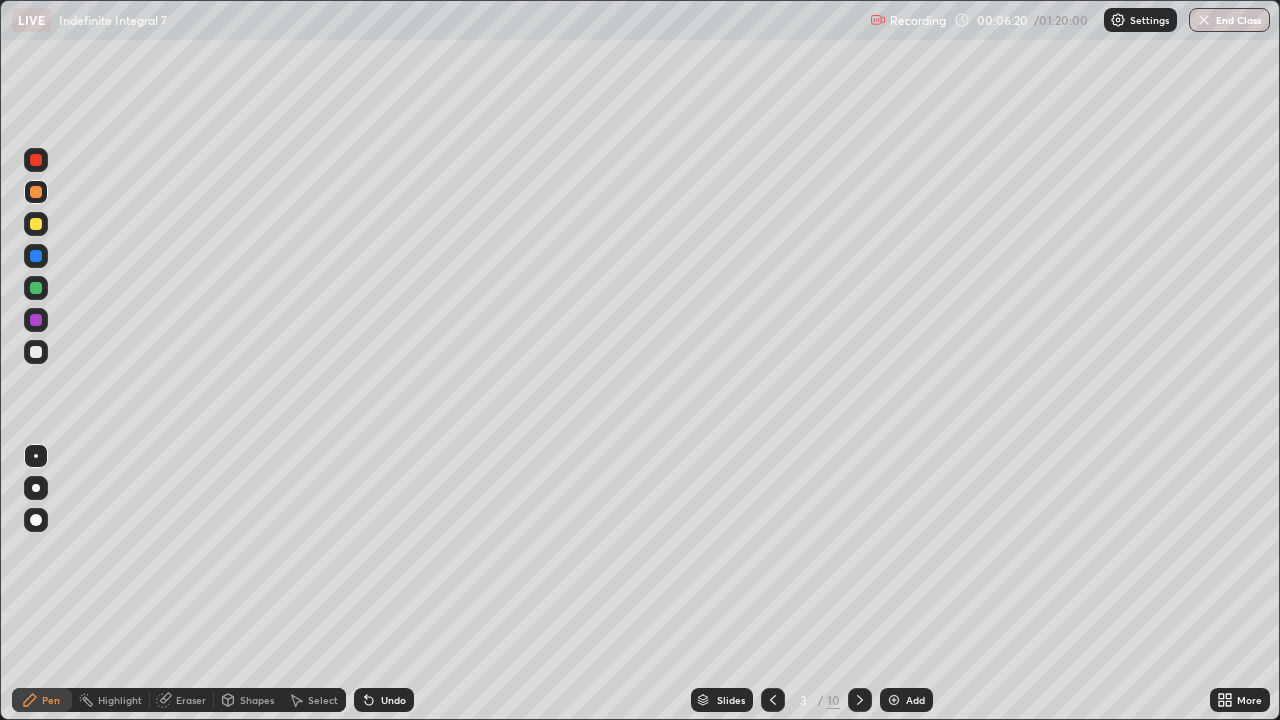 click on "Eraser" at bounding box center (191, 700) 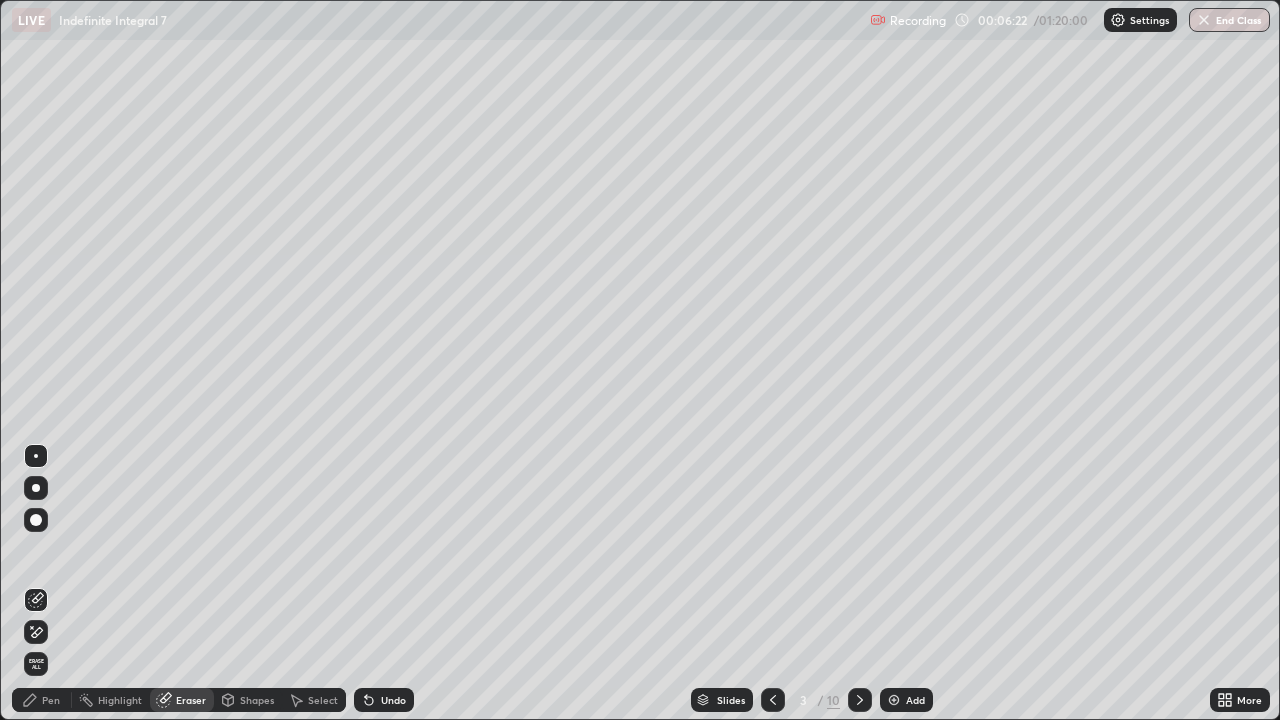click on "Pen" at bounding box center [51, 700] 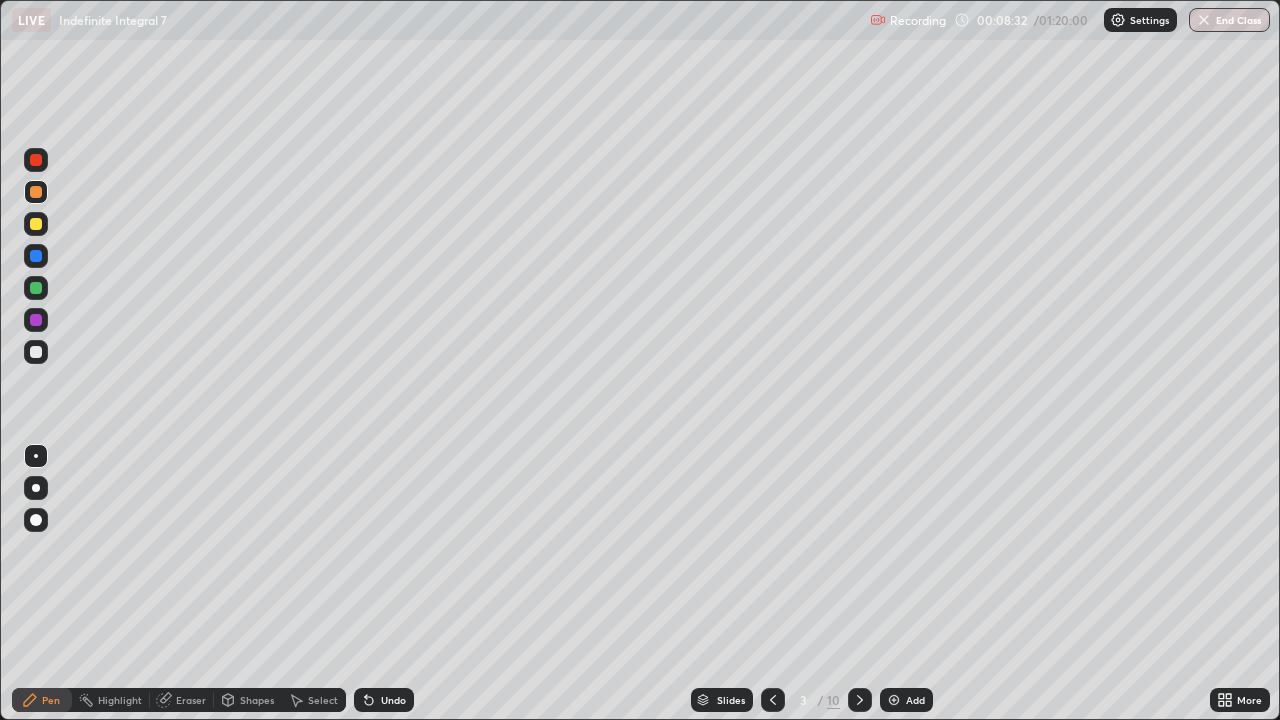 click on "Undo" at bounding box center (384, 700) 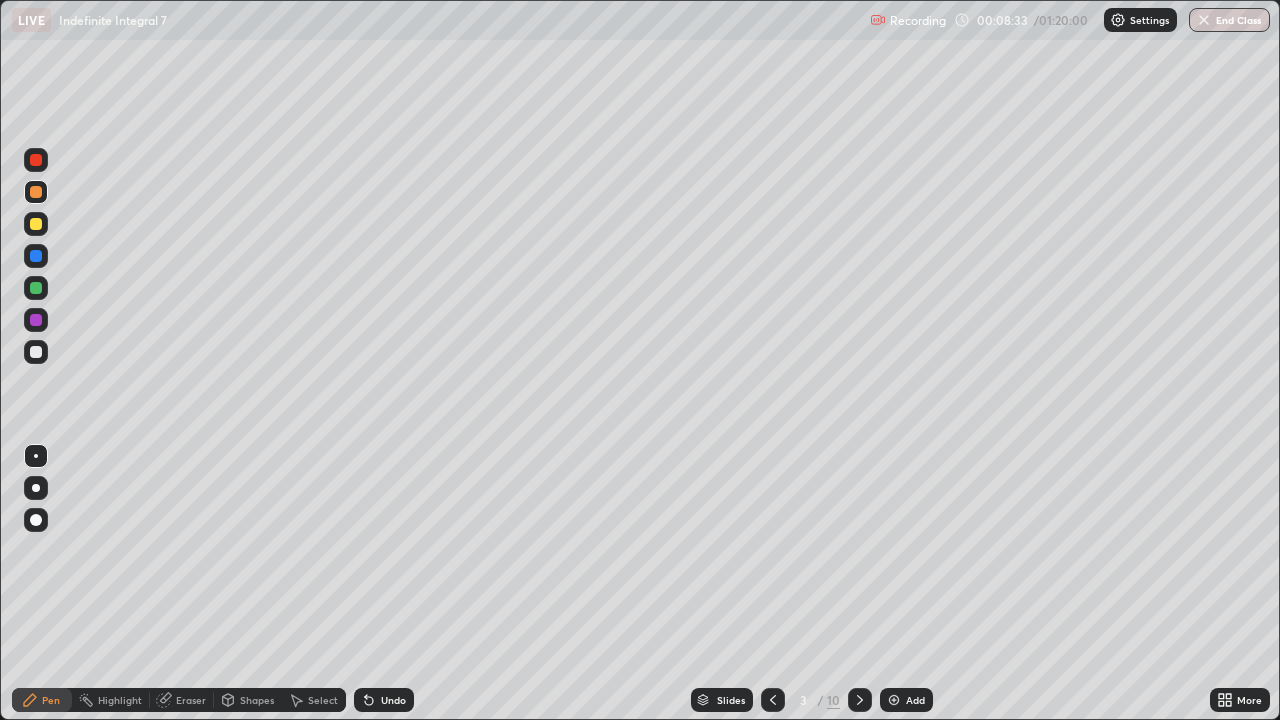 click on "Undo" at bounding box center [393, 700] 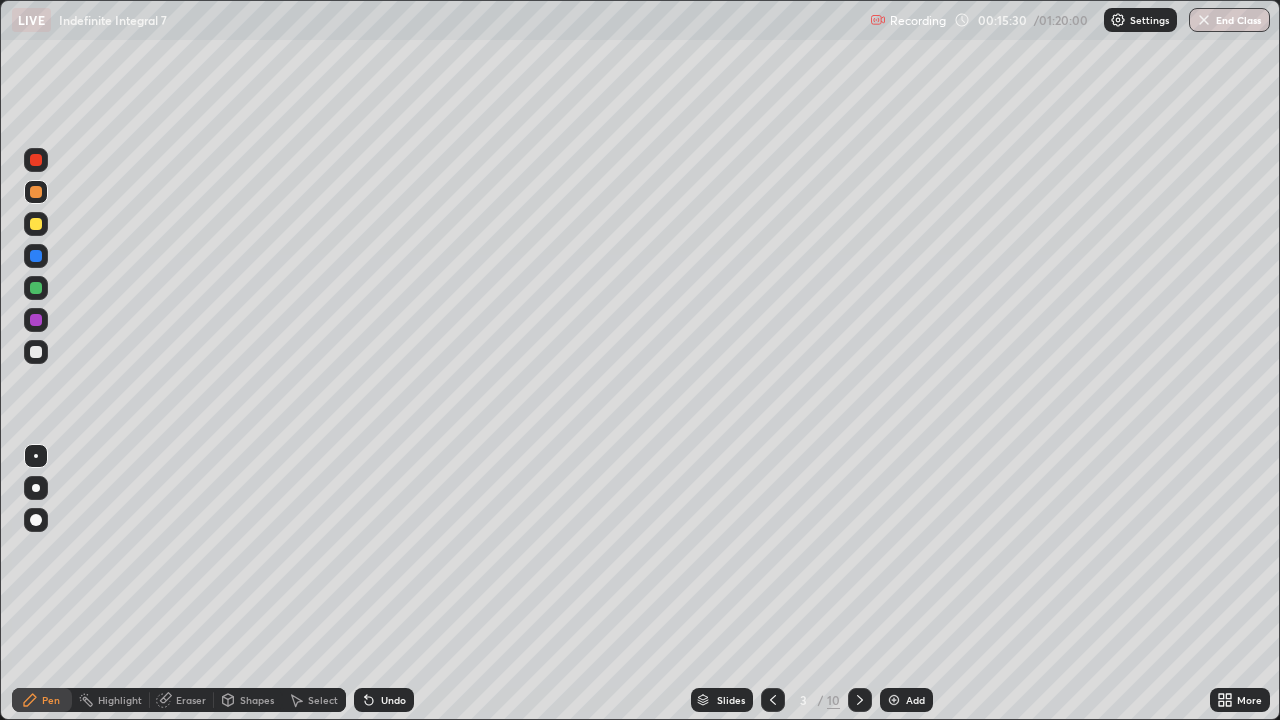 click 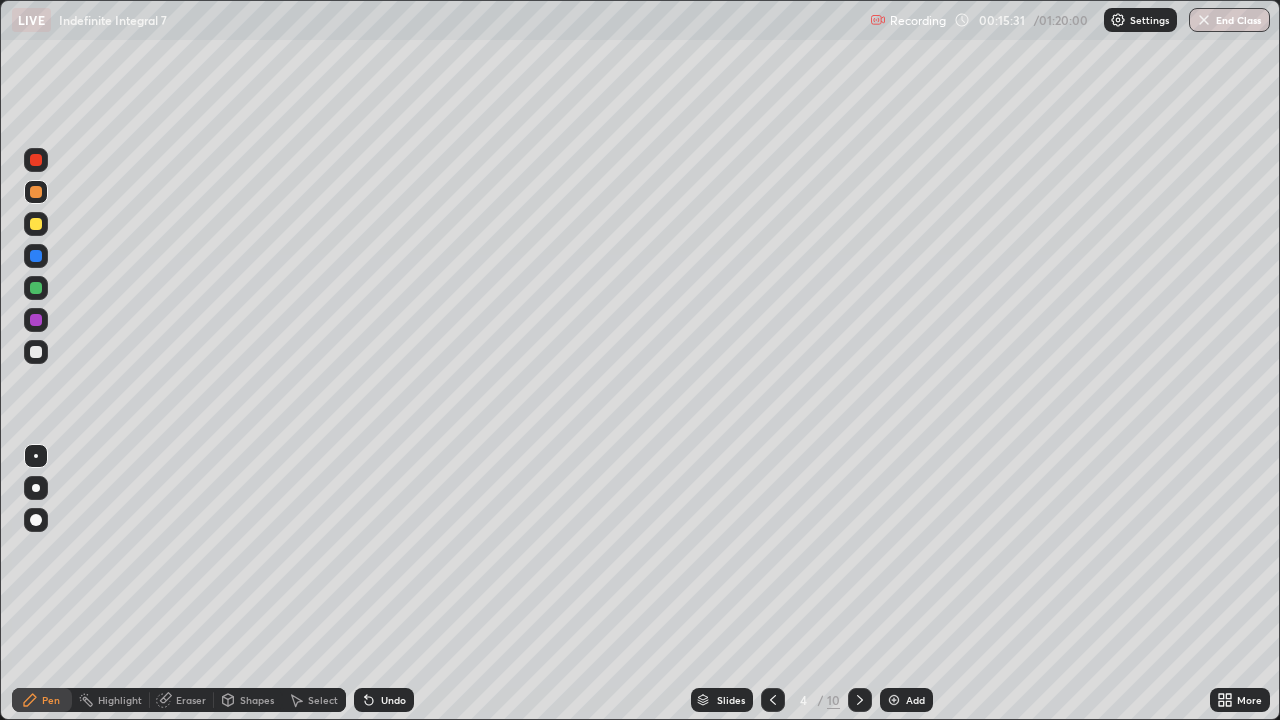click at bounding box center [36, 352] 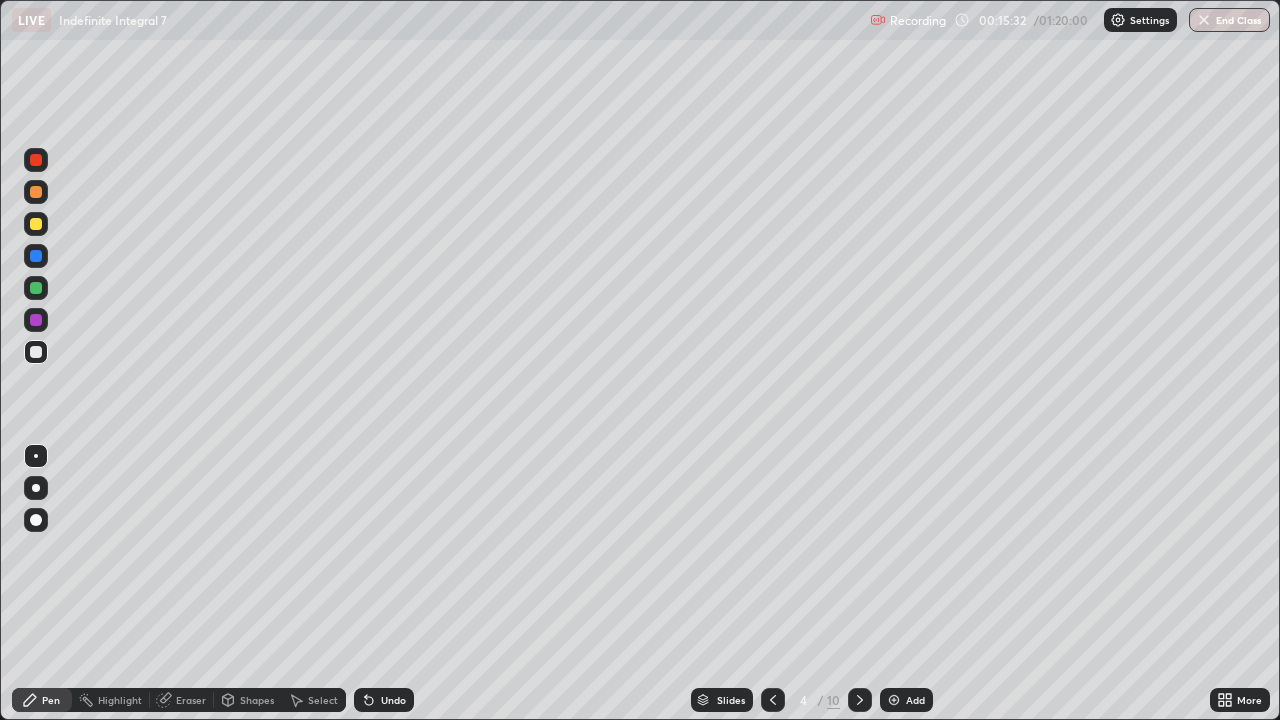 click at bounding box center [36, 224] 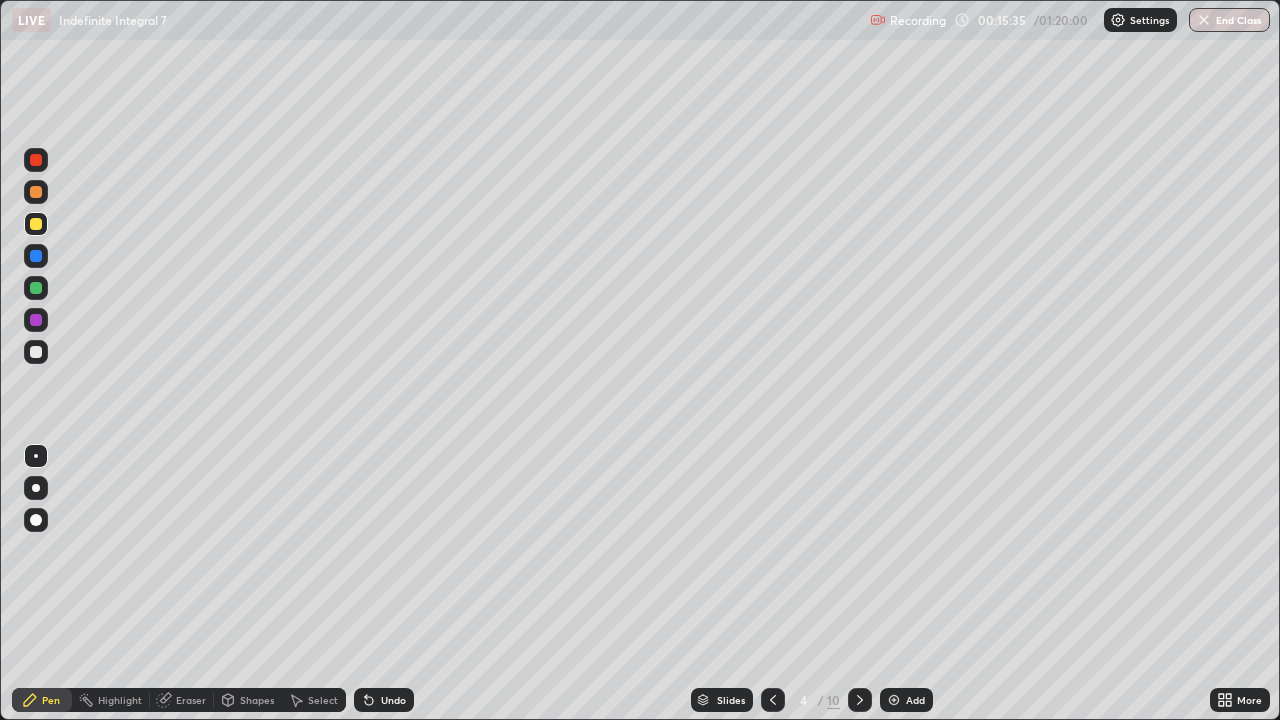 click 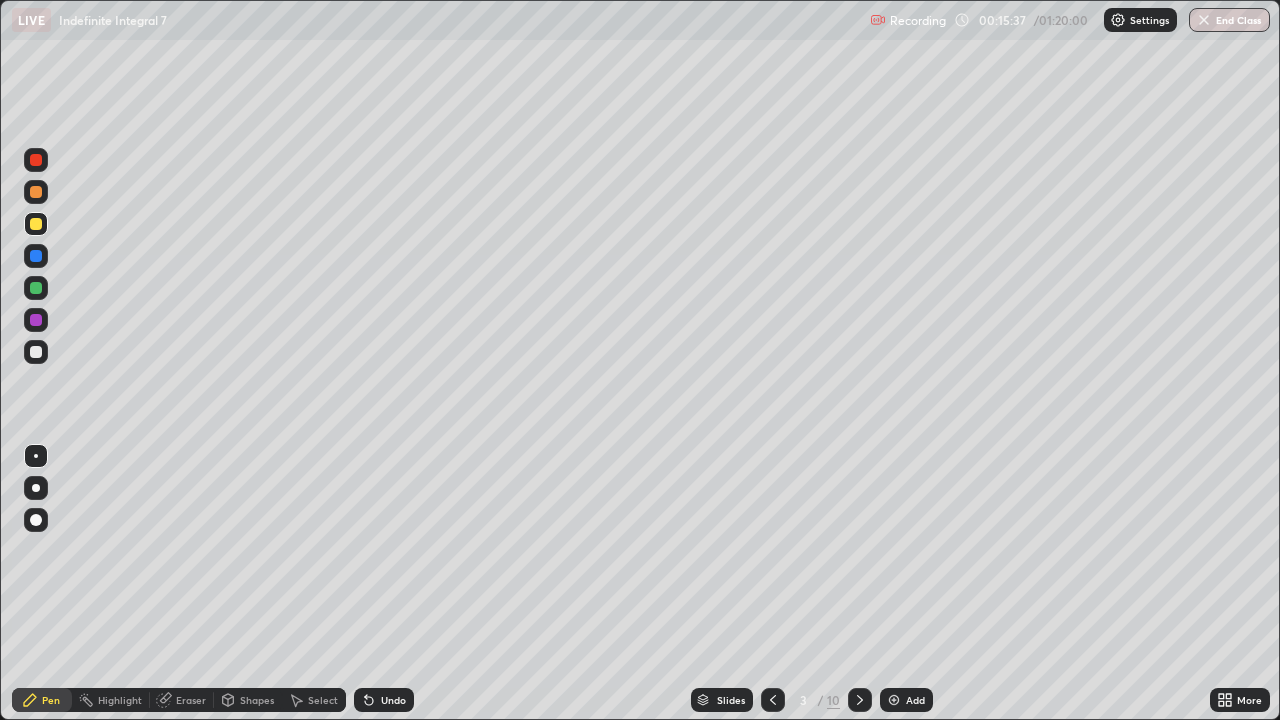 click 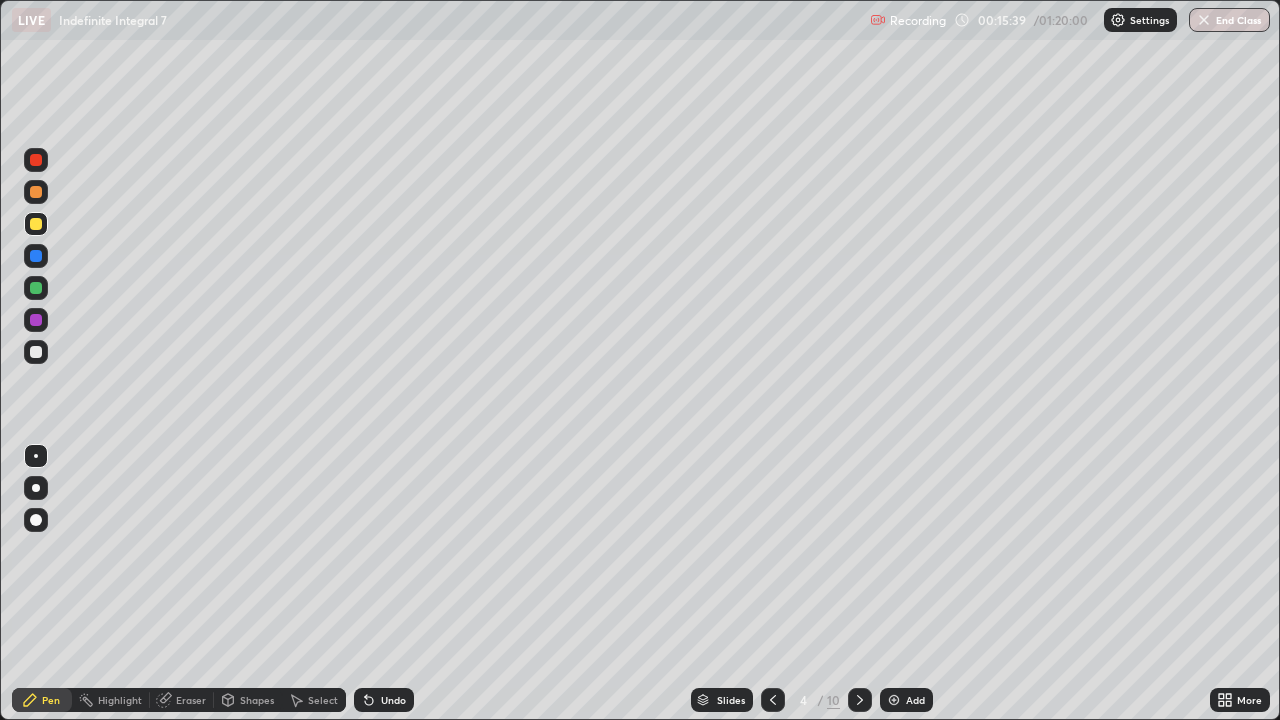 click at bounding box center (36, 192) 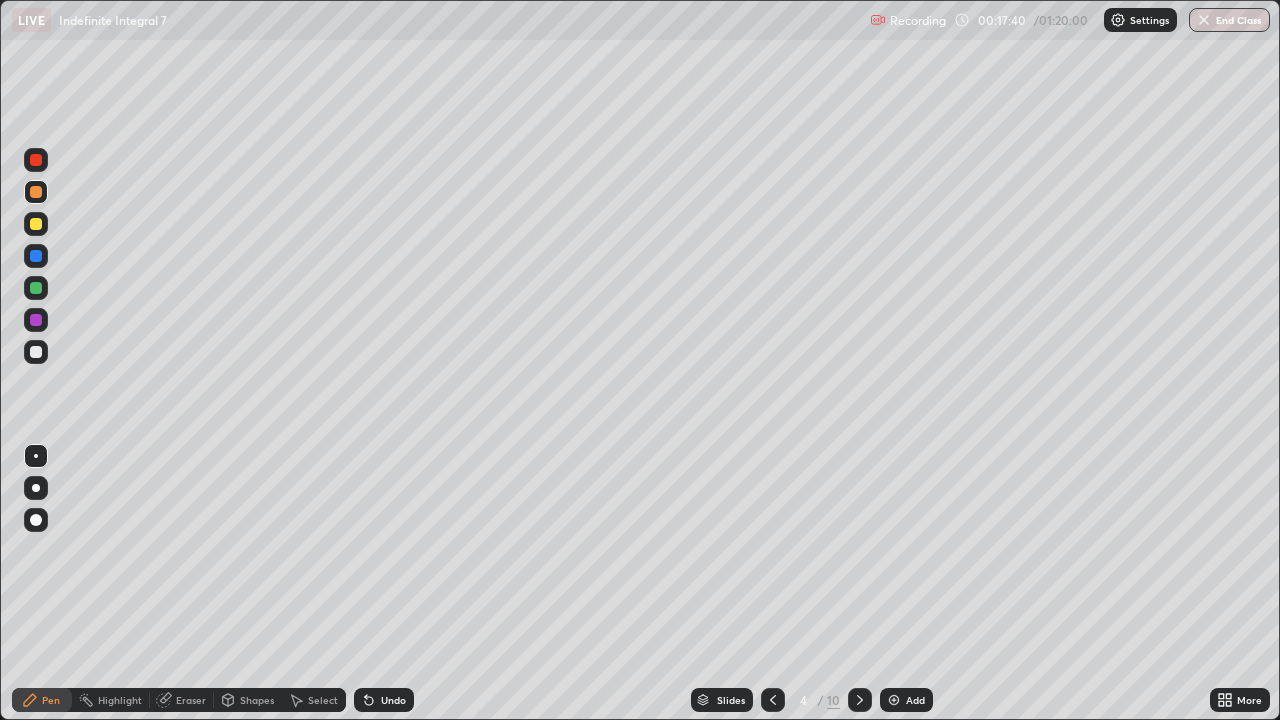 click at bounding box center [36, 224] 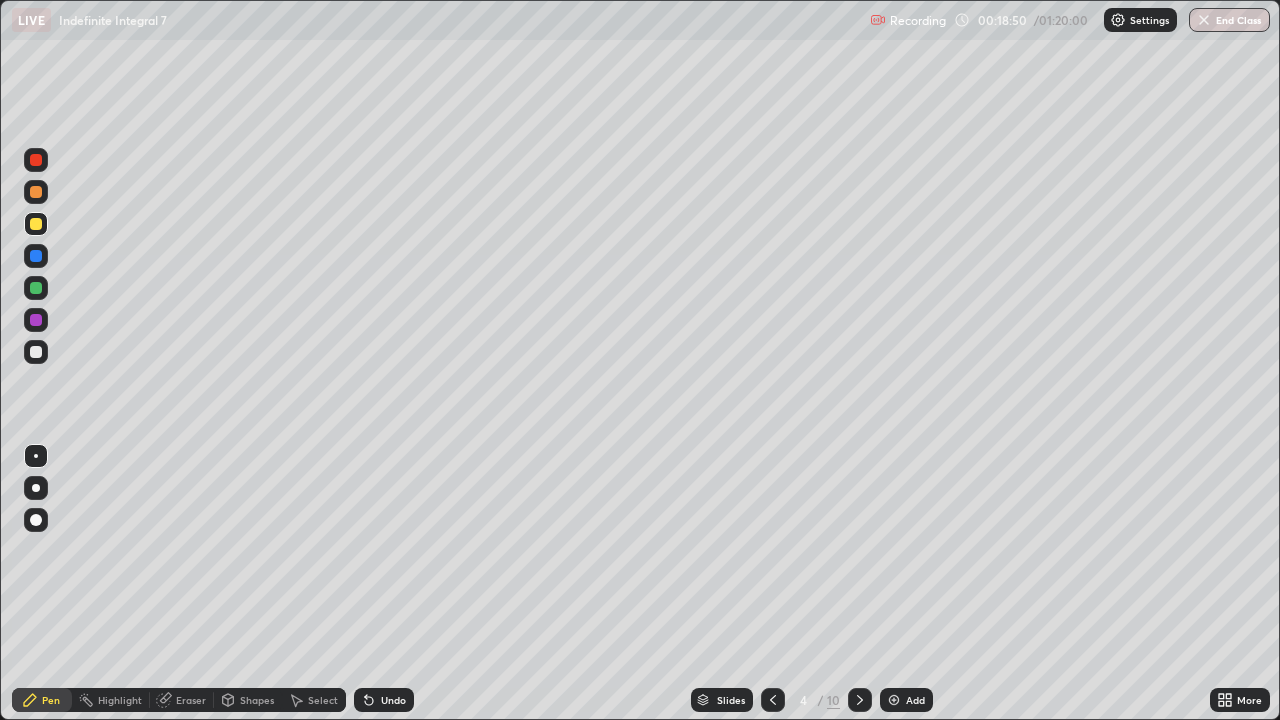 click on "Undo" at bounding box center (384, 700) 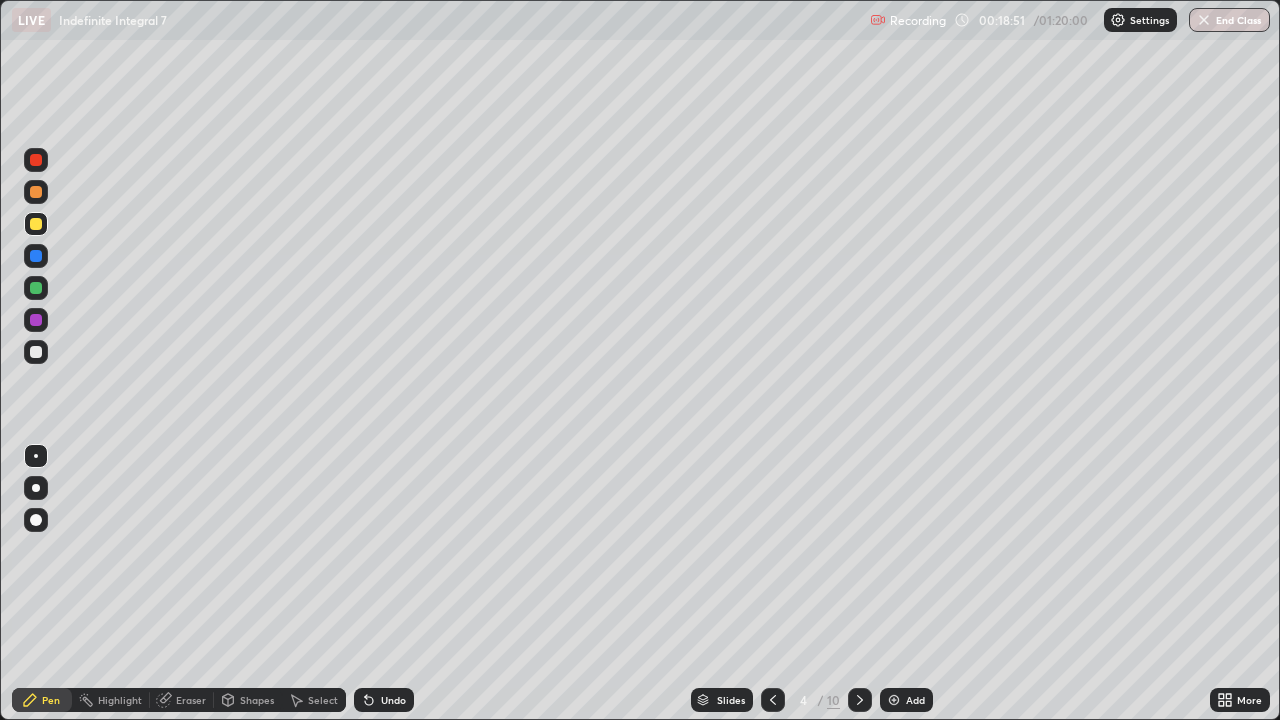 click on "Undo" at bounding box center [384, 700] 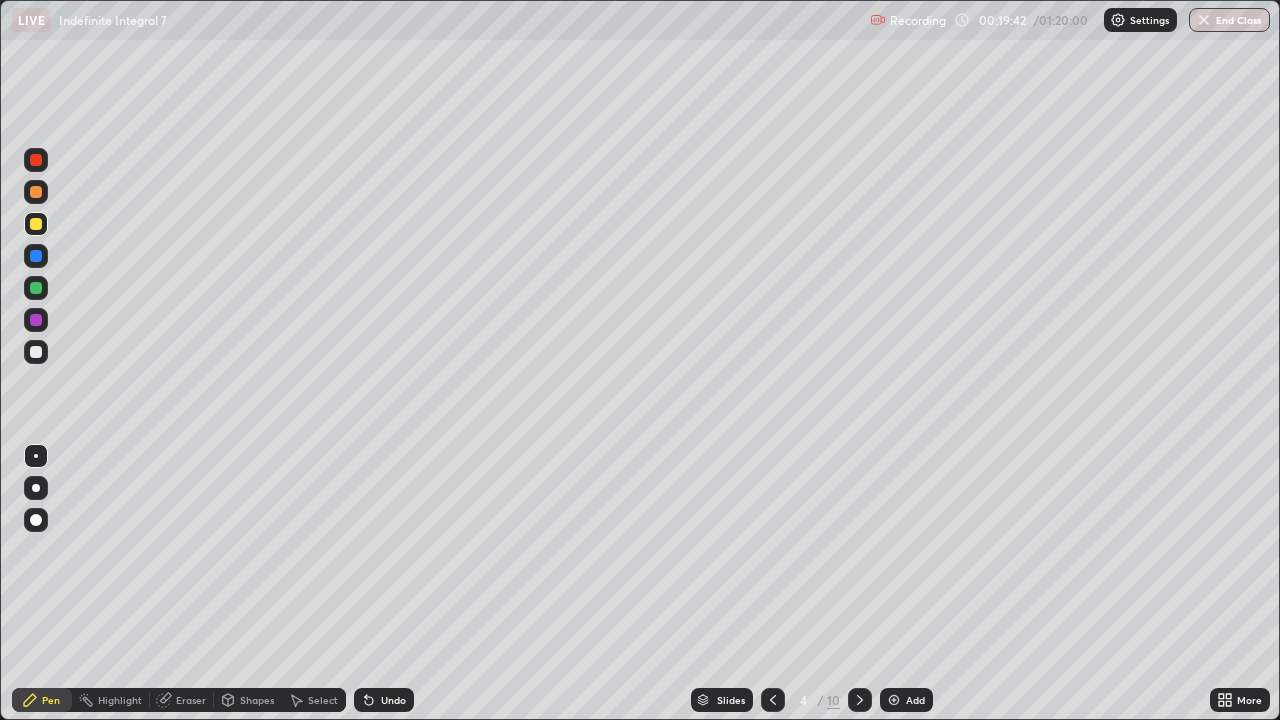 click on "Shapes" at bounding box center (257, 700) 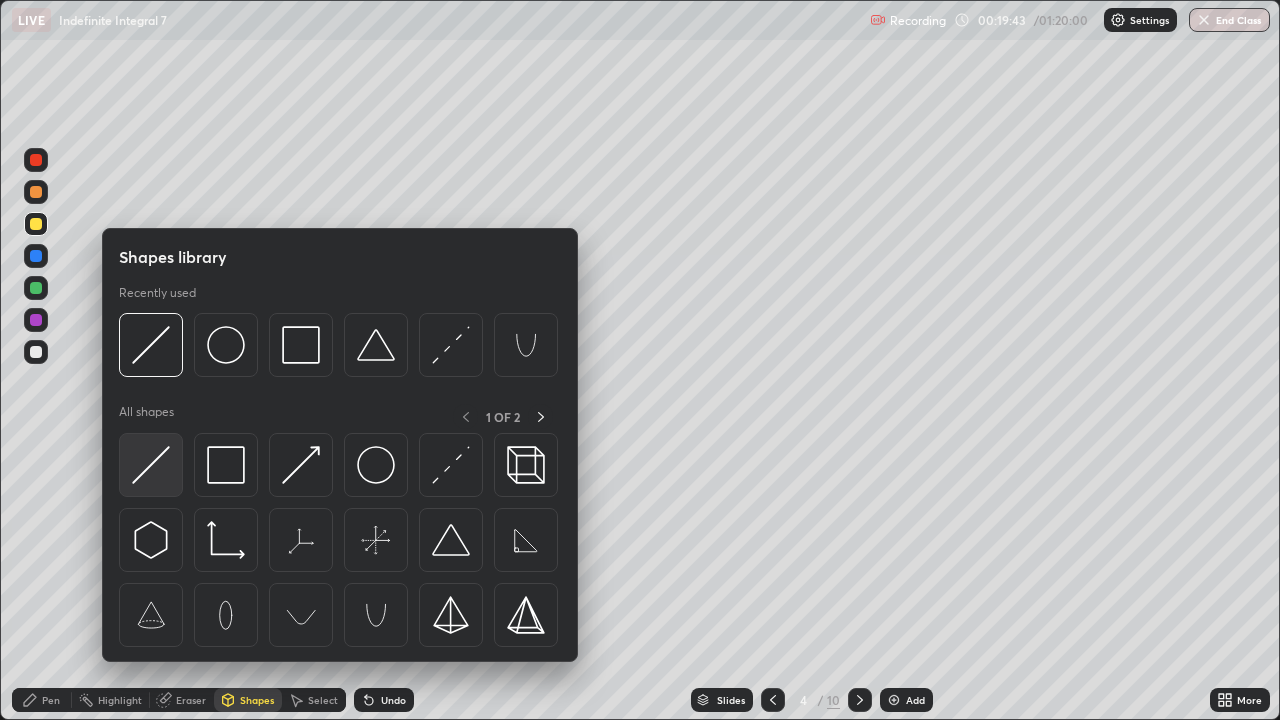 click at bounding box center [151, 465] 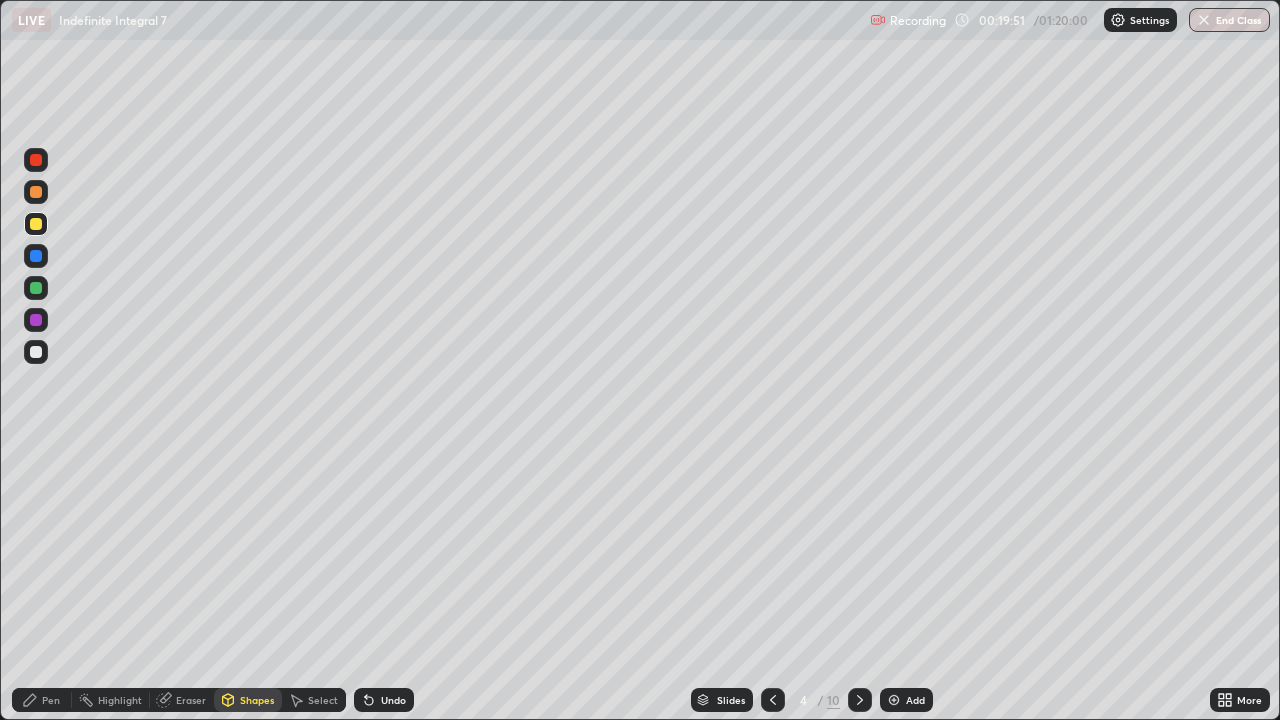 click on "Pen" at bounding box center [51, 700] 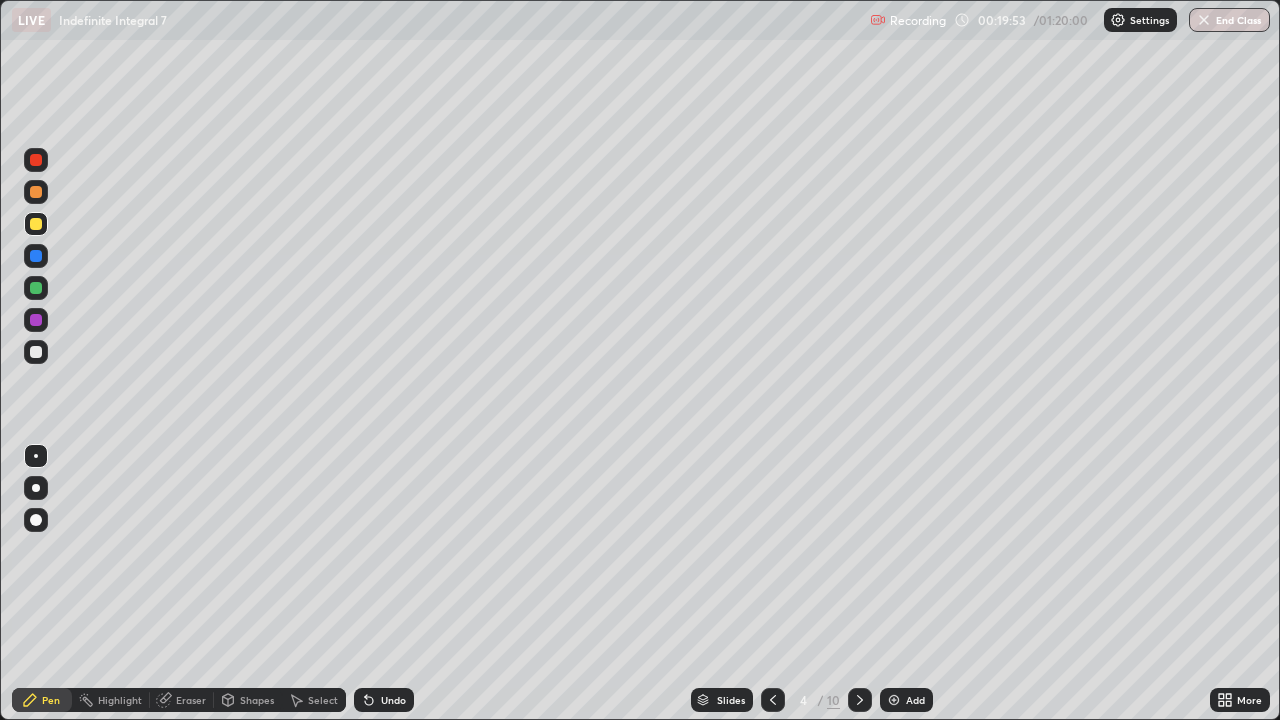 click at bounding box center (36, 352) 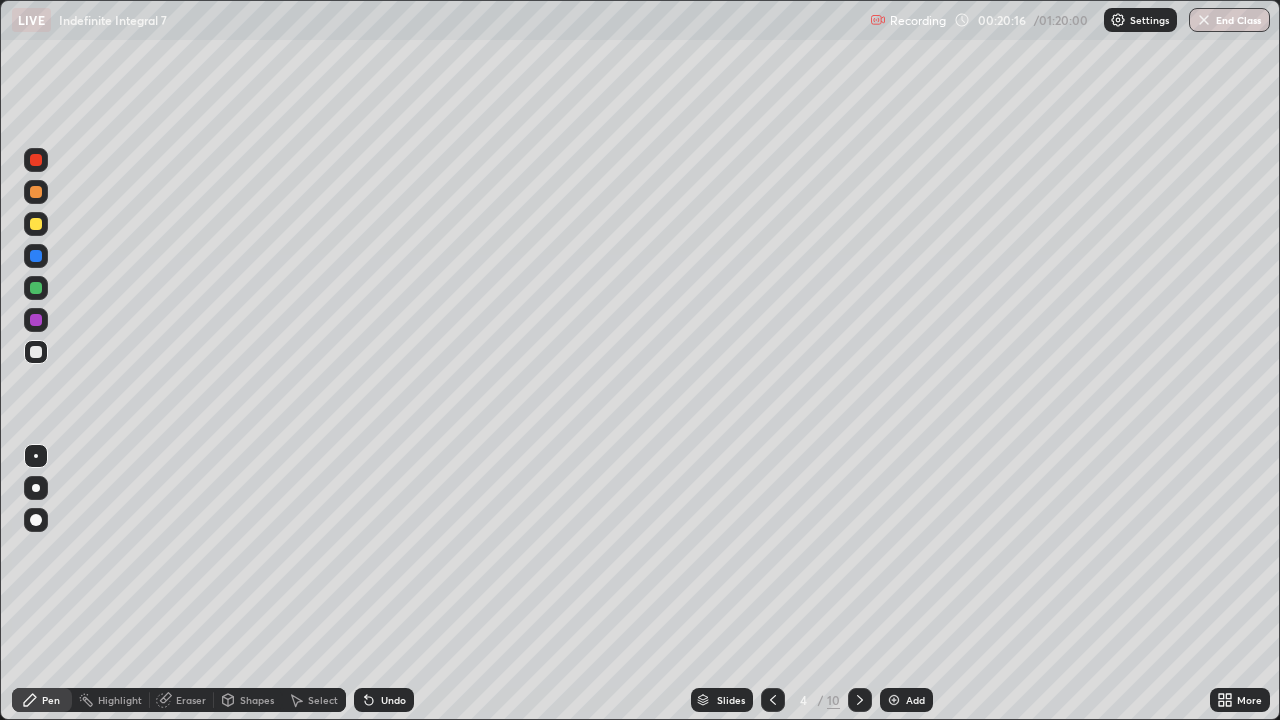 click on "Undo" at bounding box center [393, 700] 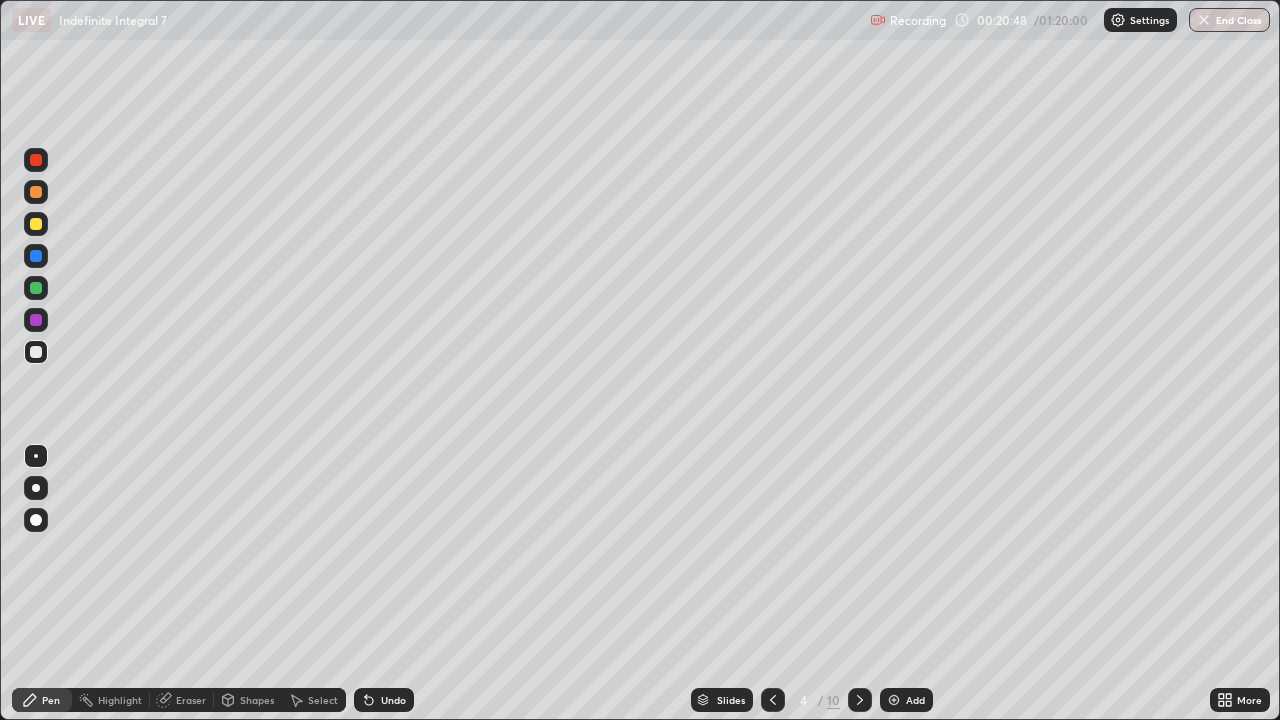 click at bounding box center [36, 288] 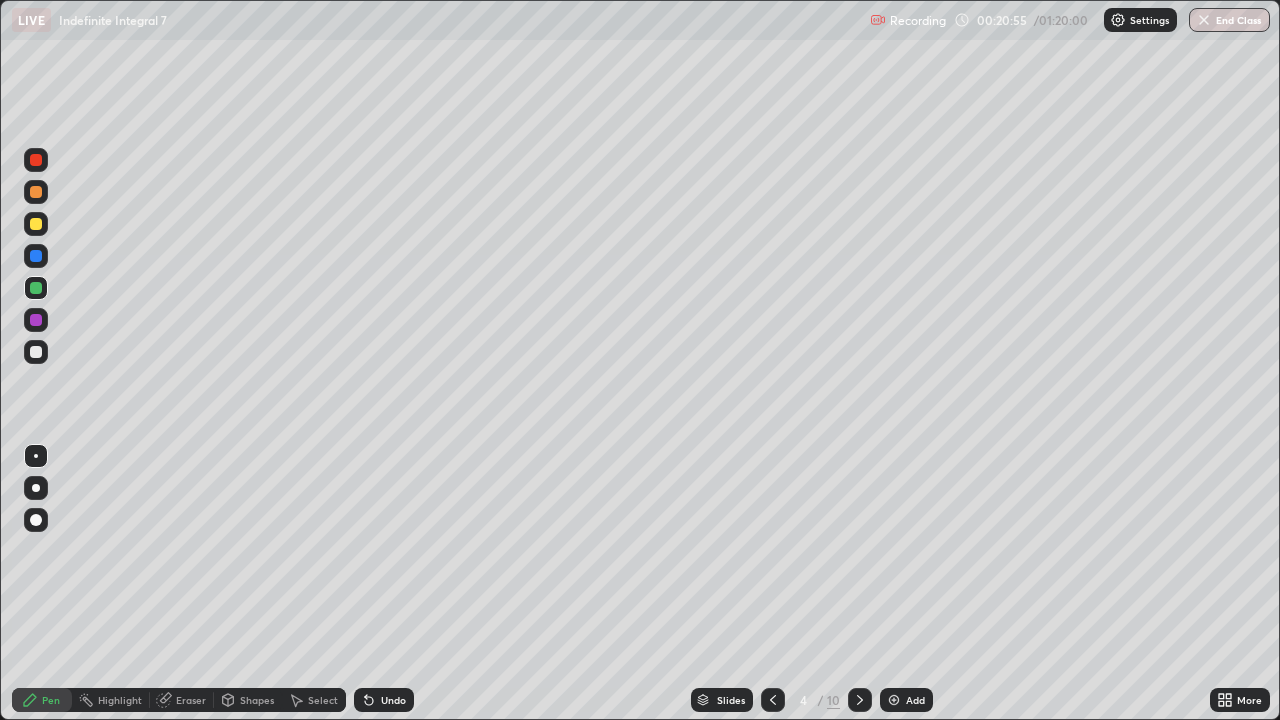 click on "Undo" at bounding box center (393, 700) 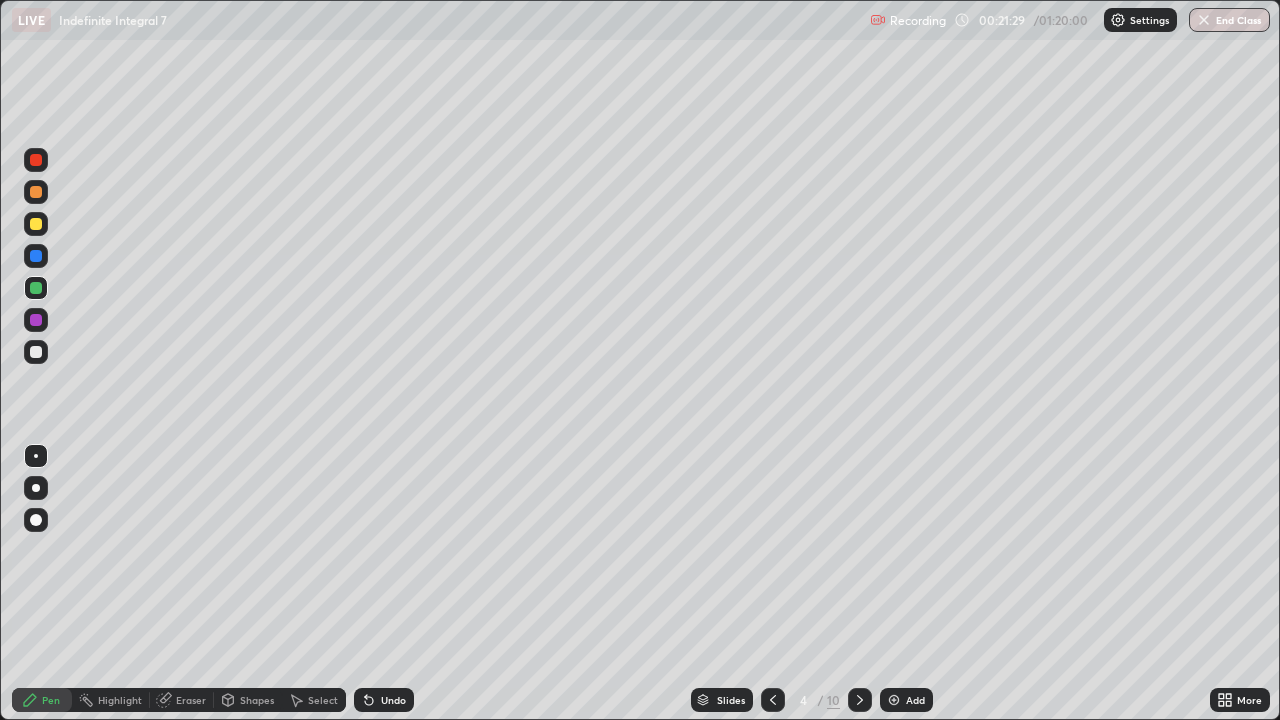 click at bounding box center (36, 192) 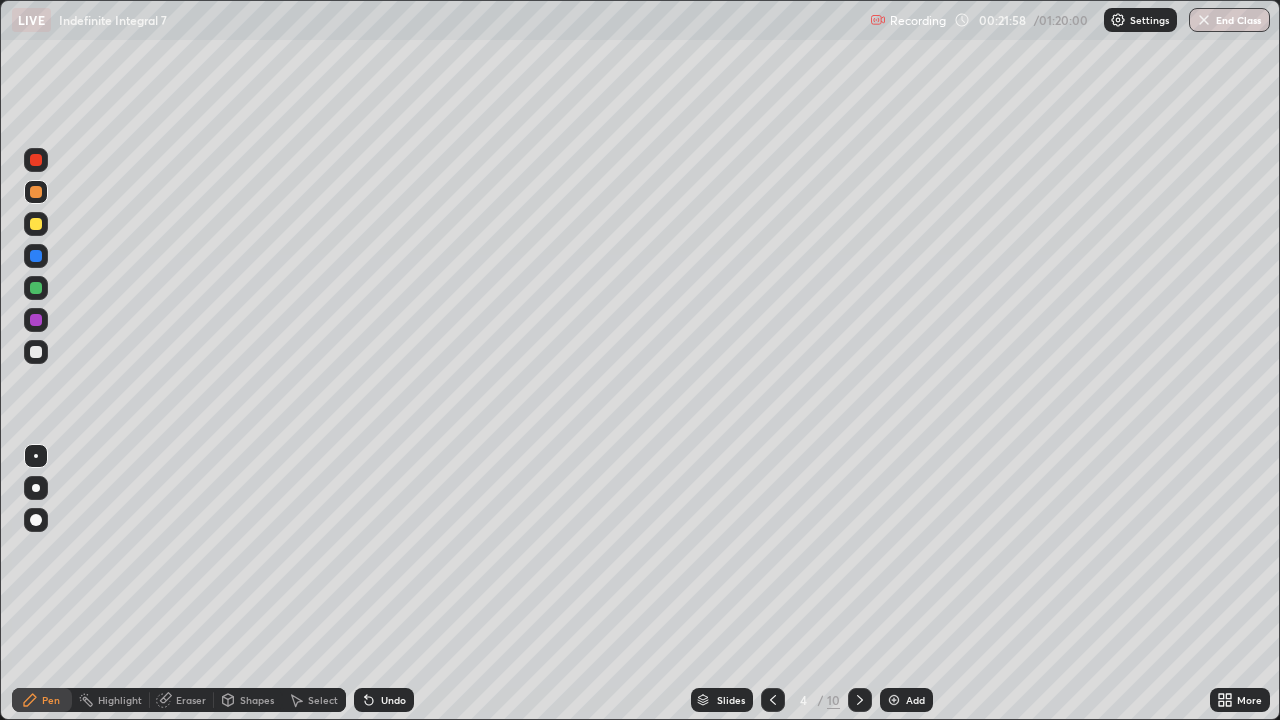 click 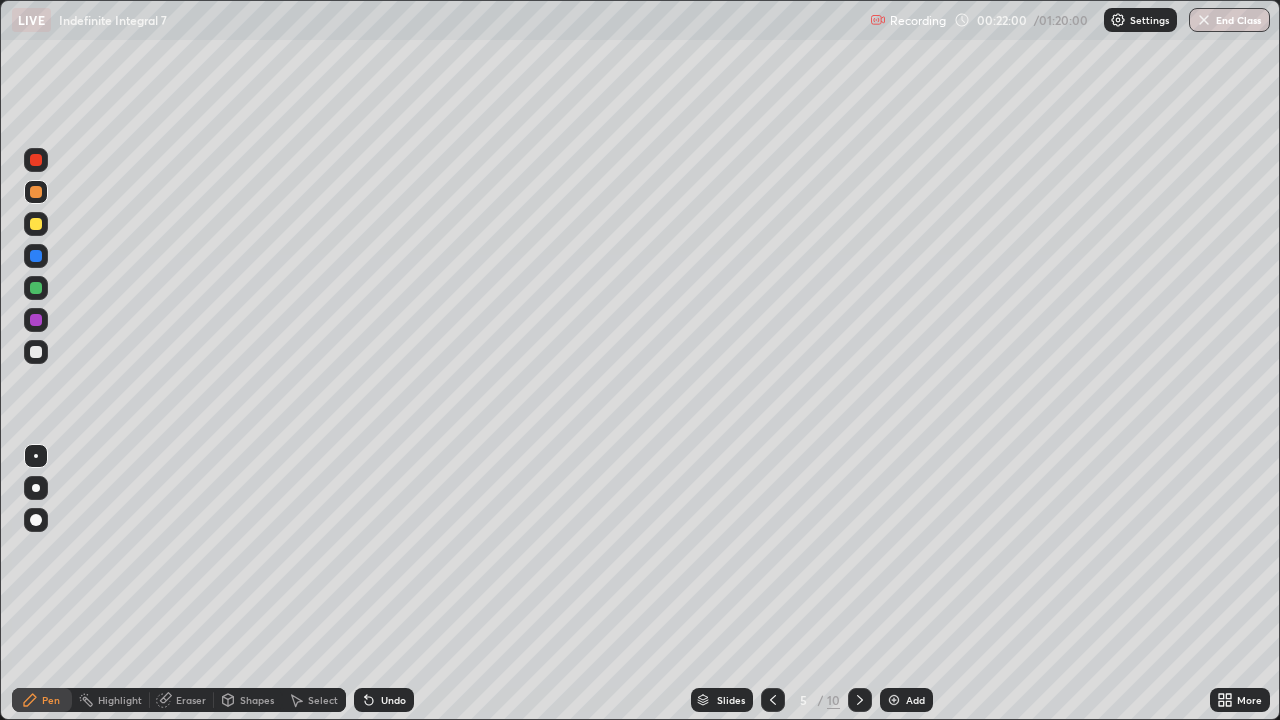 click at bounding box center [36, 224] 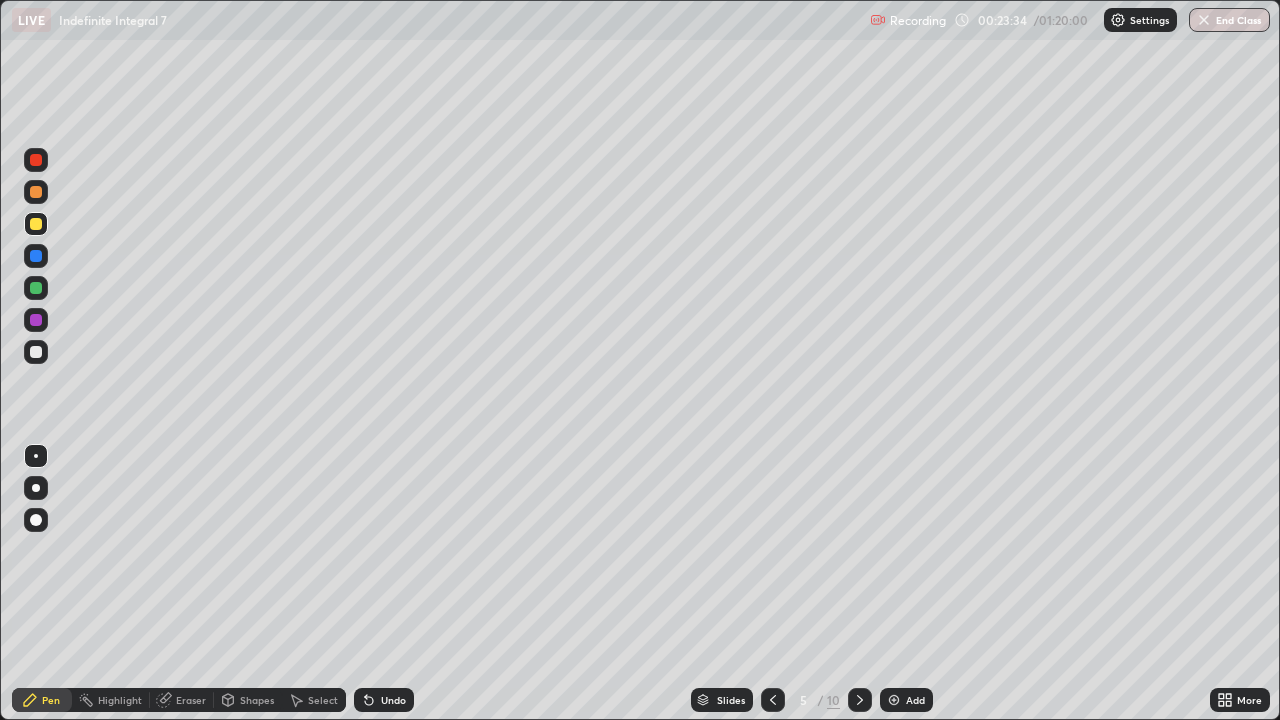 click at bounding box center (36, 256) 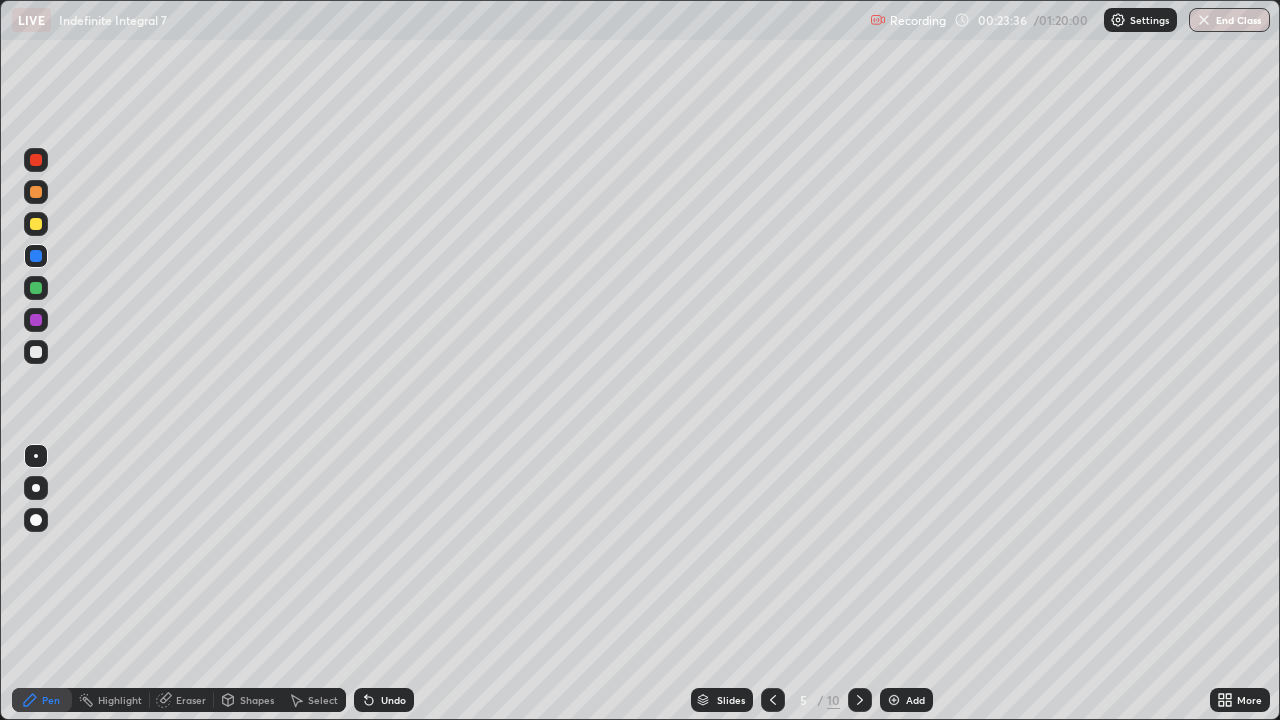 click at bounding box center (36, 224) 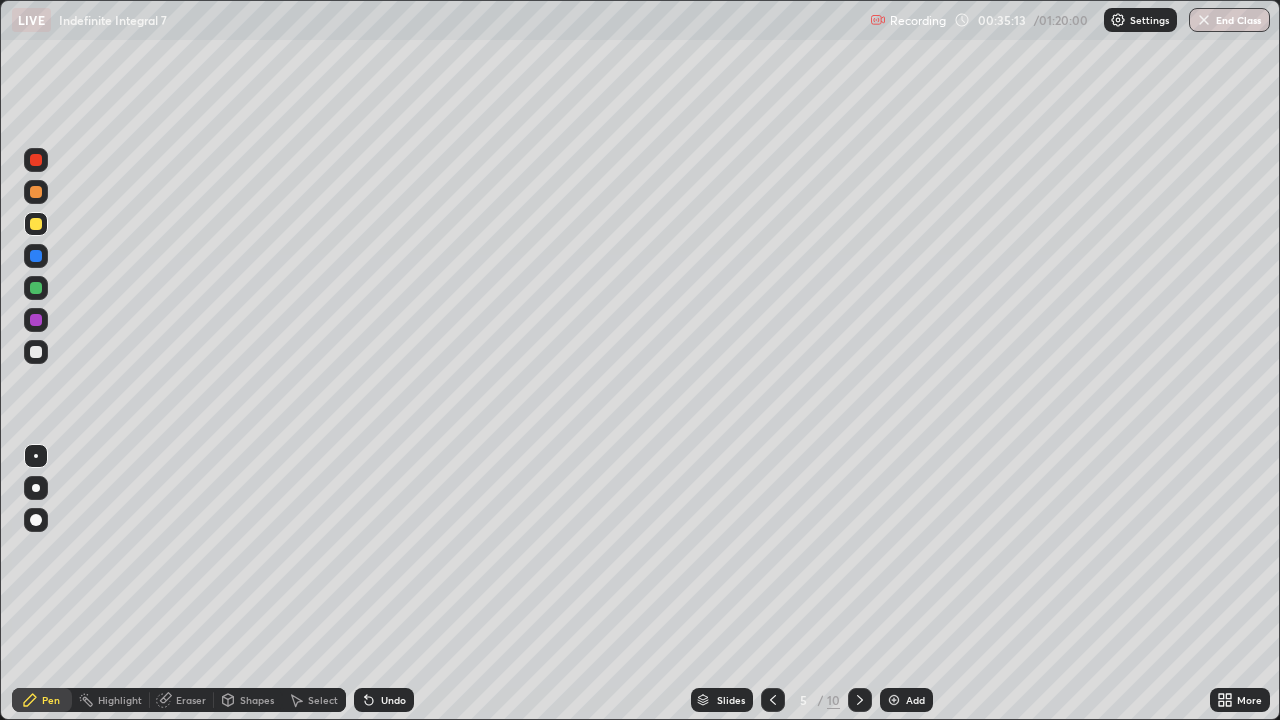 click at bounding box center [773, 700] 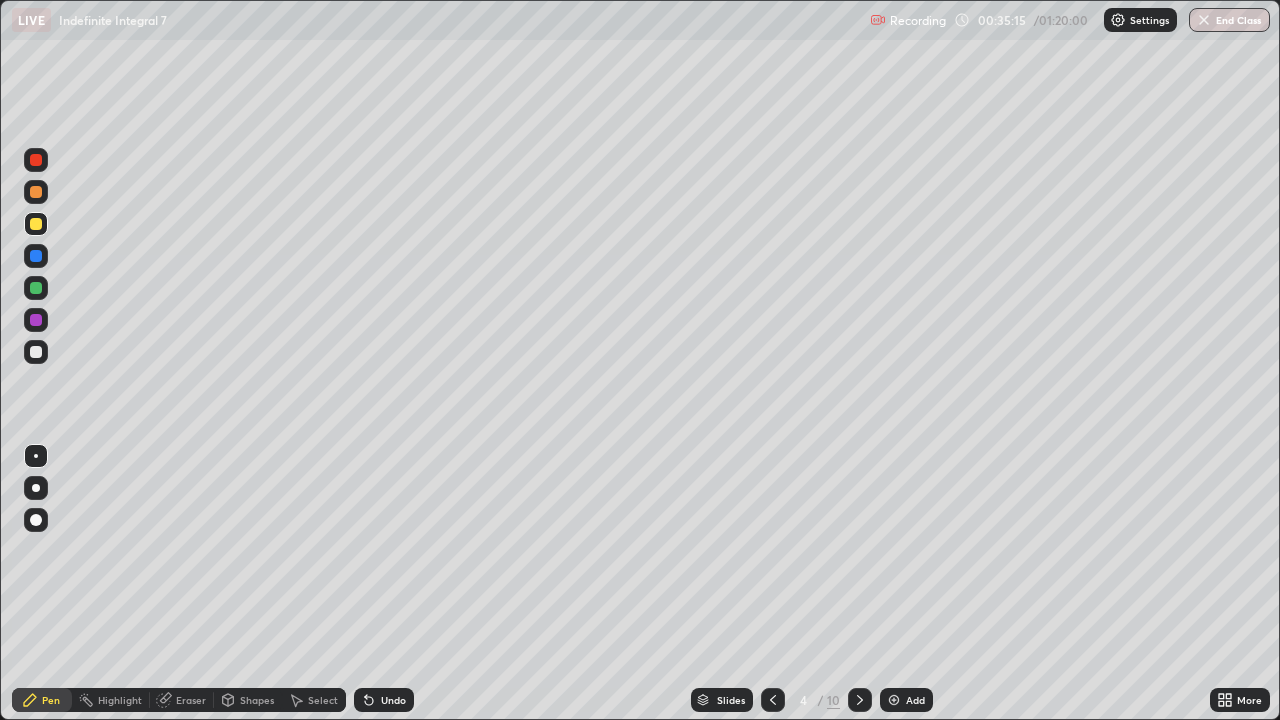 click 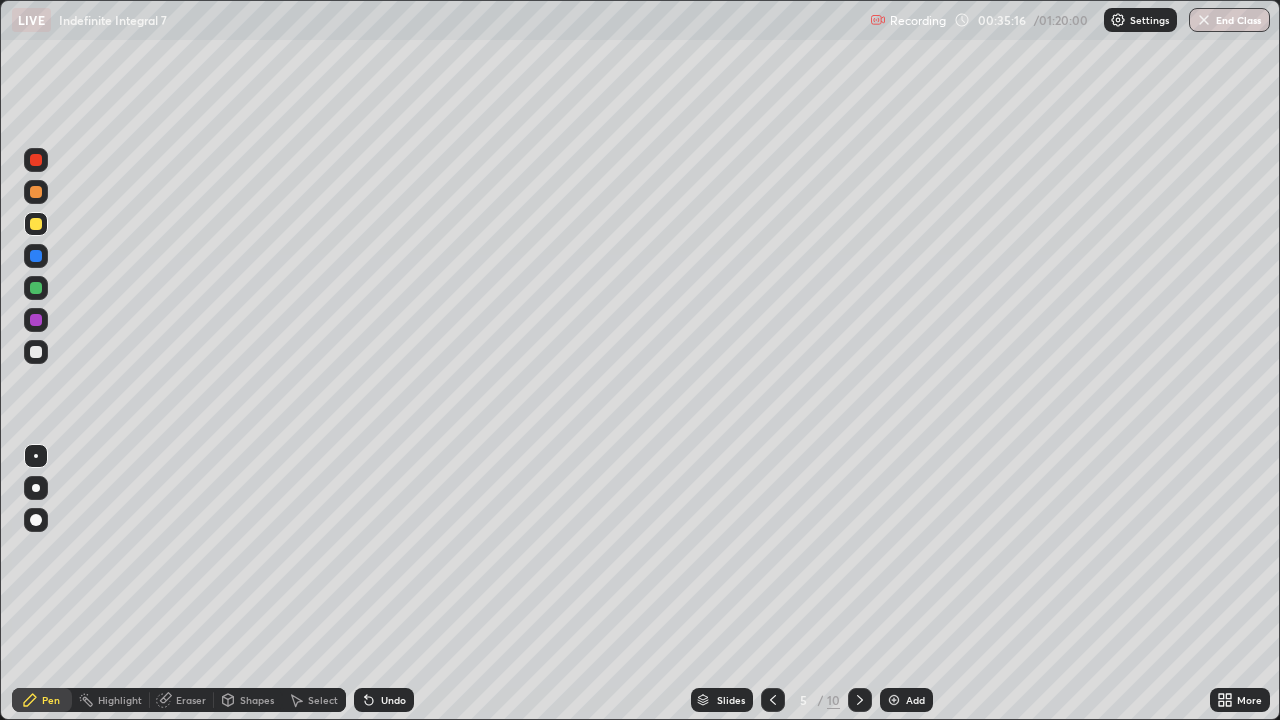 click 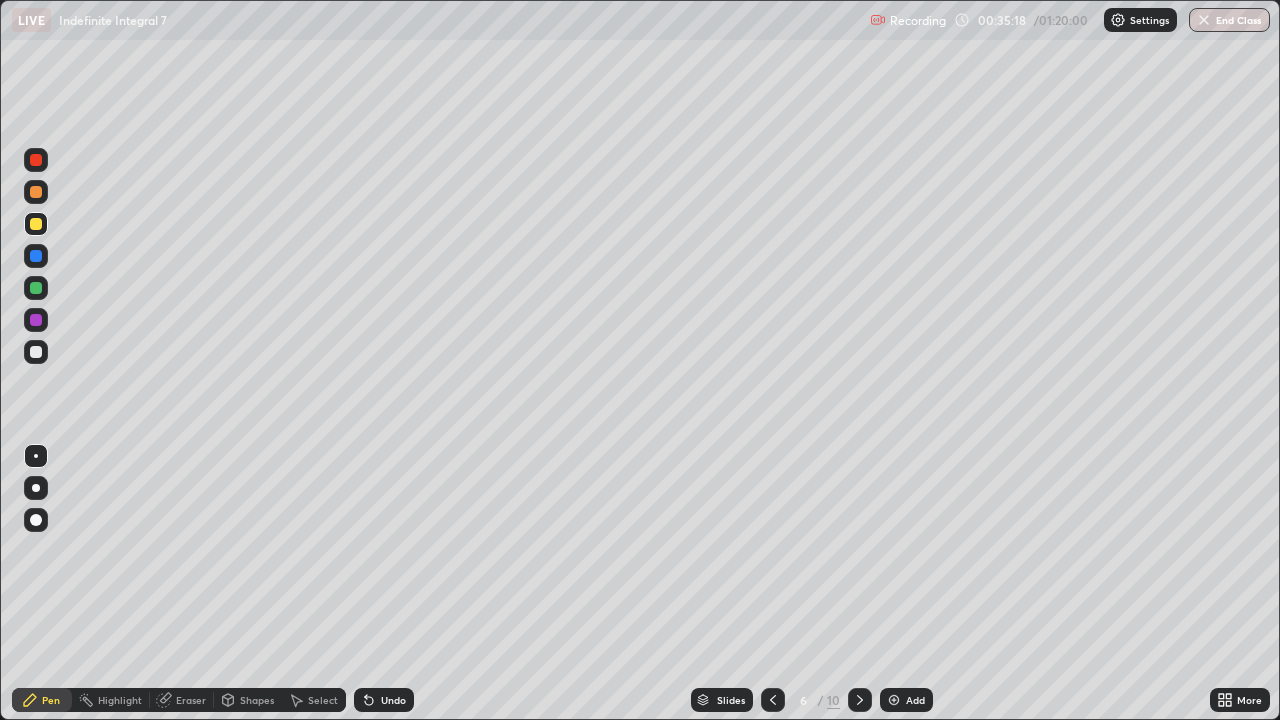 click at bounding box center (36, 192) 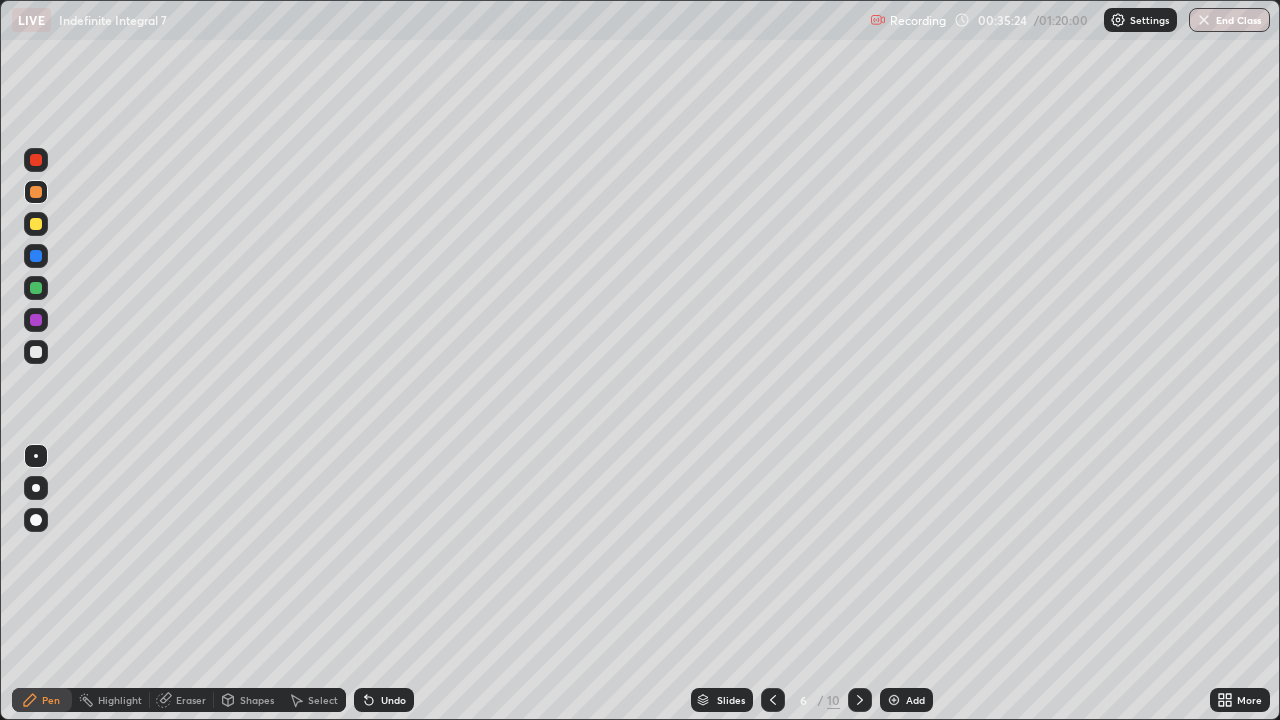 click on "Undo" at bounding box center (384, 700) 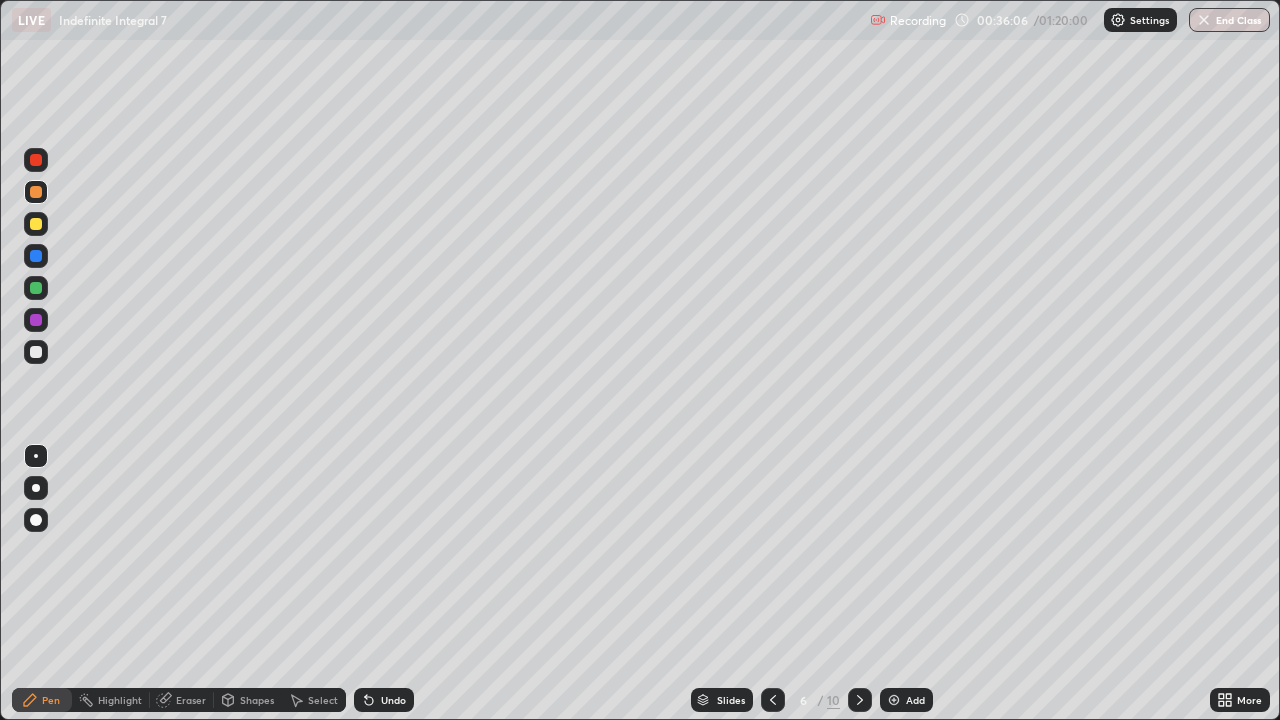click at bounding box center (36, 224) 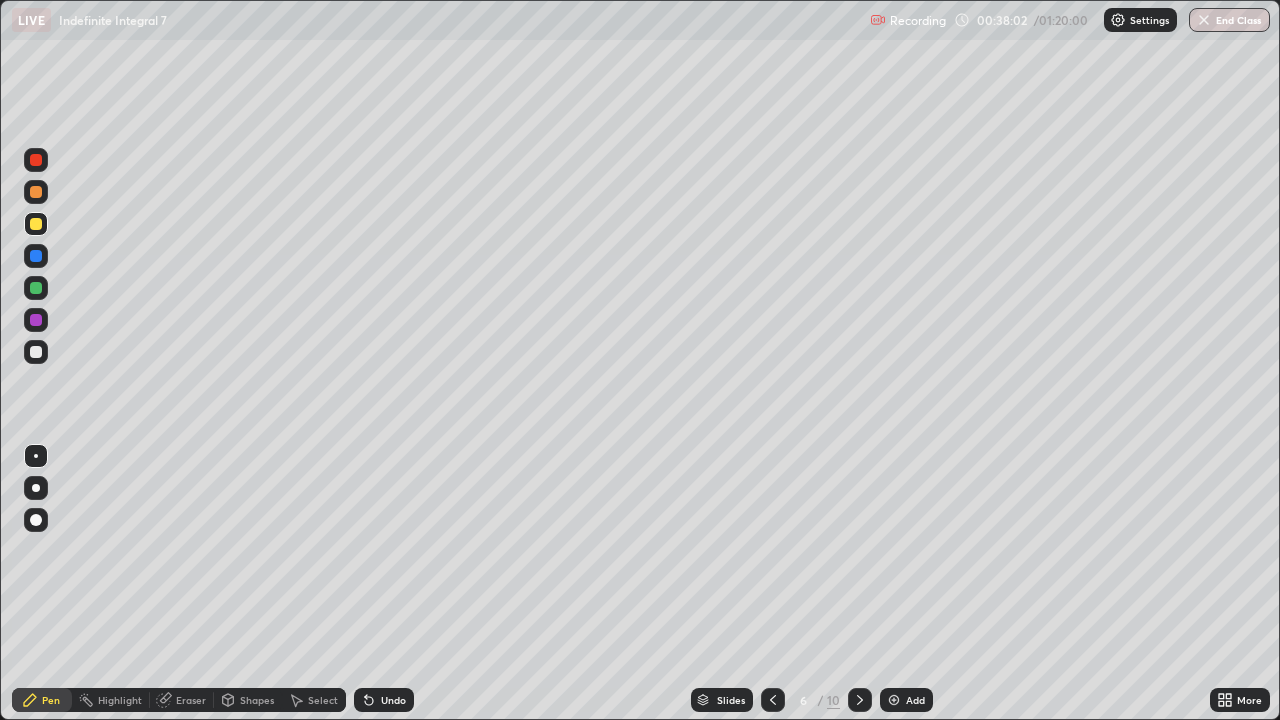 click at bounding box center [36, 224] 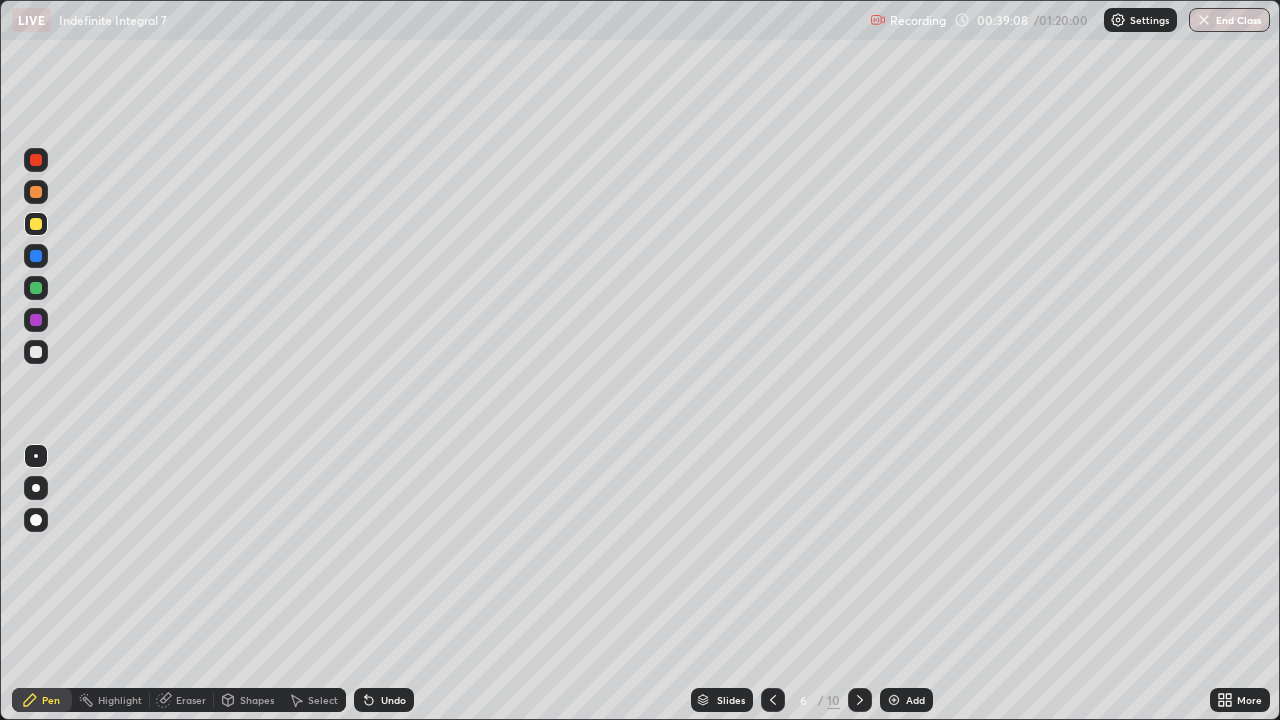 click at bounding box center (36, 288) 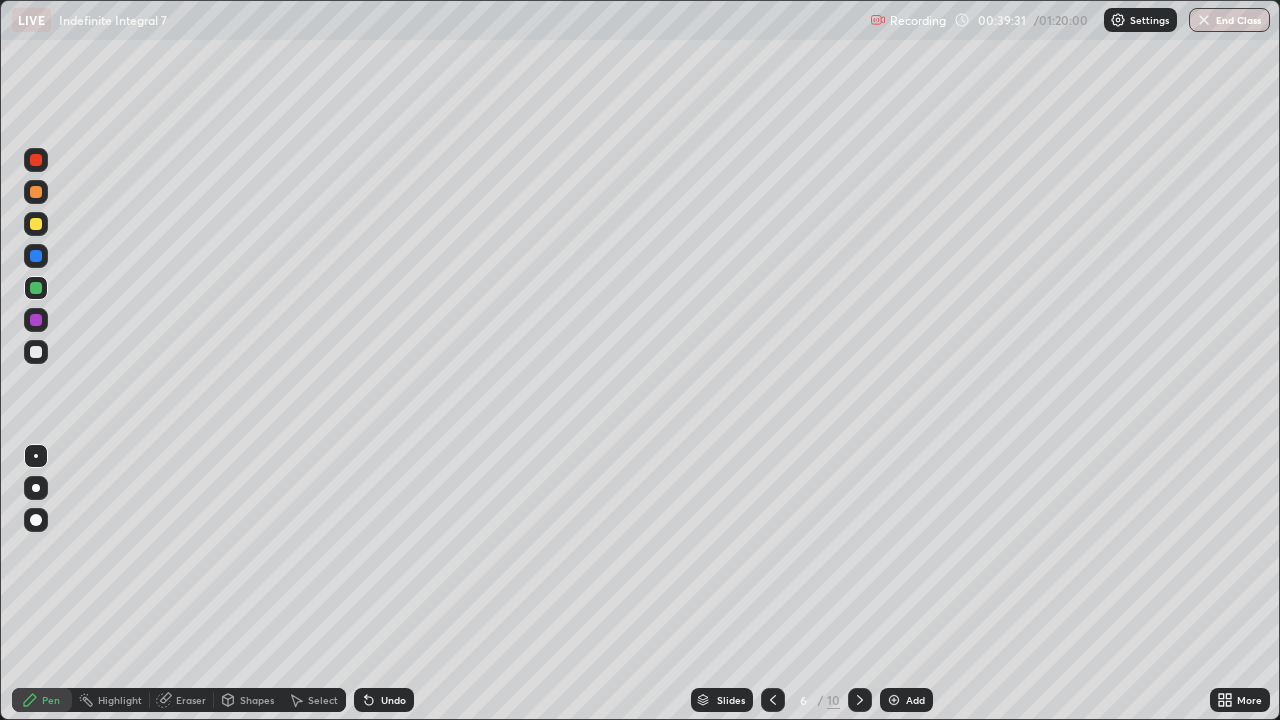 click at bounding box center [36, 224] 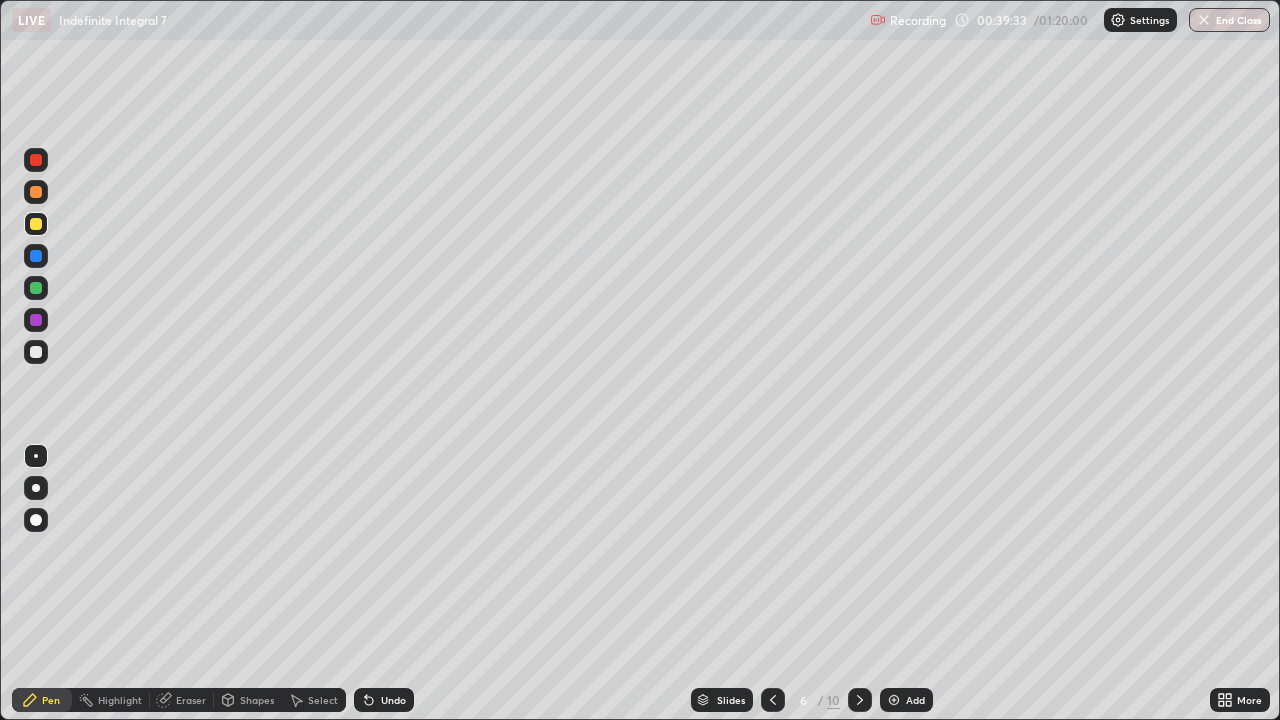 click at bounding box center (36, 192) 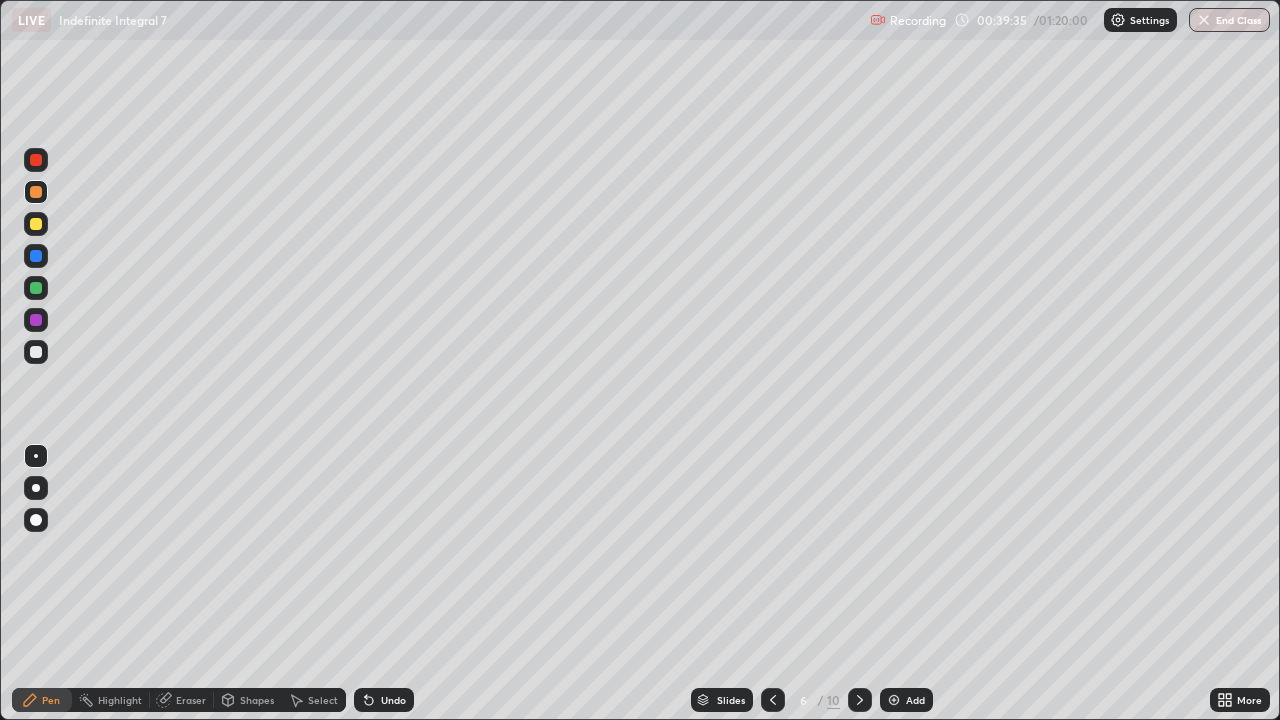 click on "Eraser" at bounding box center (191, 700) 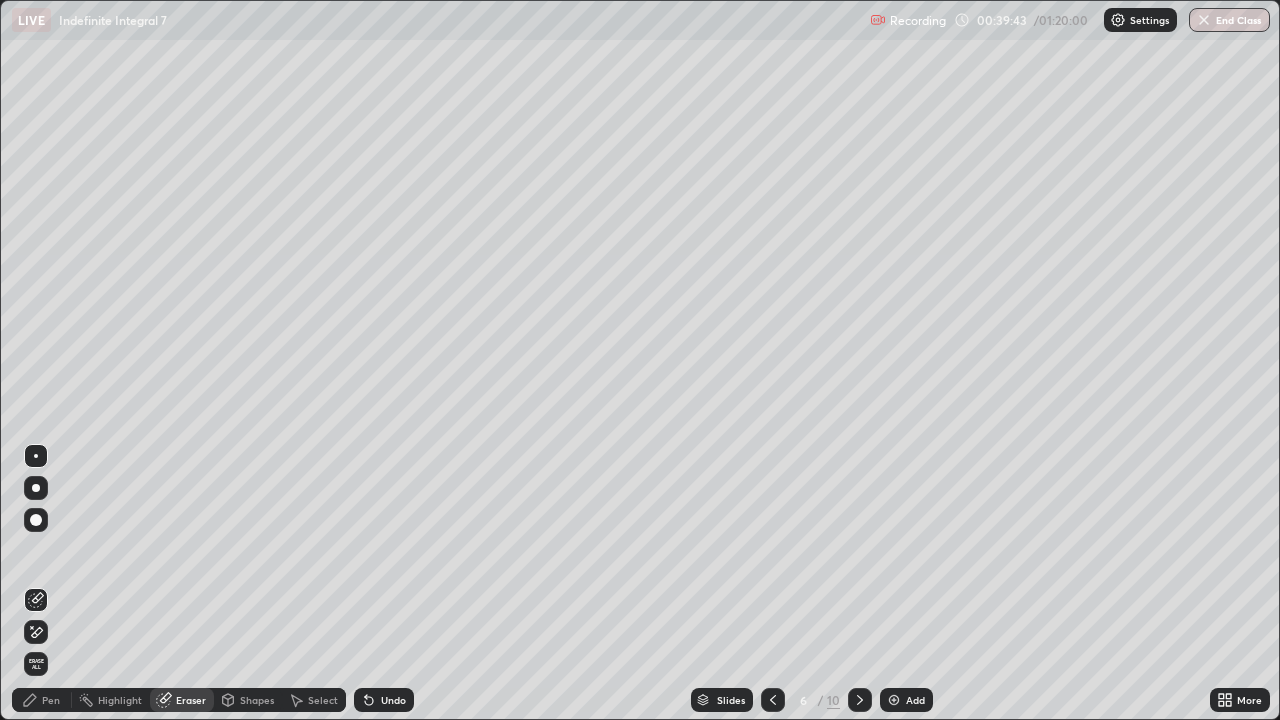 click on "Pen" at bounding box center (51, 700) 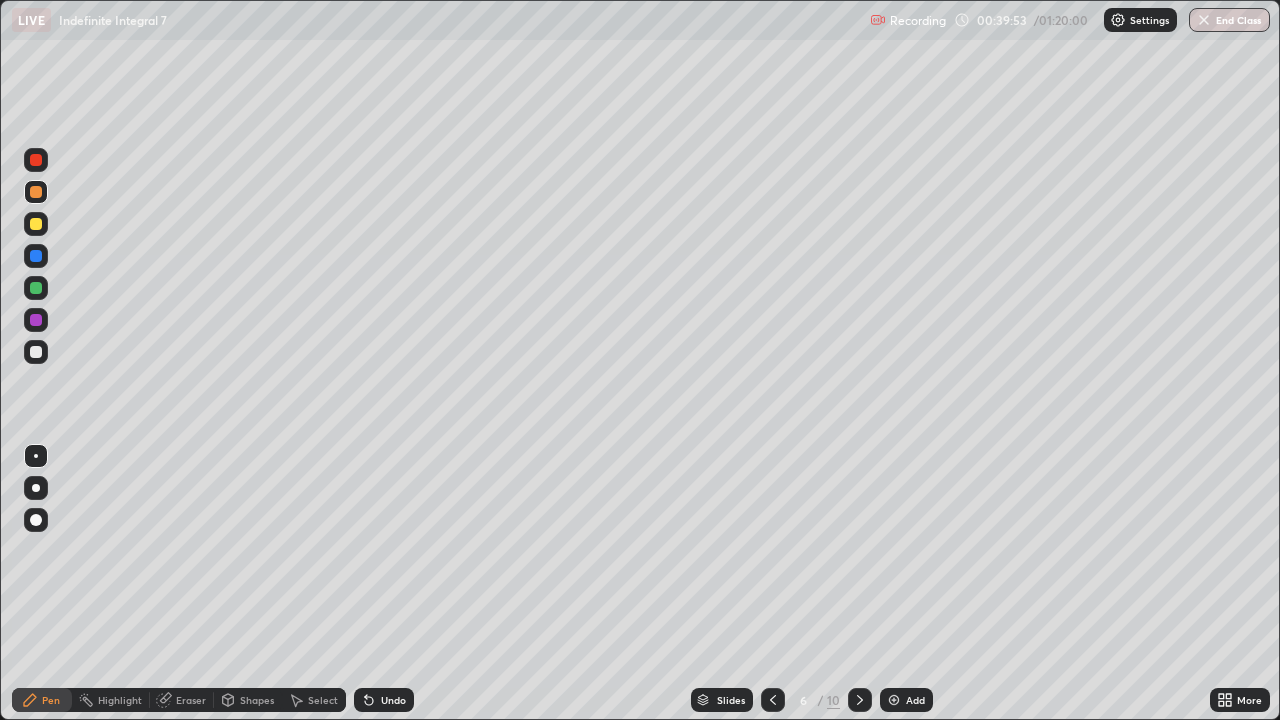 click at bounding box center (36, 352) 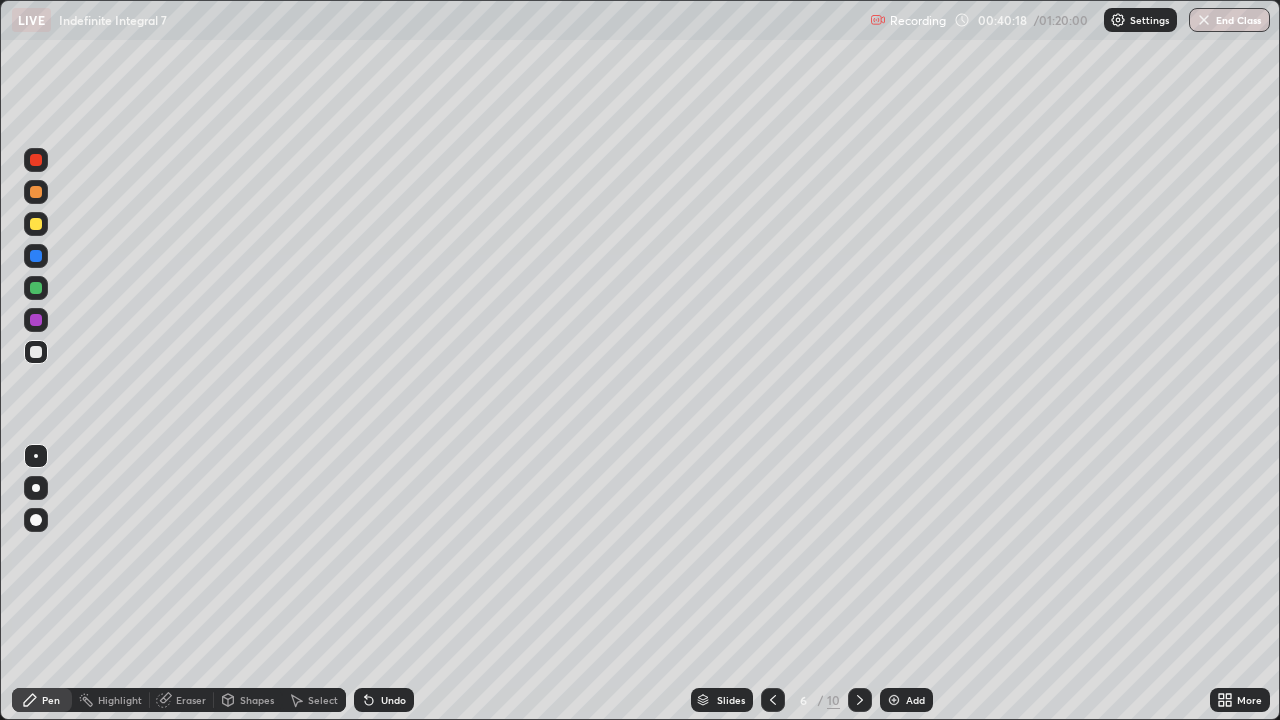 click on "Eraser" at bounding box center [191, 700] 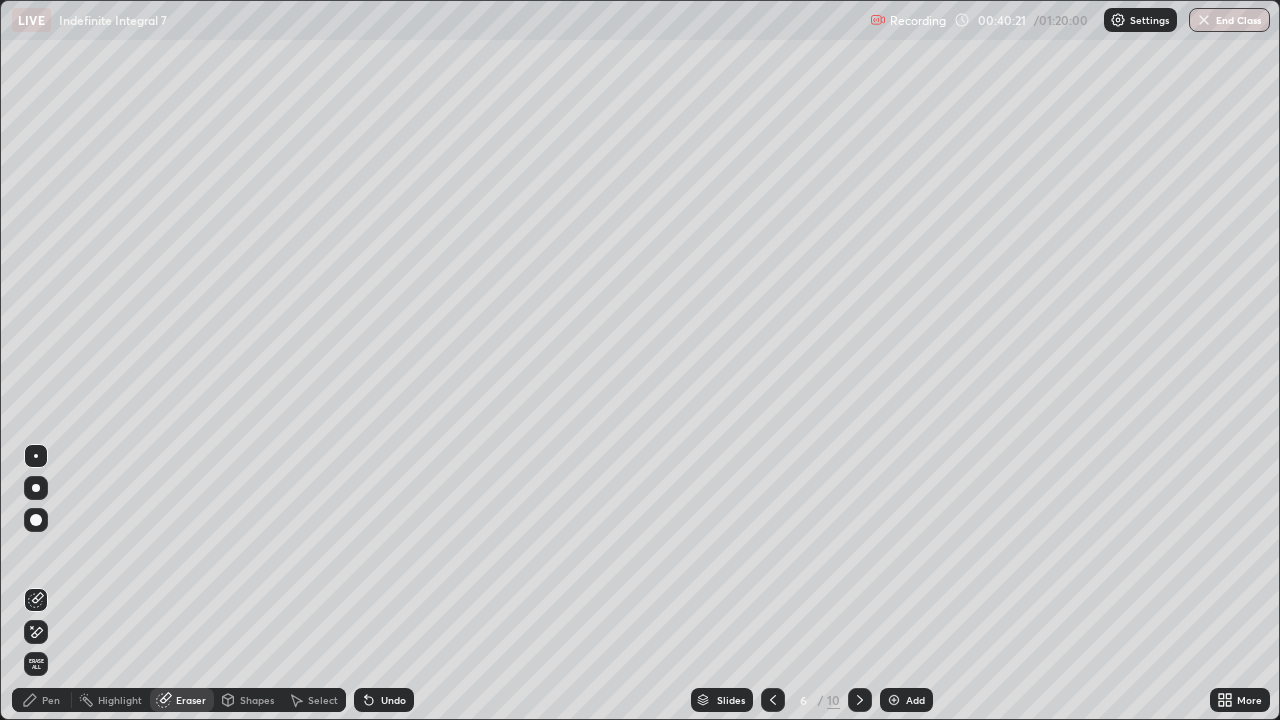 click on "Pen" at bounding box center [51, 700] 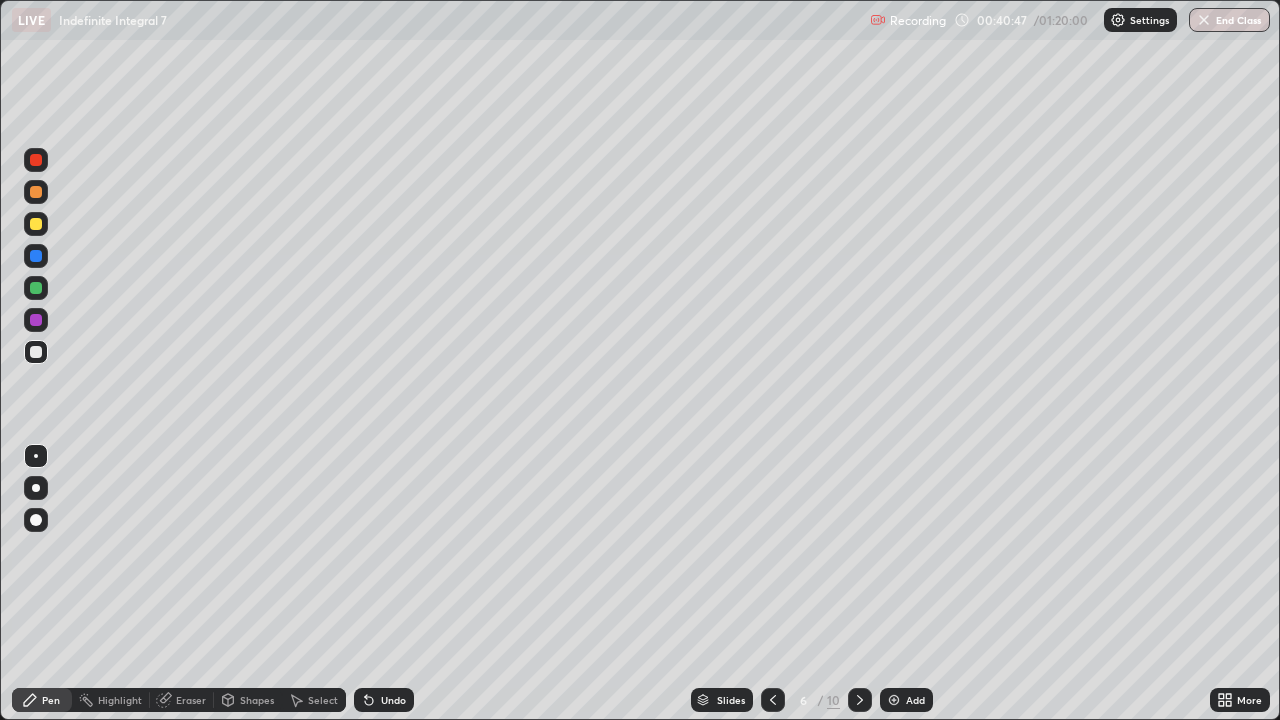 click on "Undo" at bounding box center (393, 700) 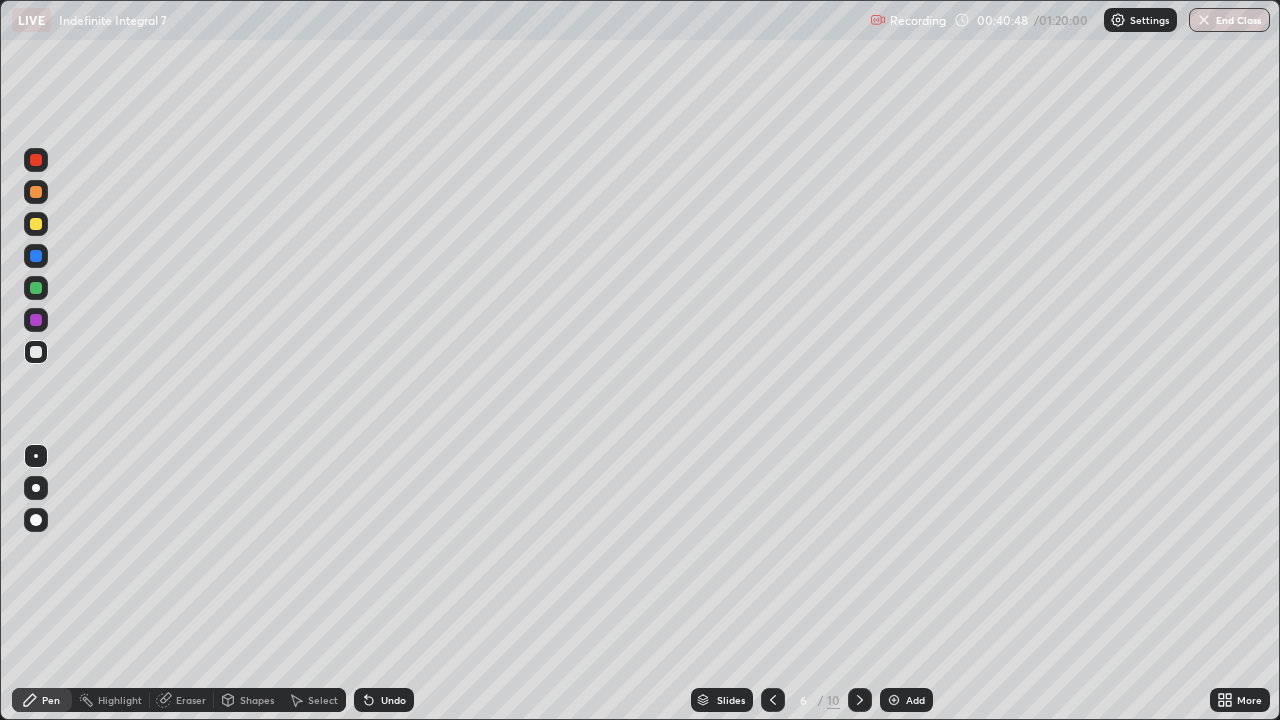 click on "Undo" at bounding box center [393, 700] 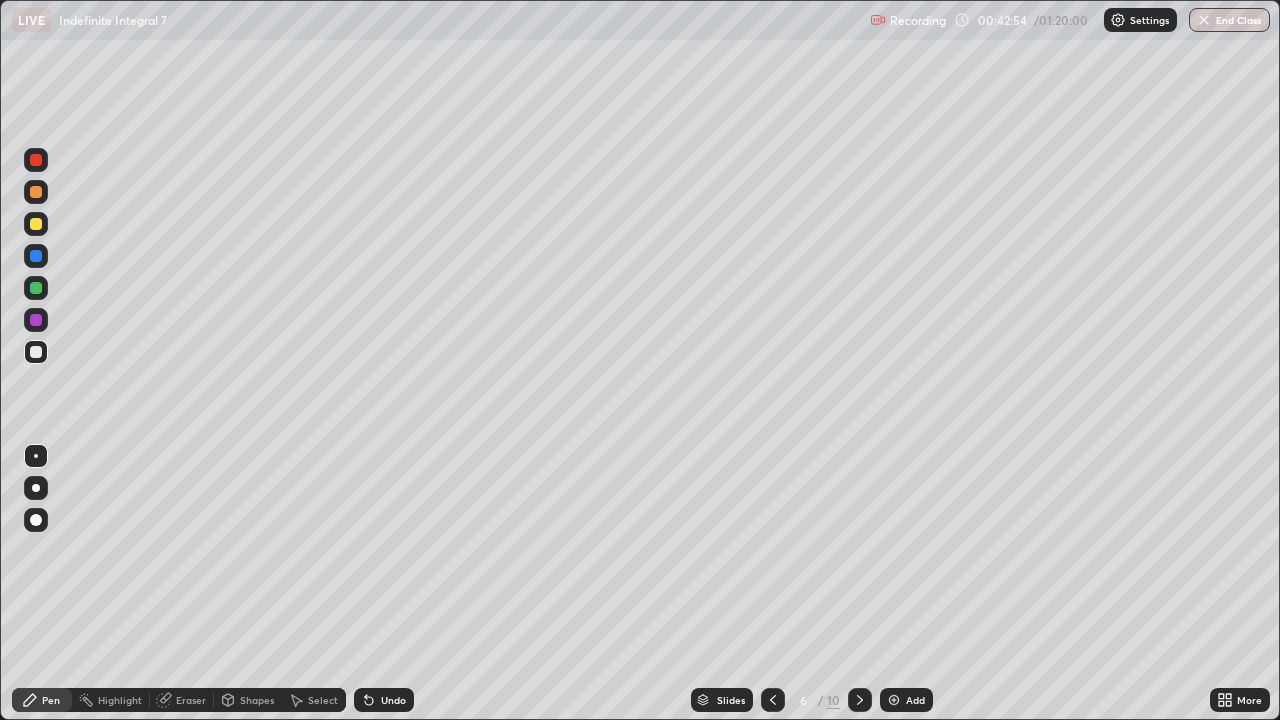click on "Eraser" at bounding box center [191, 700] 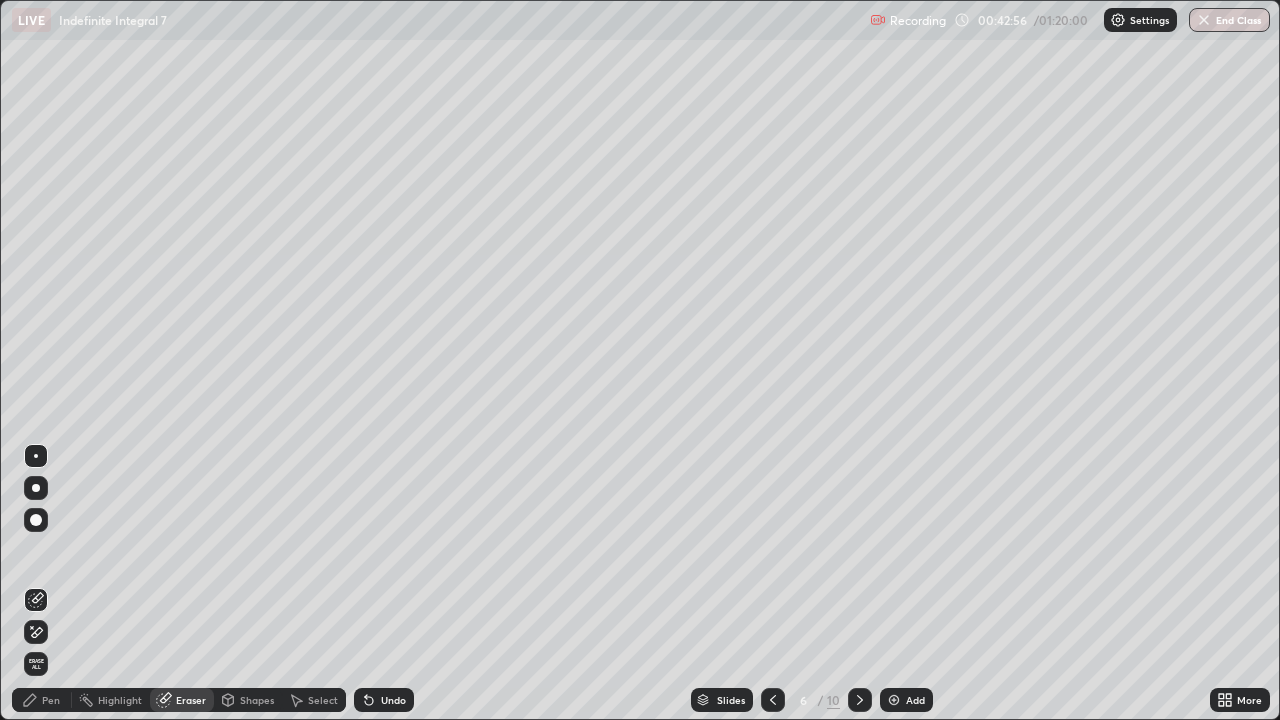click on "Pen" at bounding box center (51, 700) 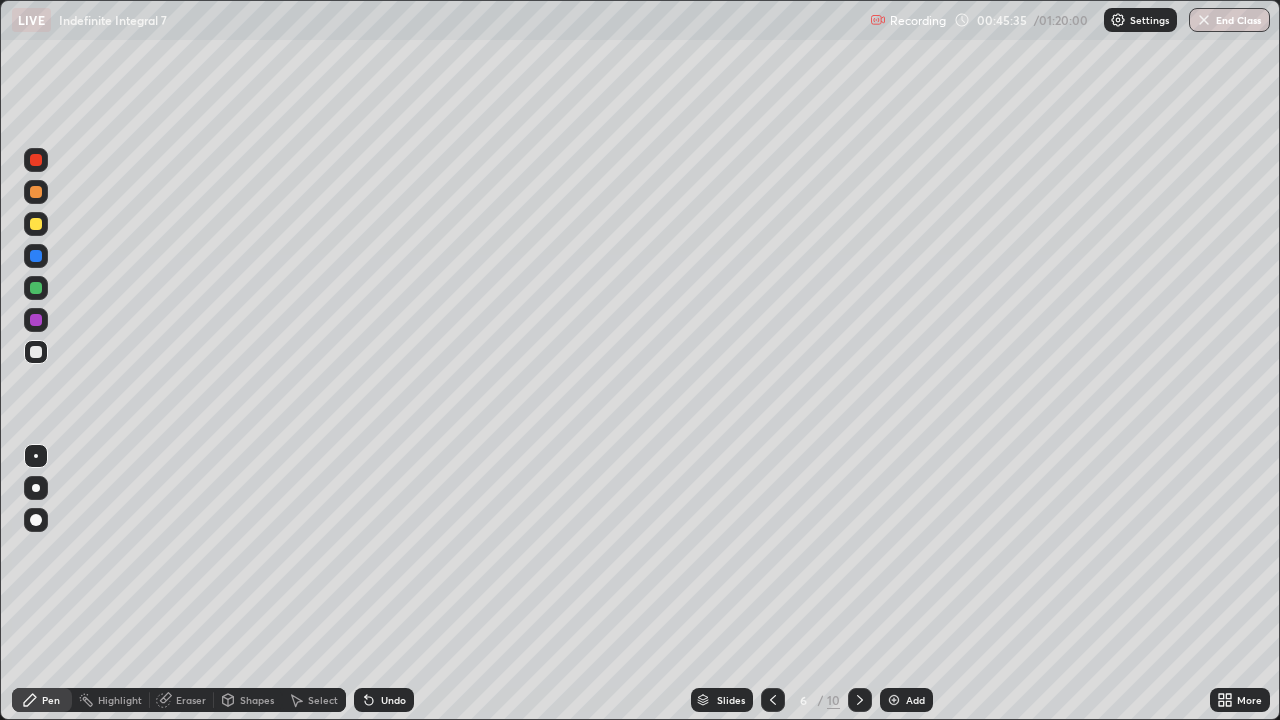 click on "Eraser" at bounding box center [182, 700] 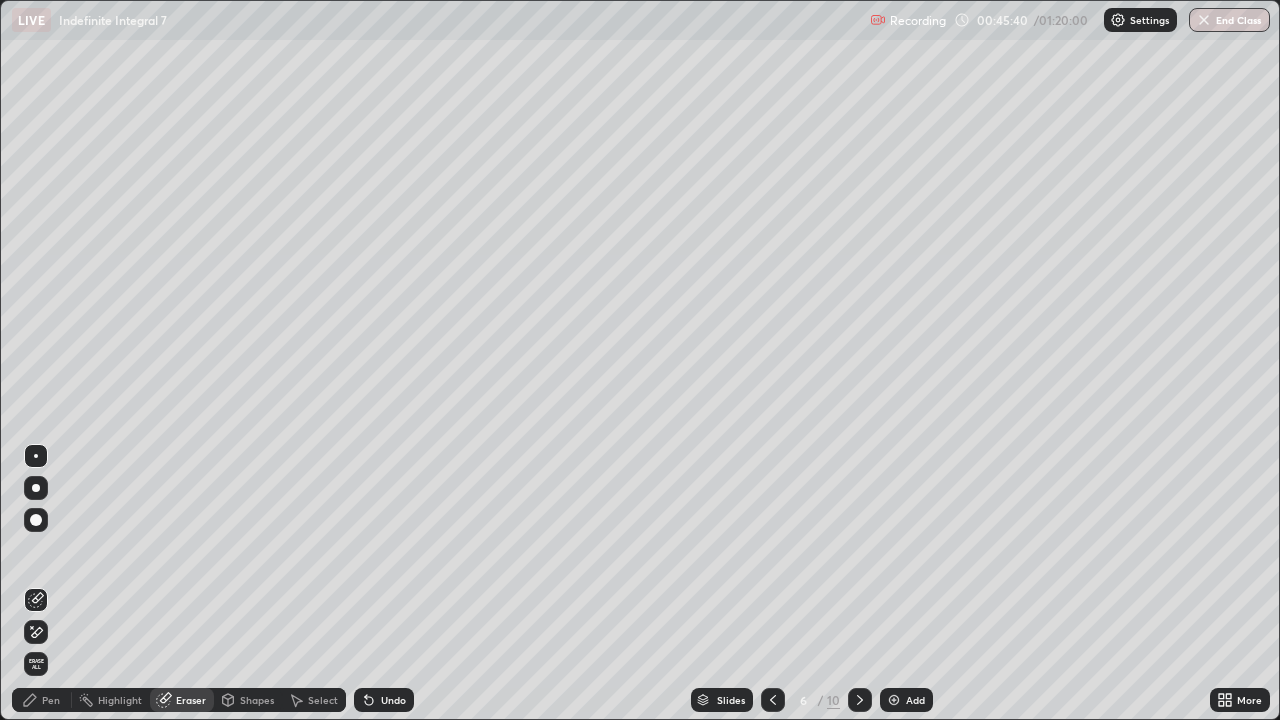 click on "Pen" at bounding box center [51, 700] 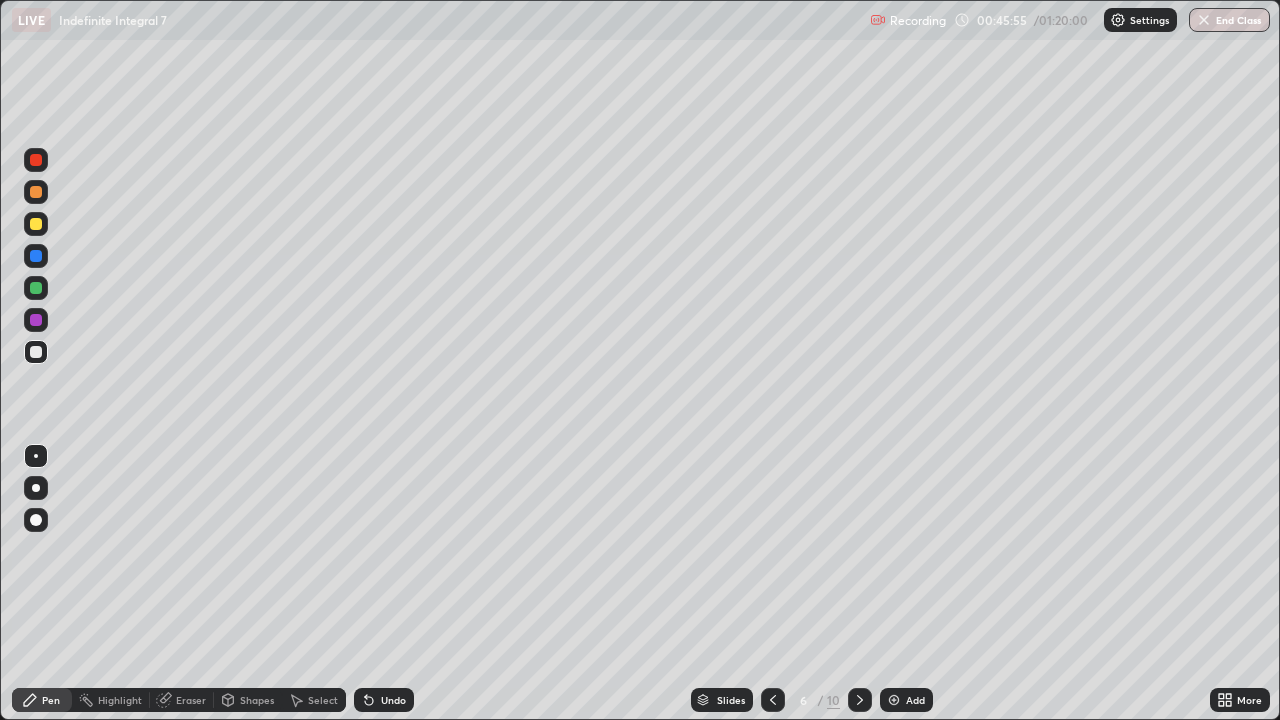 click at bounding box center [36, 288] 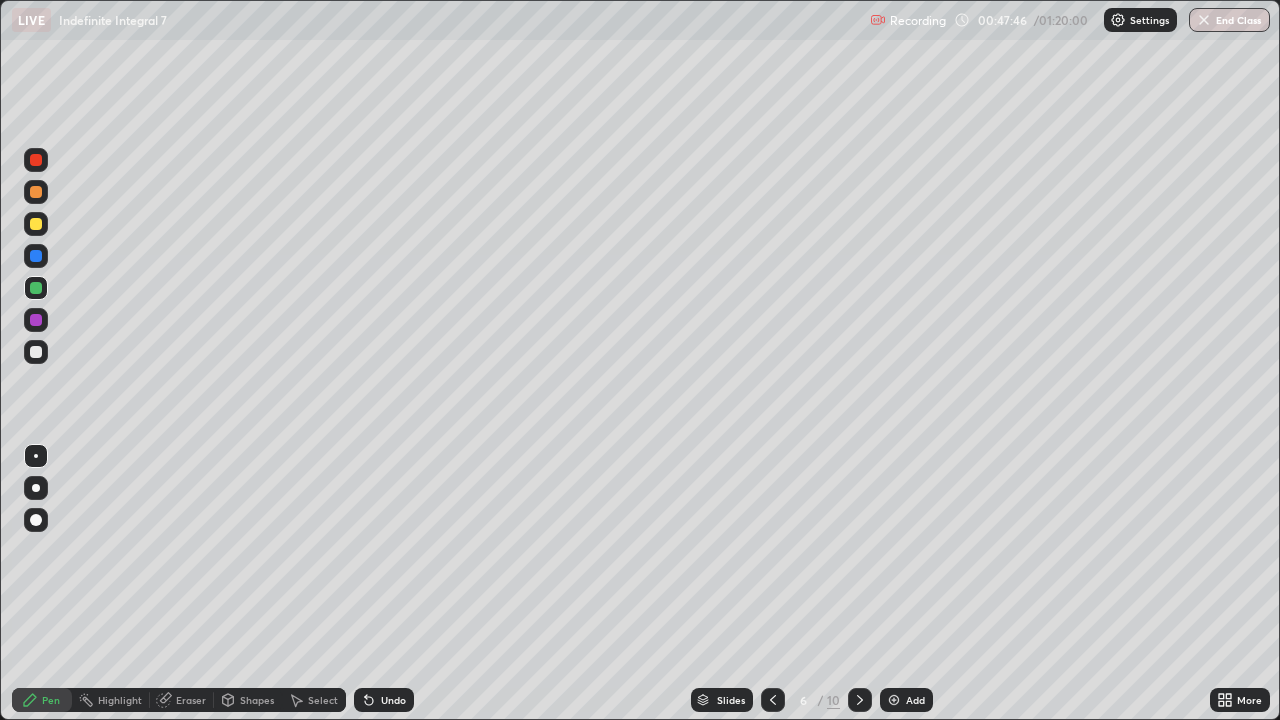 click on "Eraser" at bounding box center (191, 700) 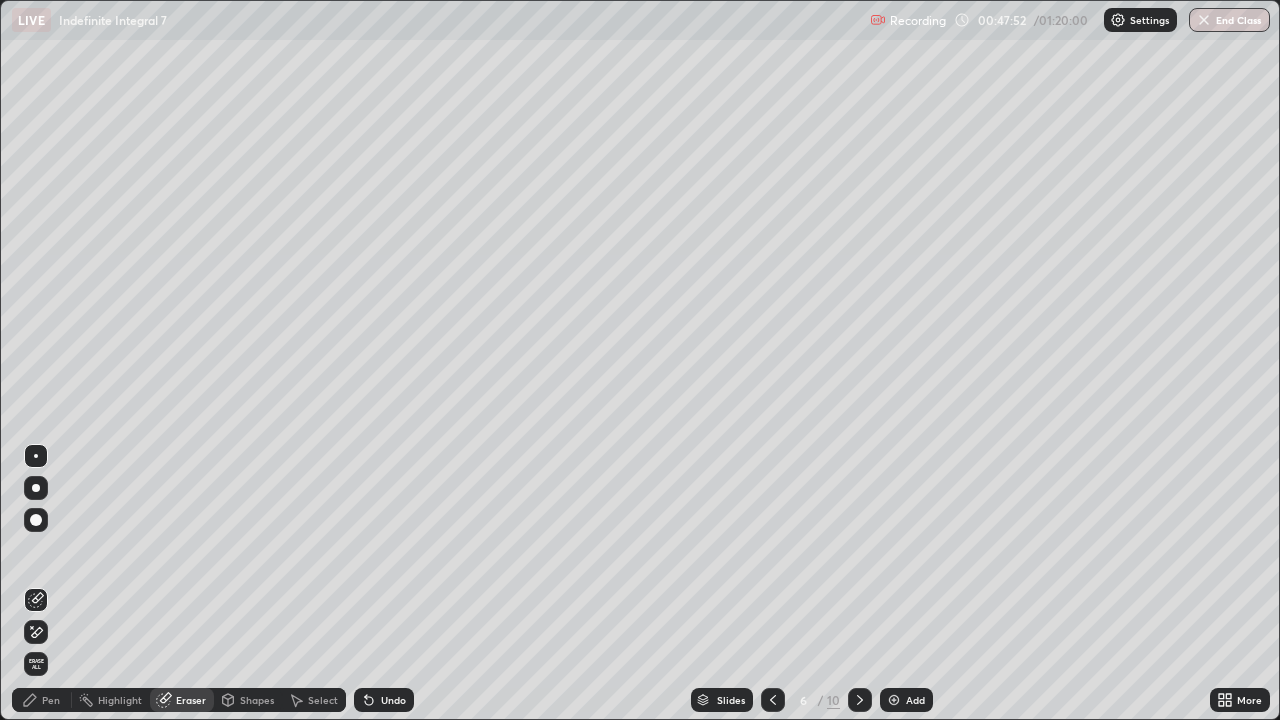 click on "Pen" at bounding box center [51, 700] 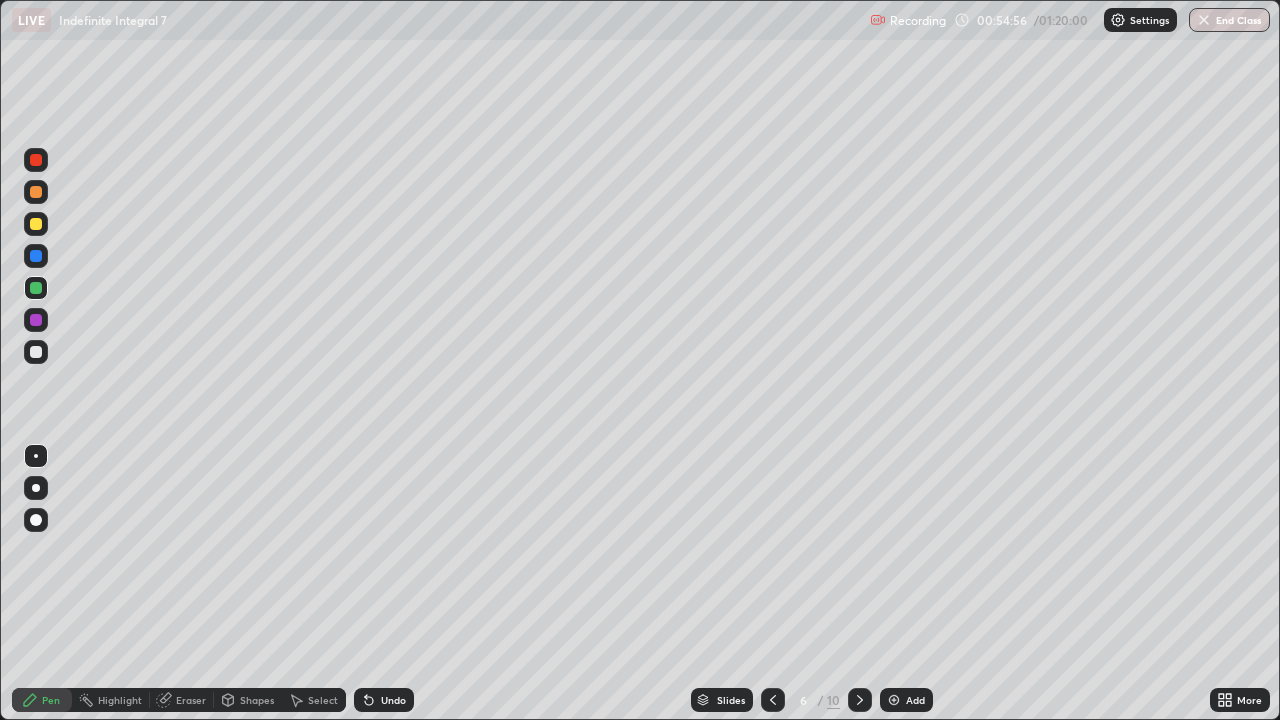 click 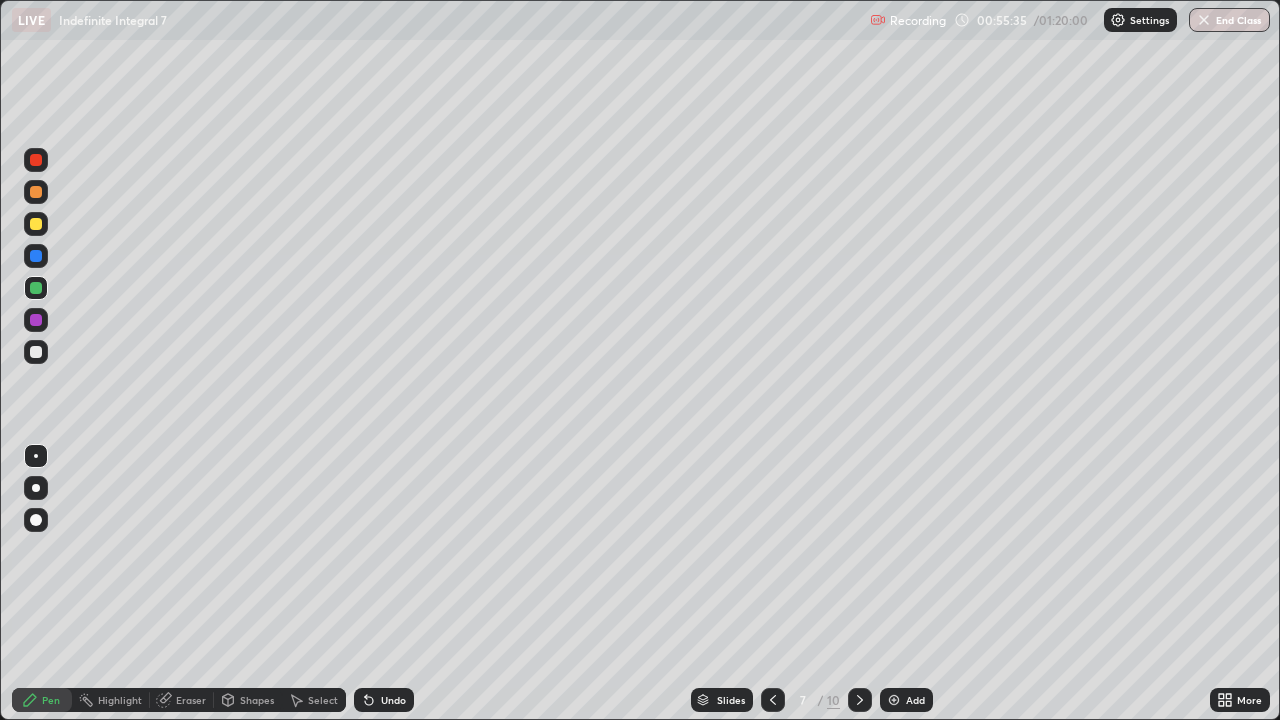 click on "Eraser" at bounding box center [191, 700] 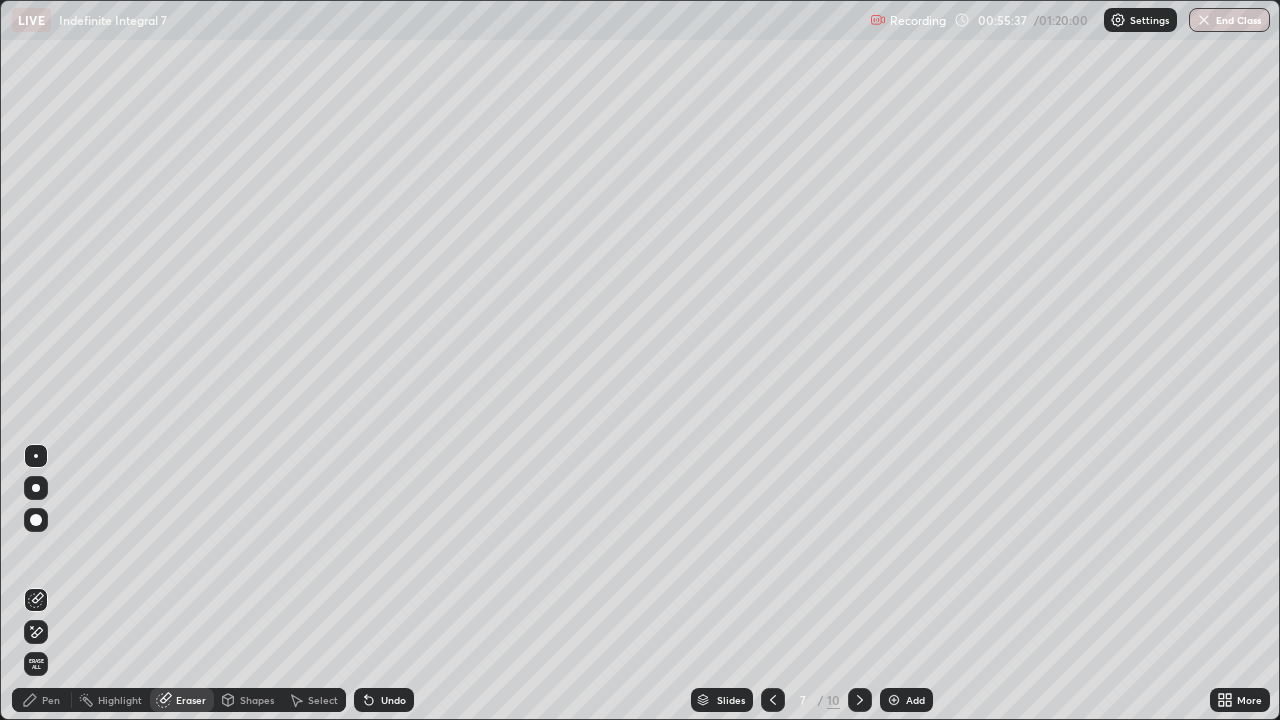 click on "Pen" at bounding box center [51, 700] 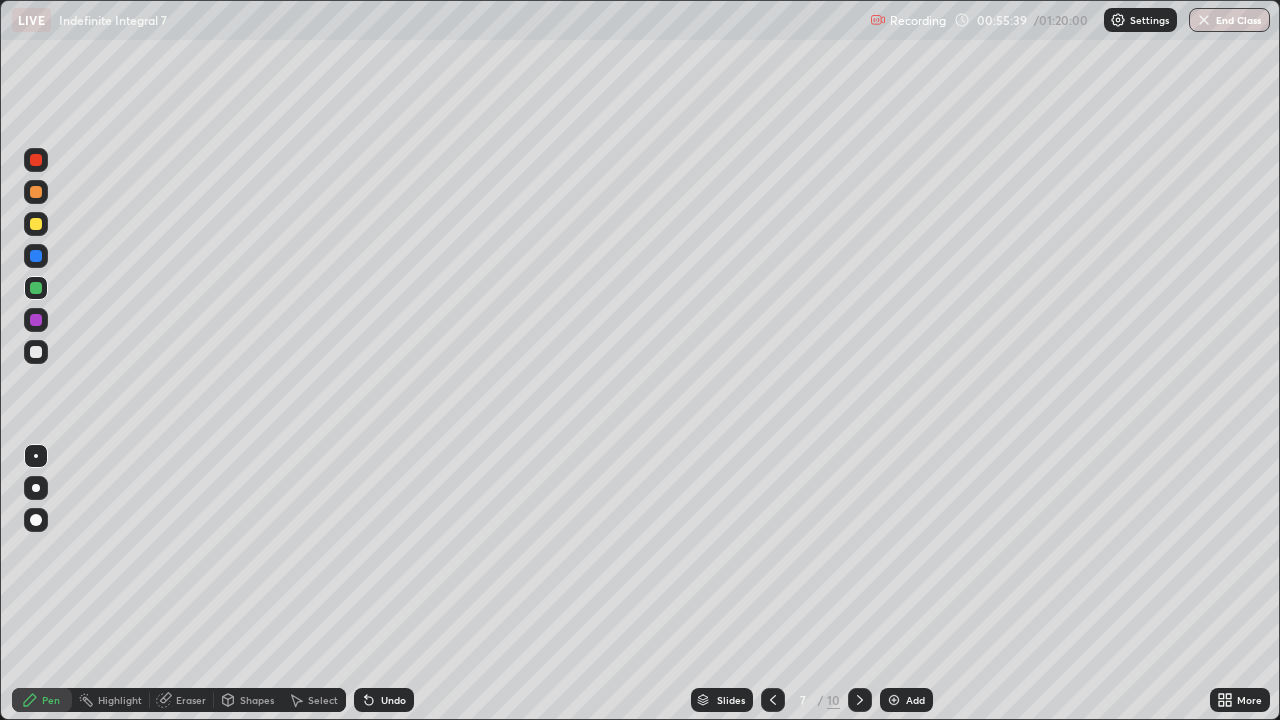 click at bounding box center (36, 224) 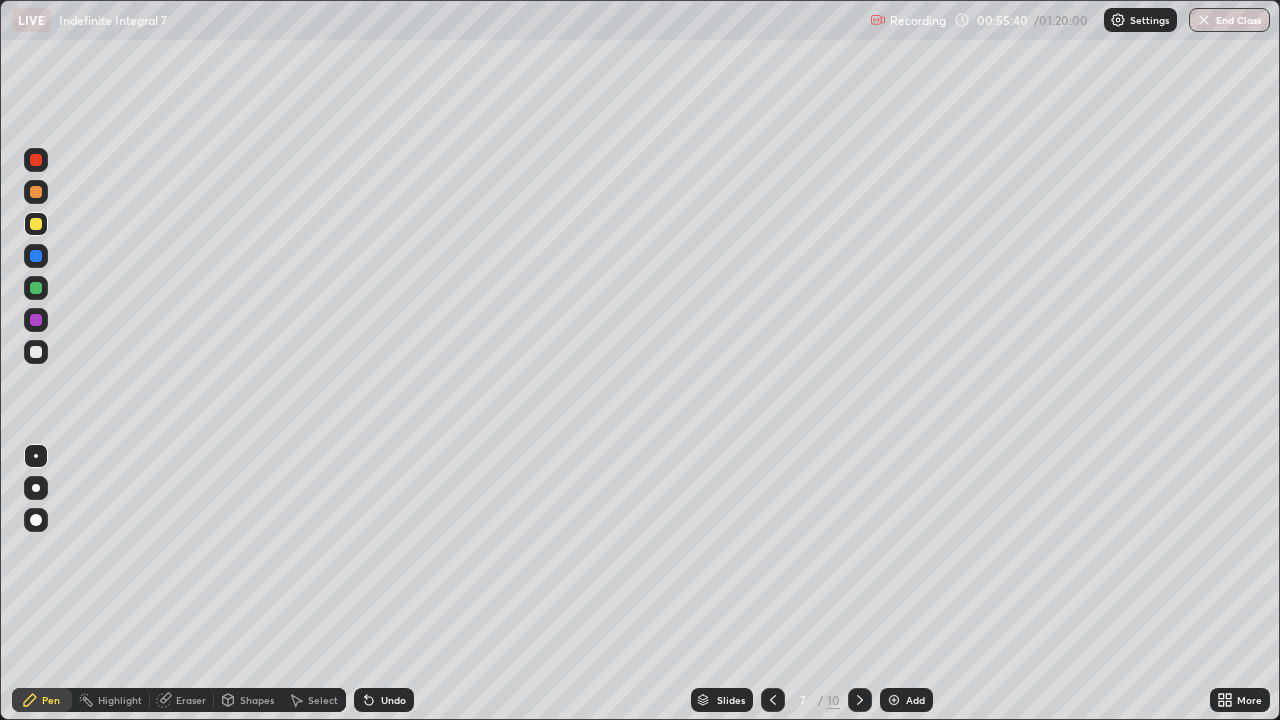 click at bounding box center (36, 224) 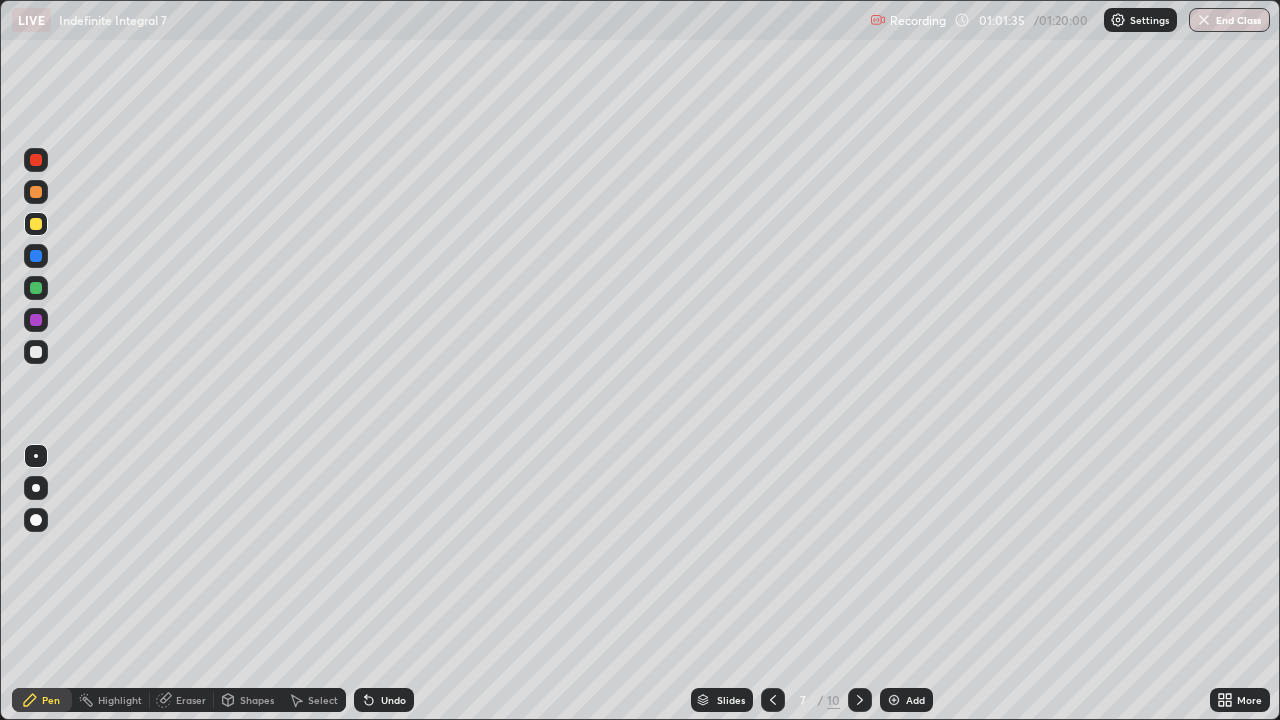 click at bounding box center [36, 224] 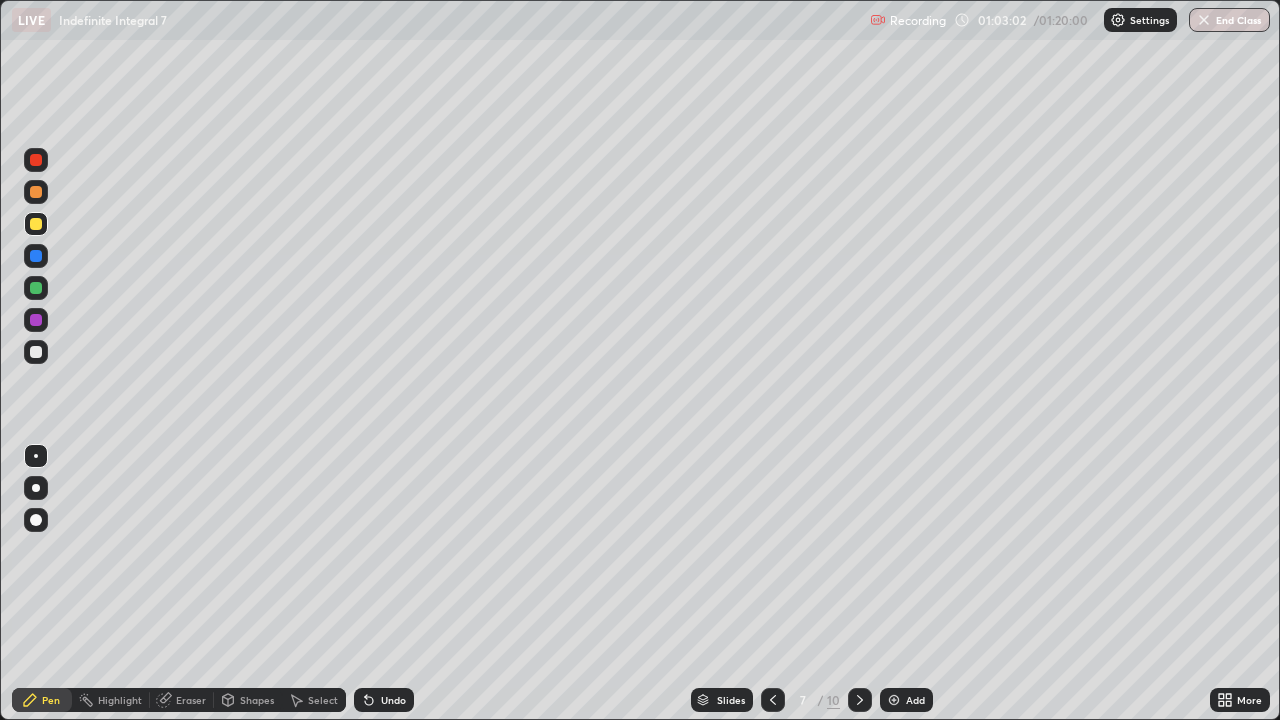 click at bounding box center (36, 288) 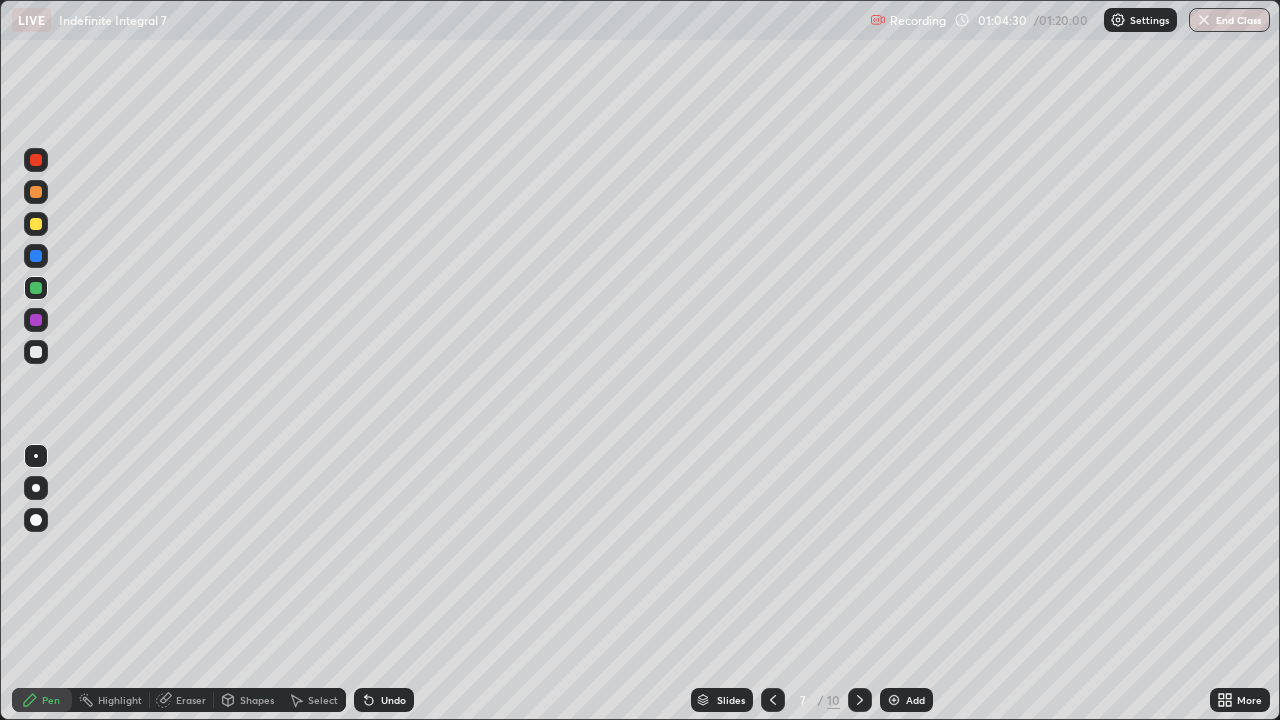click on "Eraser" at bounding box center [191, 700] 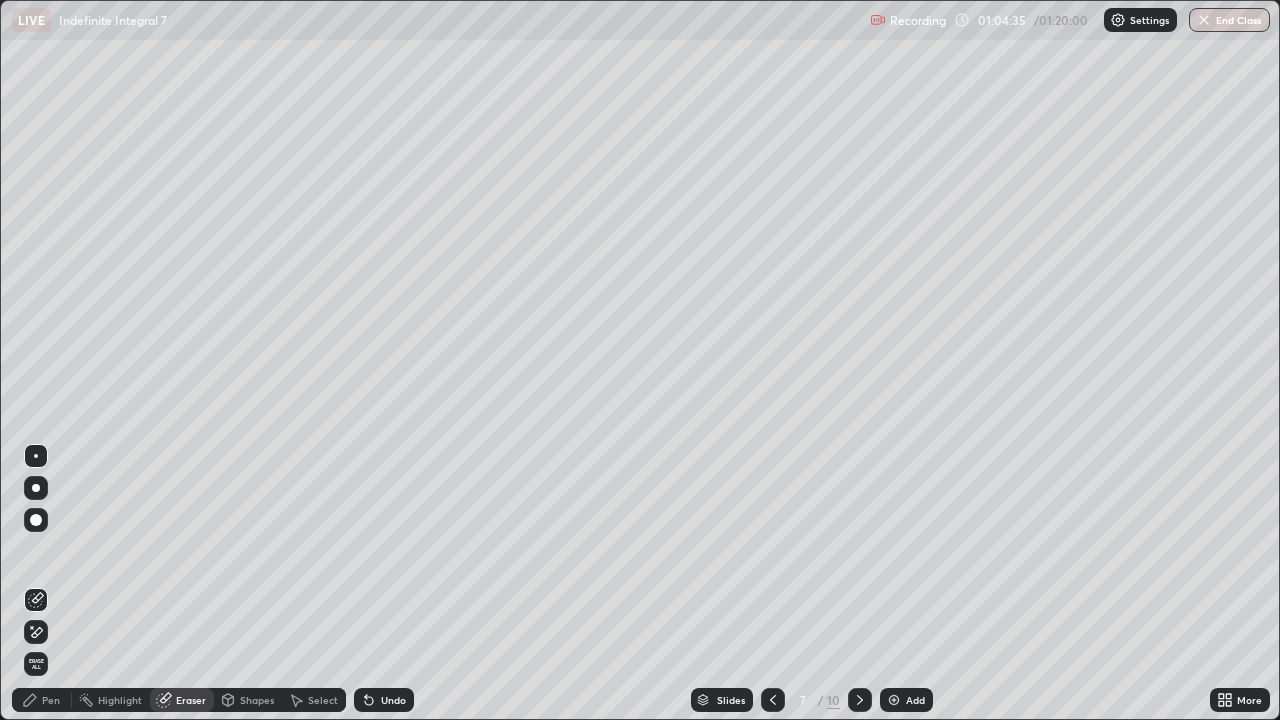 click on "Pen" at bounding box center (51, 700) 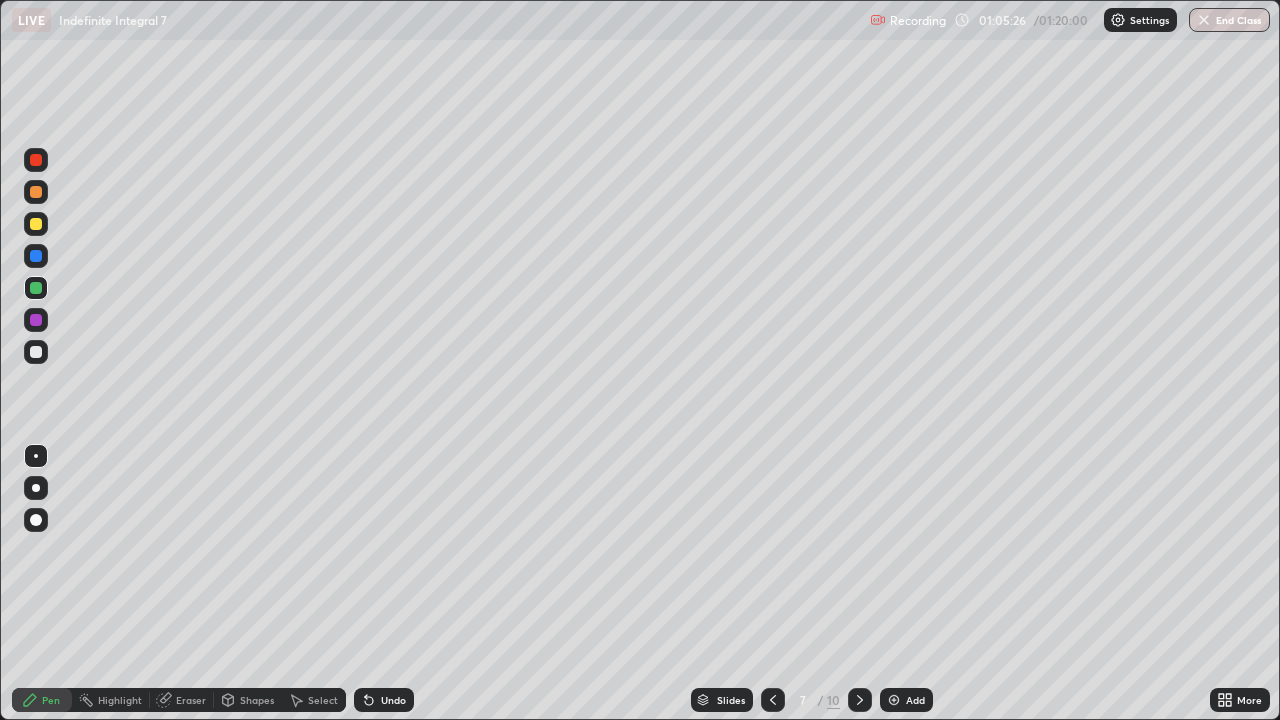 click on "Eraser" at bounding box center [182, 700] 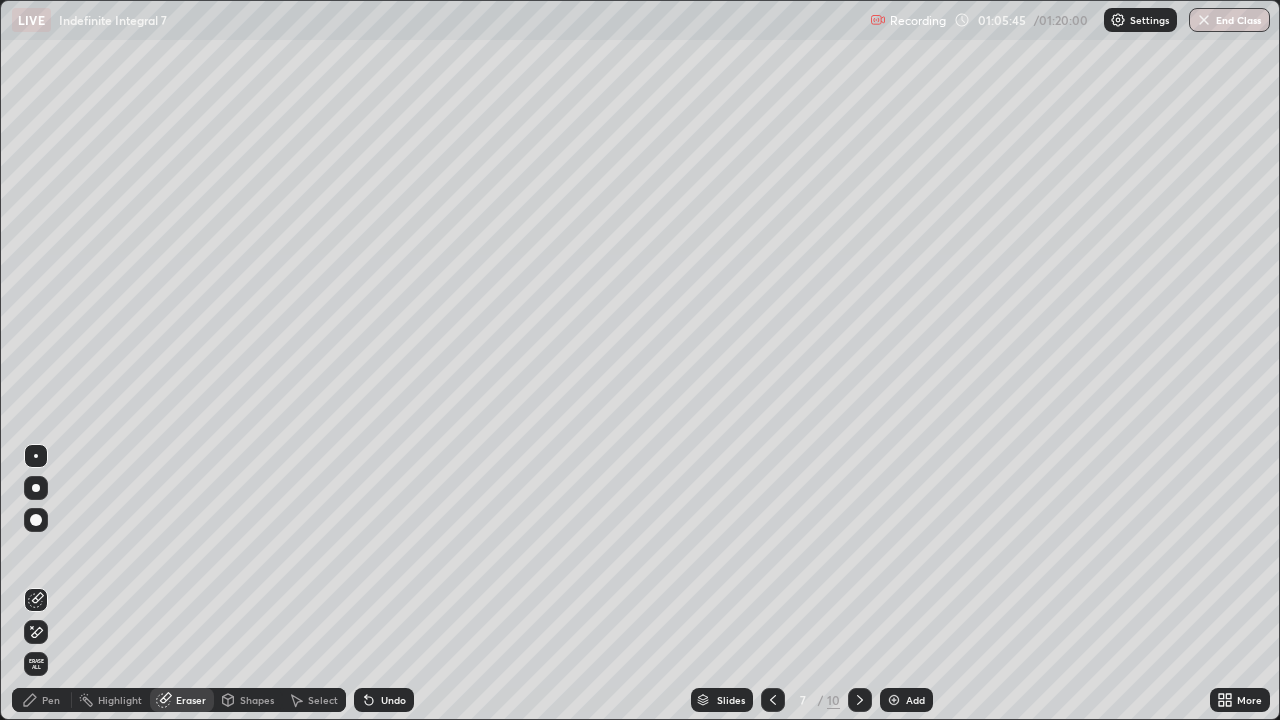 click 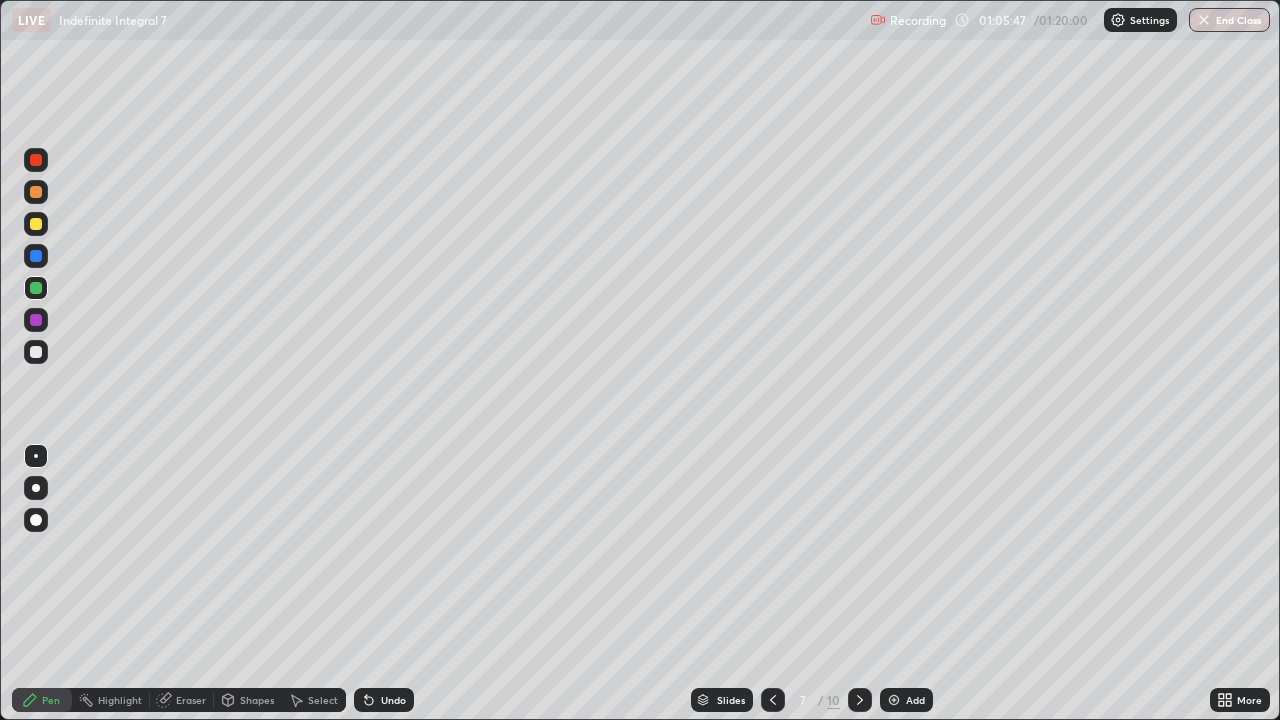 click at bounding box center [36, 192] 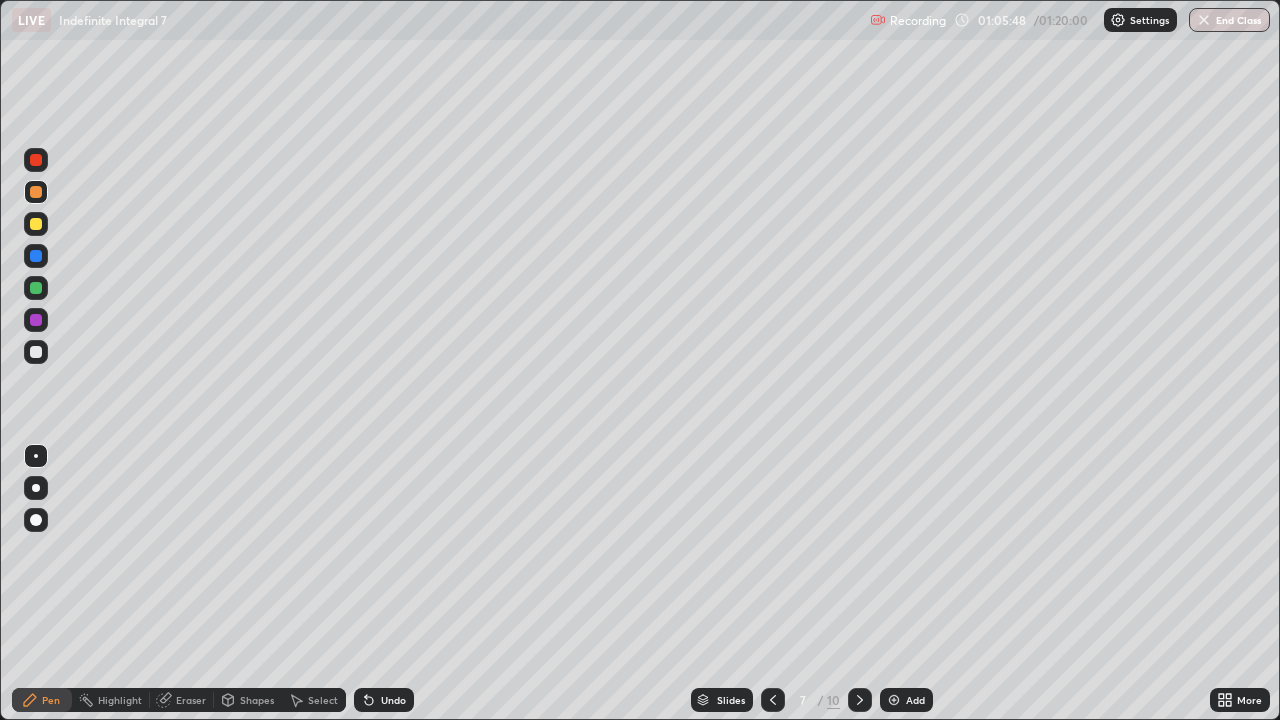 click at bounding box center (36, 192) 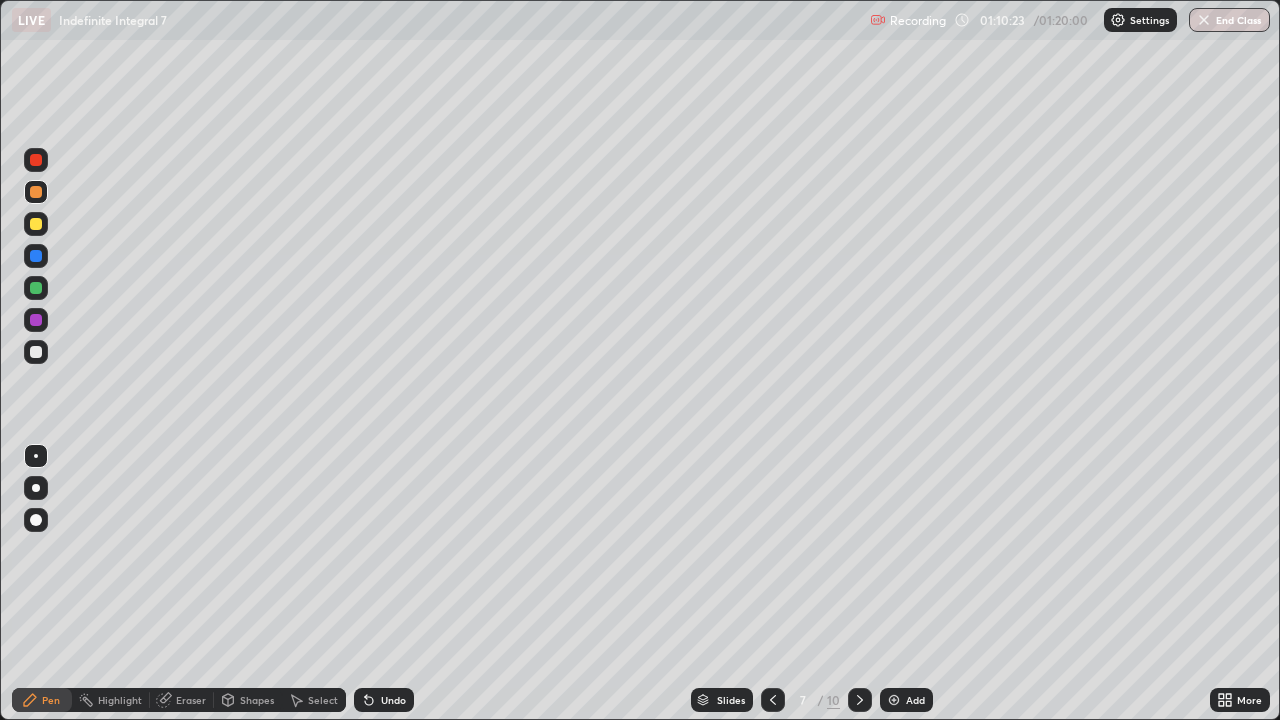 click 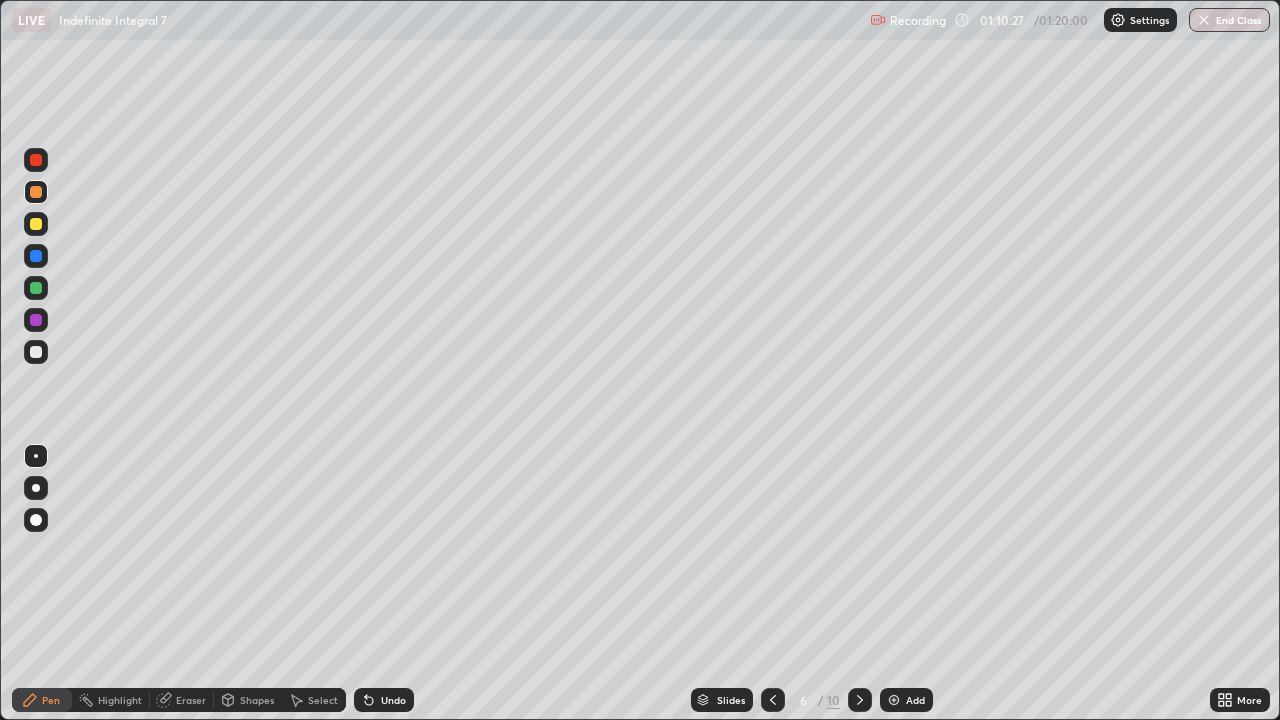 click 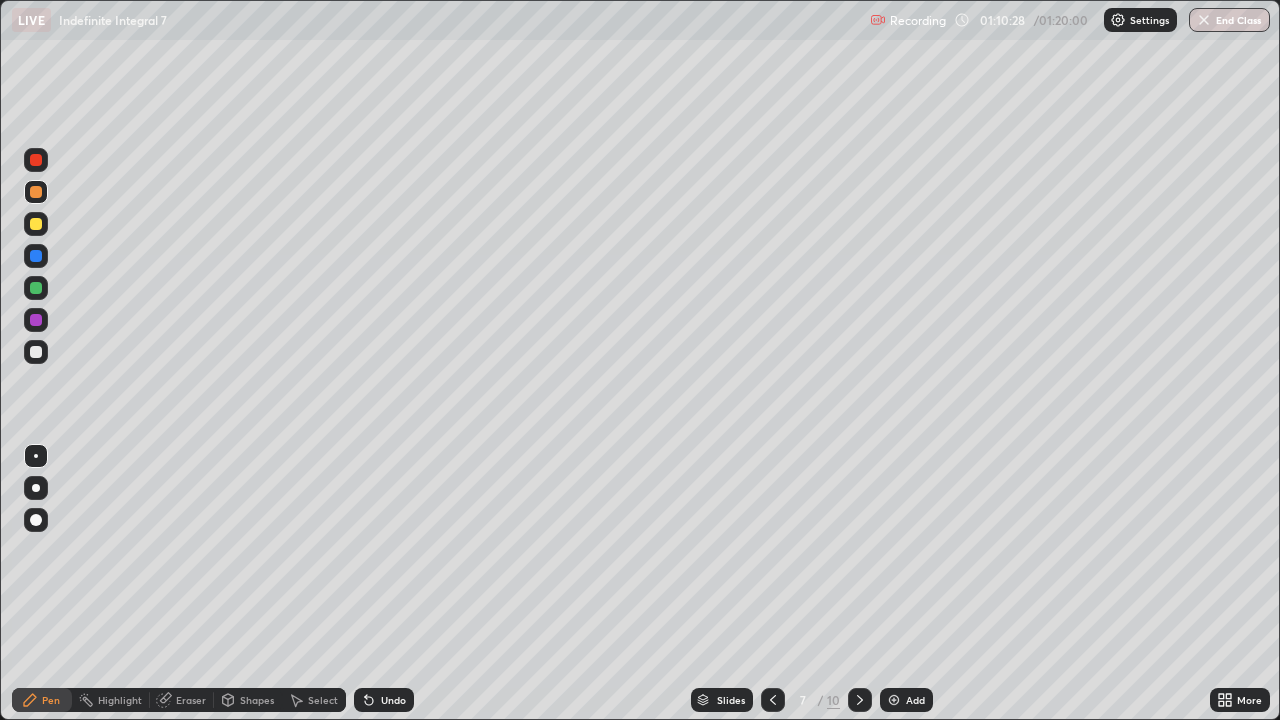 click at bounding box center [860, 700] 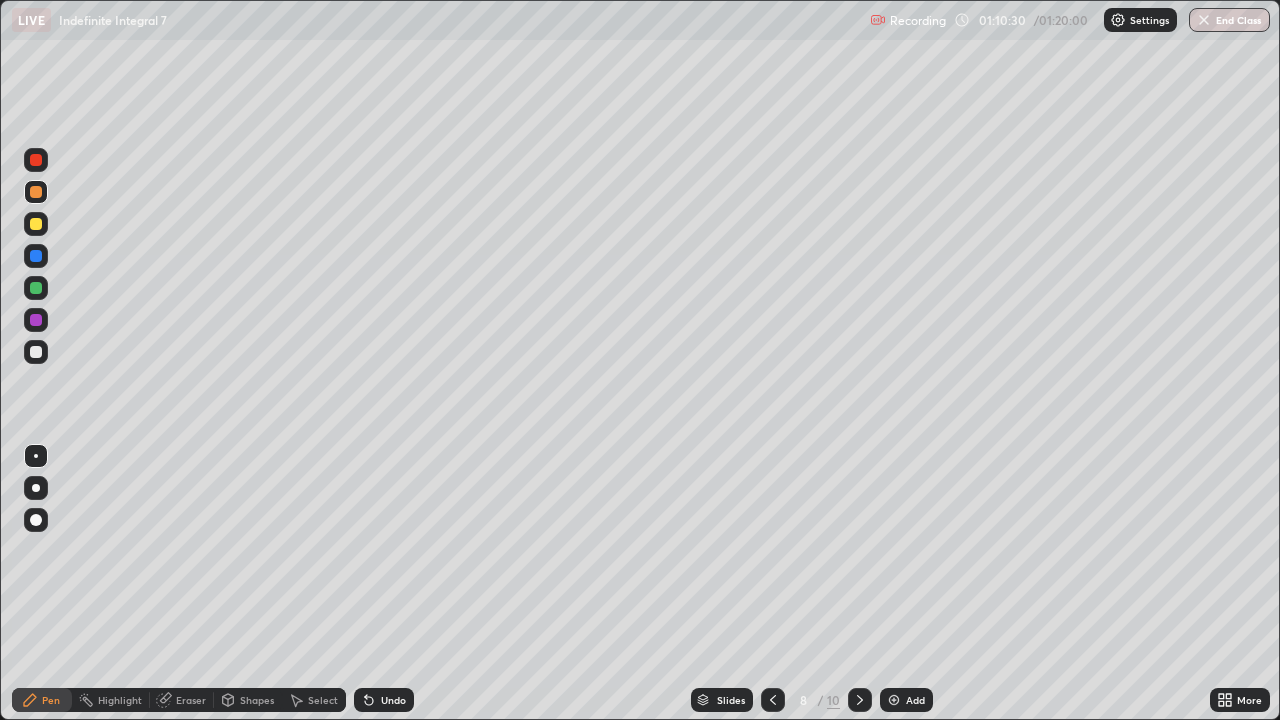 click at bounding box center [36, 224] 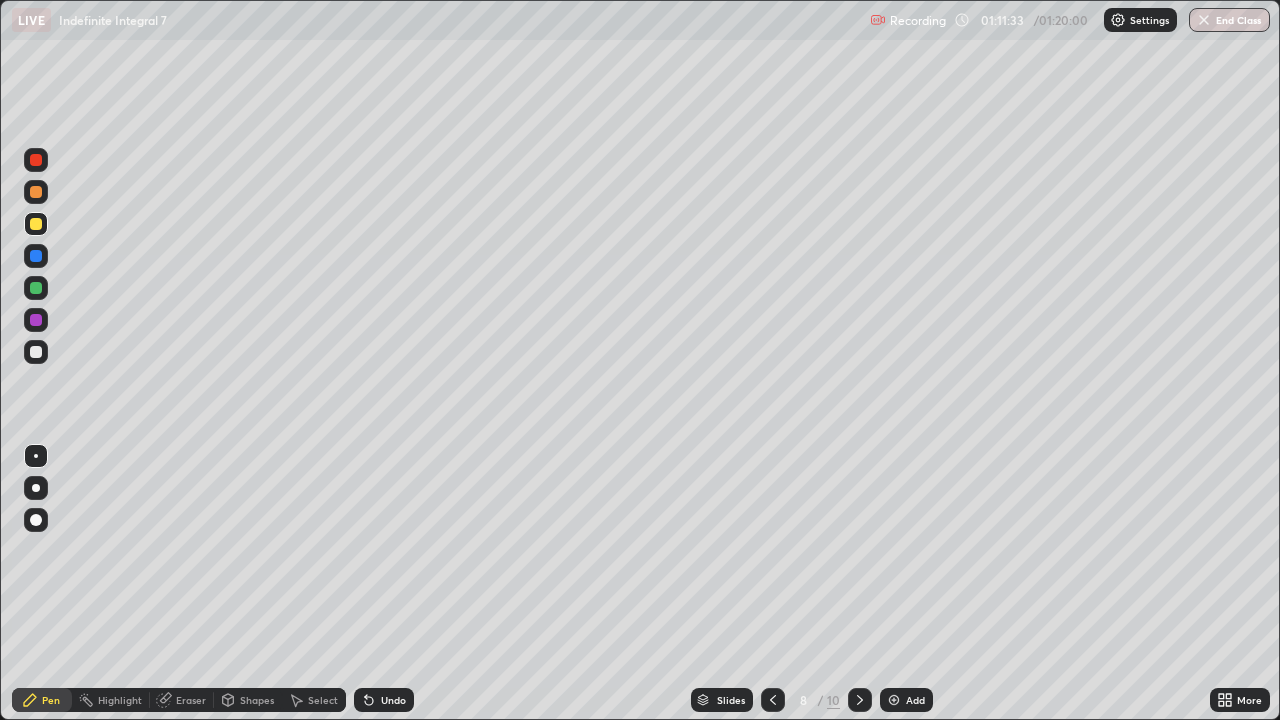 click at bounding box center (36, 192) 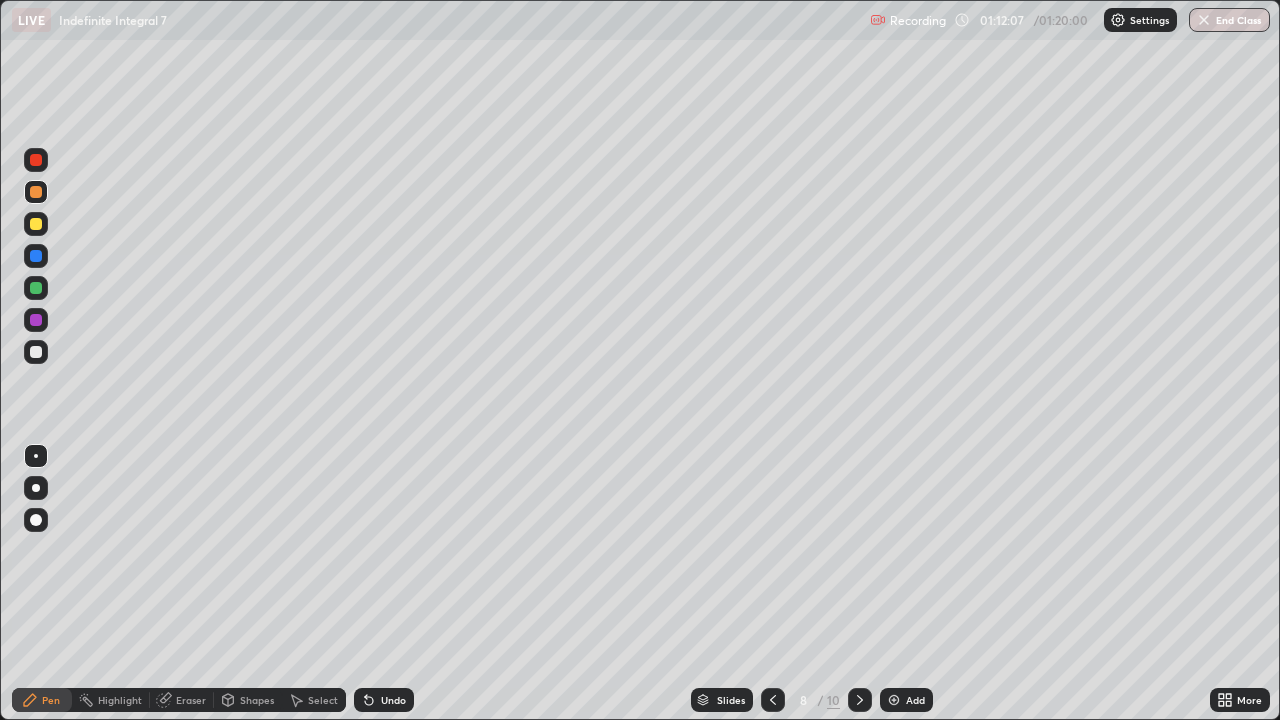 click on "Undo" at bounding box center [384, 700] 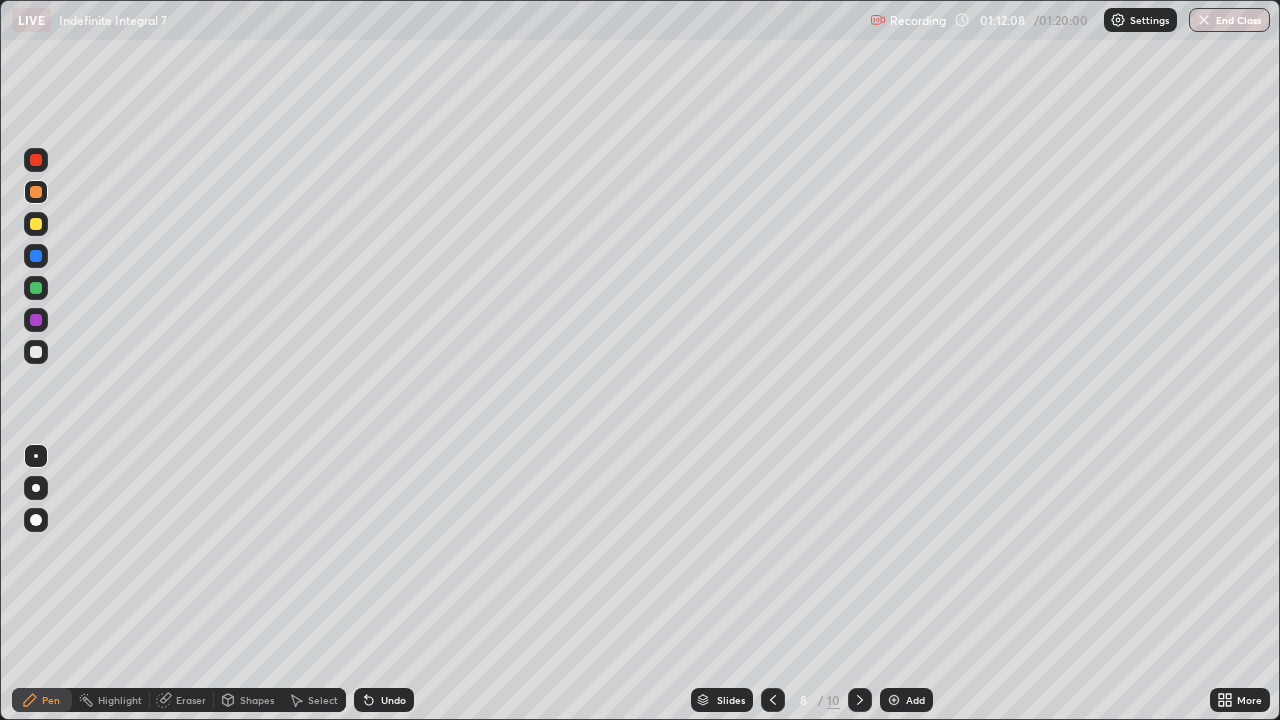 click at bounding box center [36, 288] 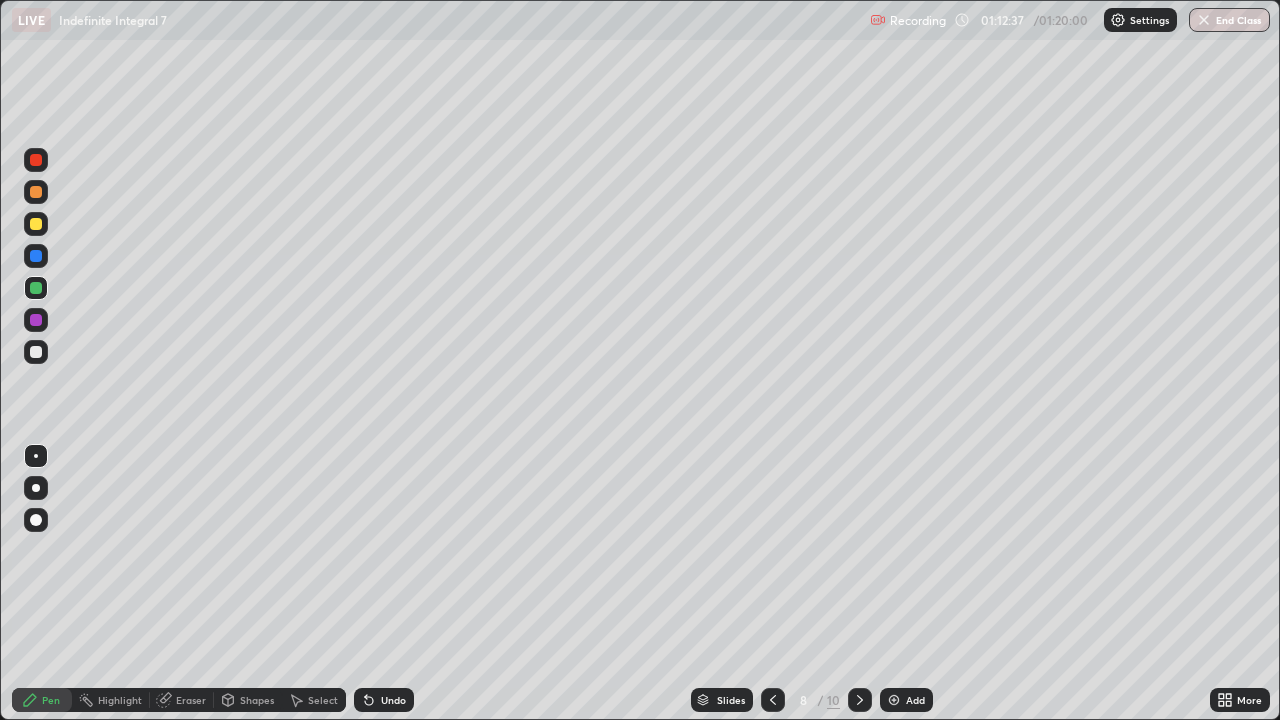 click at bounding box center (36, 352) 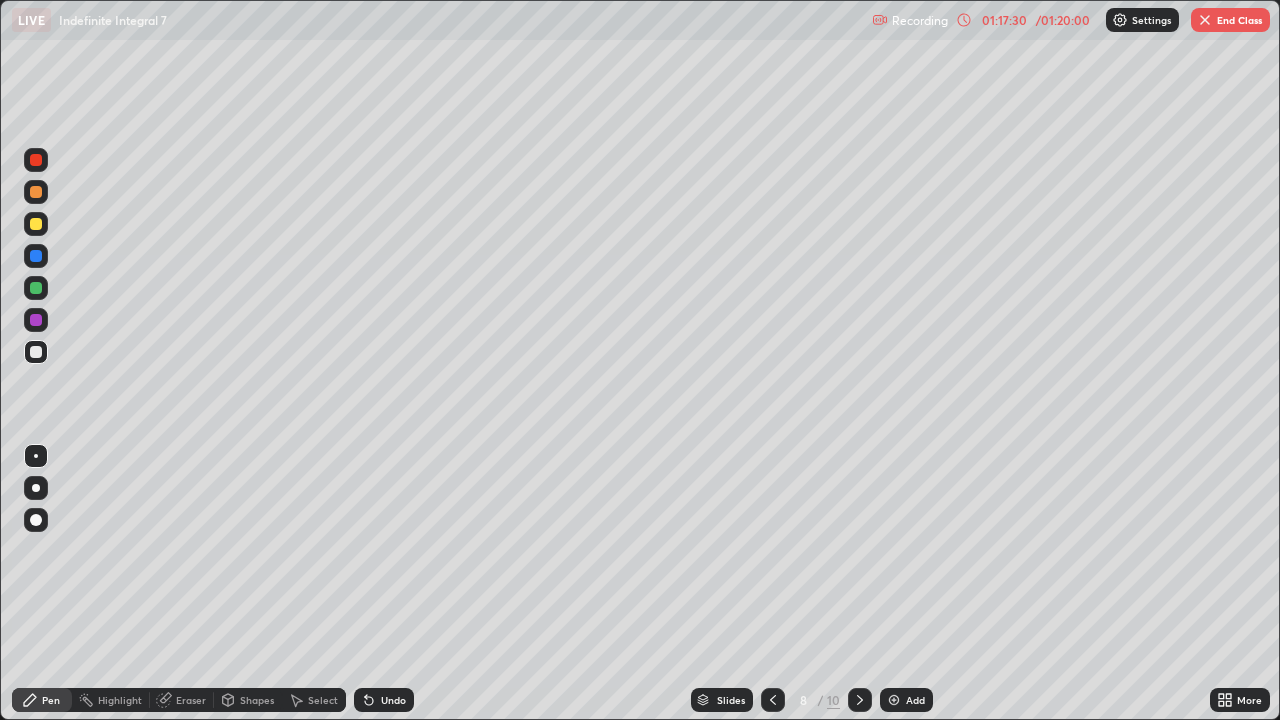 click on "End Class" at bounding box center (1230, 20) 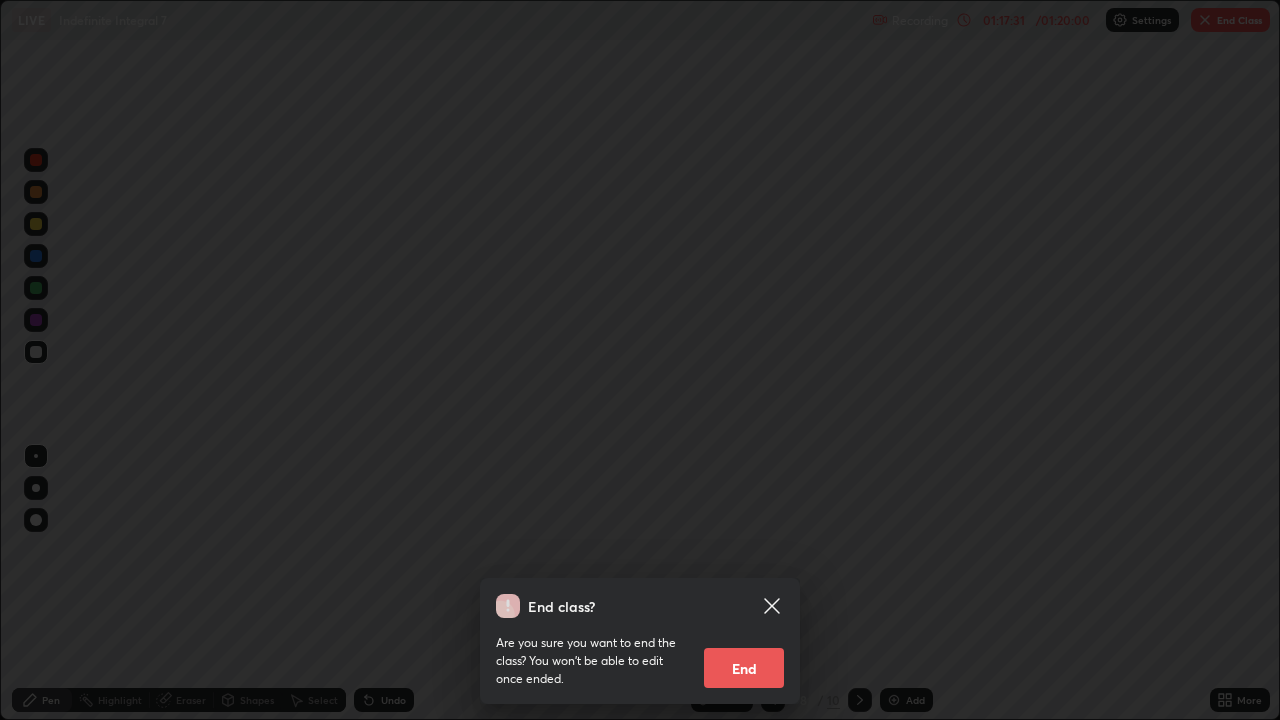 click on "End" at bounding box center (744, 668) 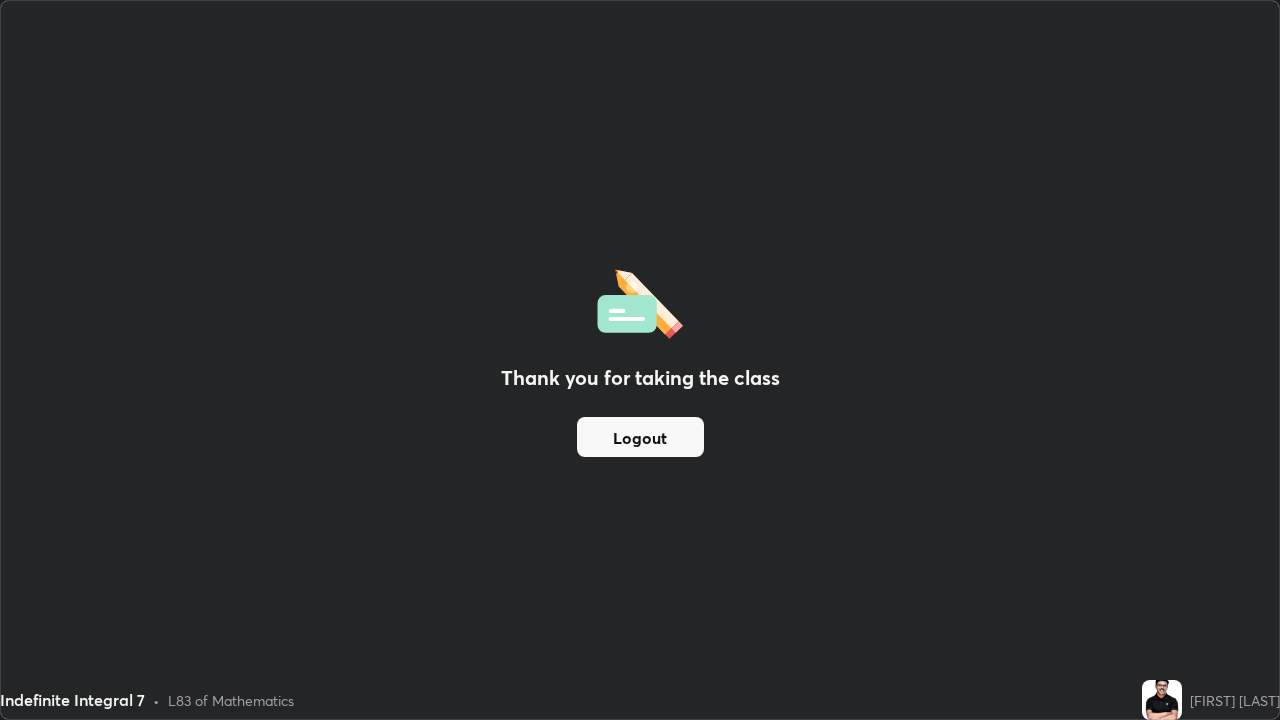 click on "Logout" at bounding box center (640, 437) 